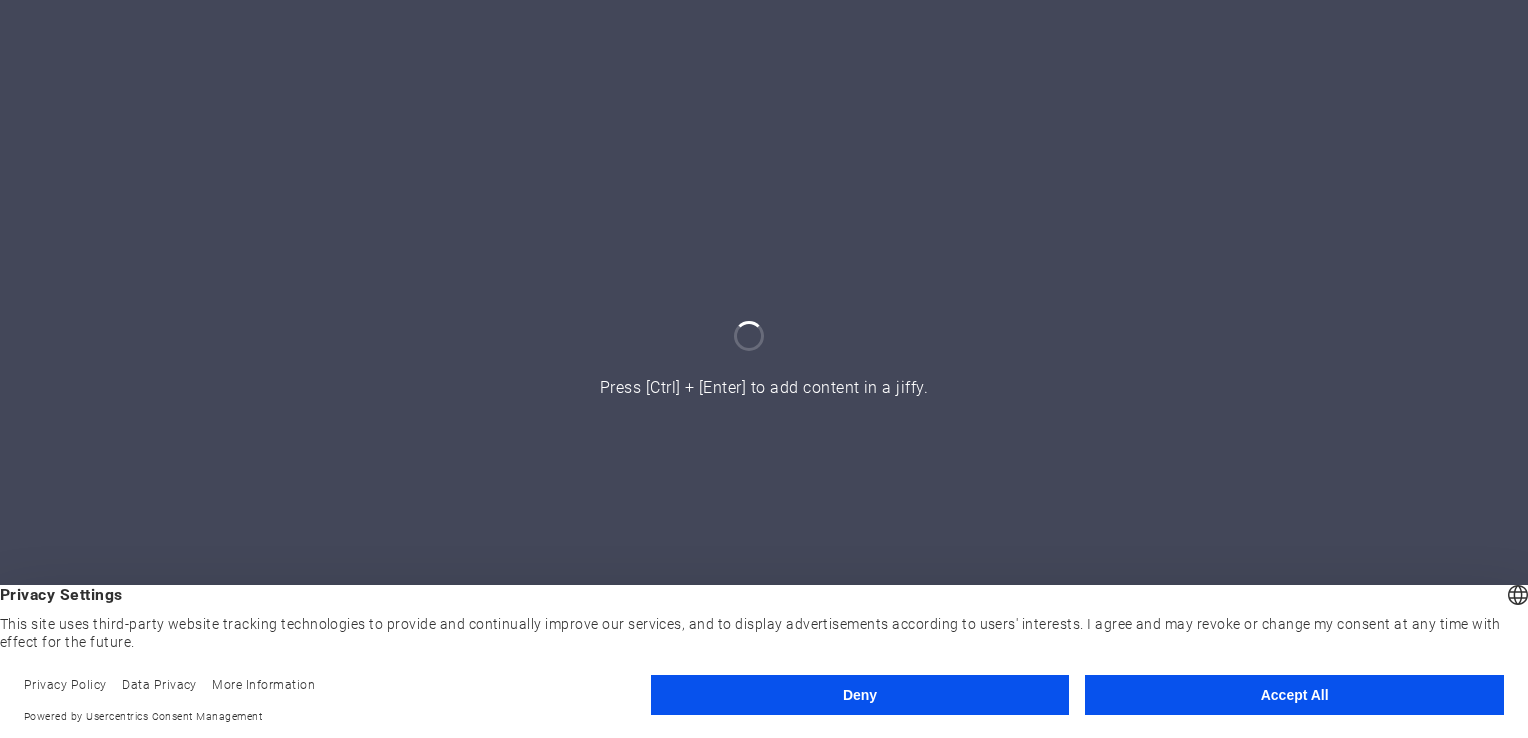 scroll, scrollTop: 0, scrollLeft: 0, axis: both 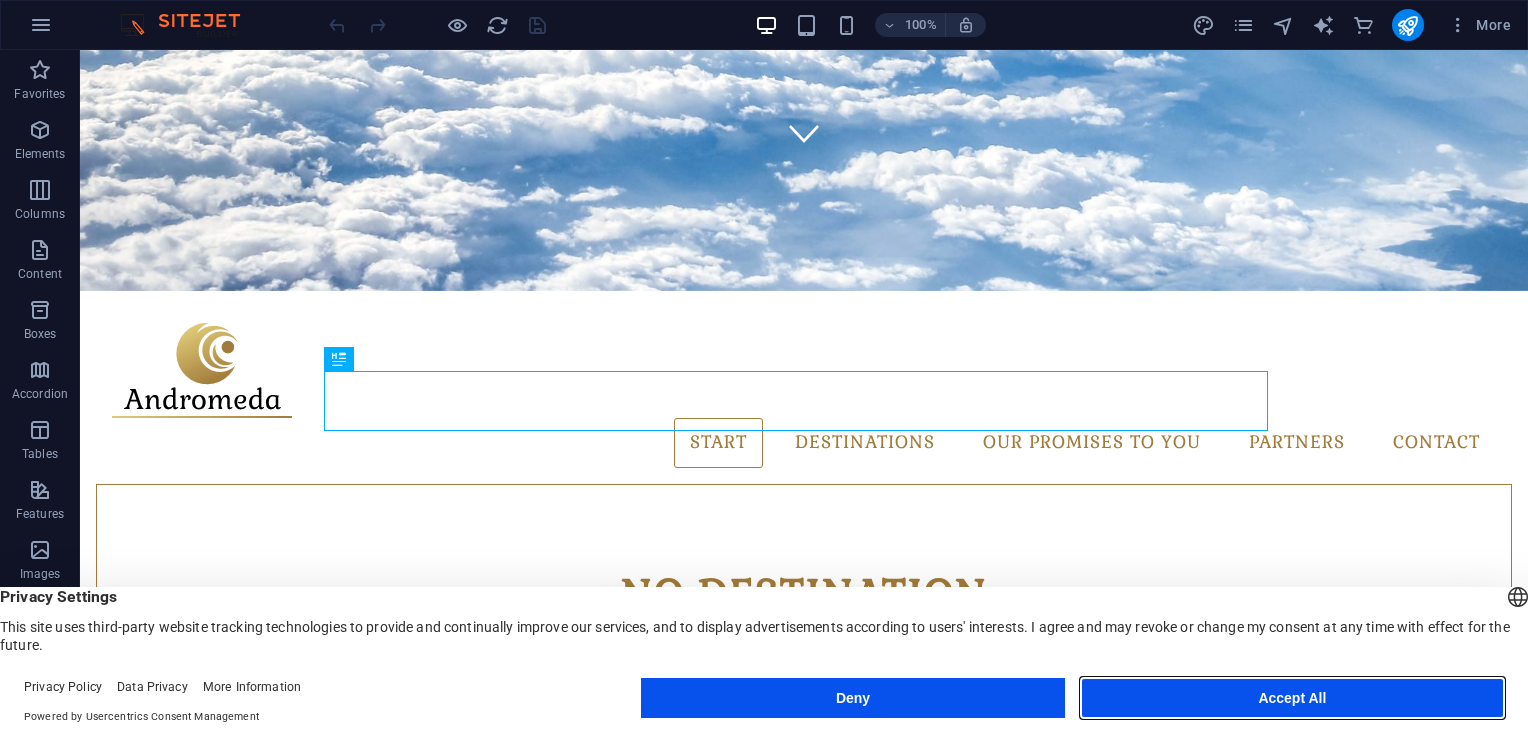 click on "Accept All" at bounding box center (1292, 698) 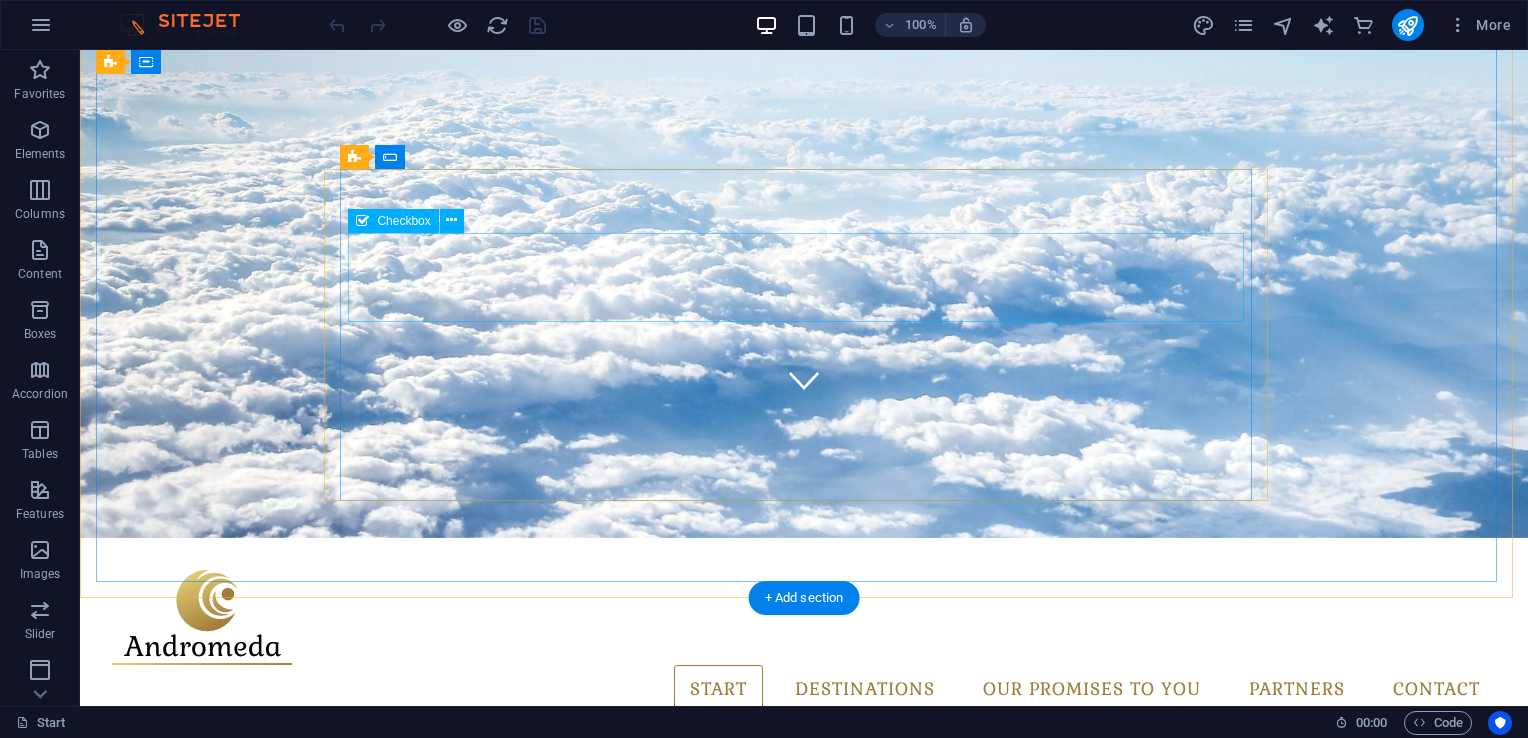 scroll, scrollTop: 100, scrollLeft: 0, axis: vertical 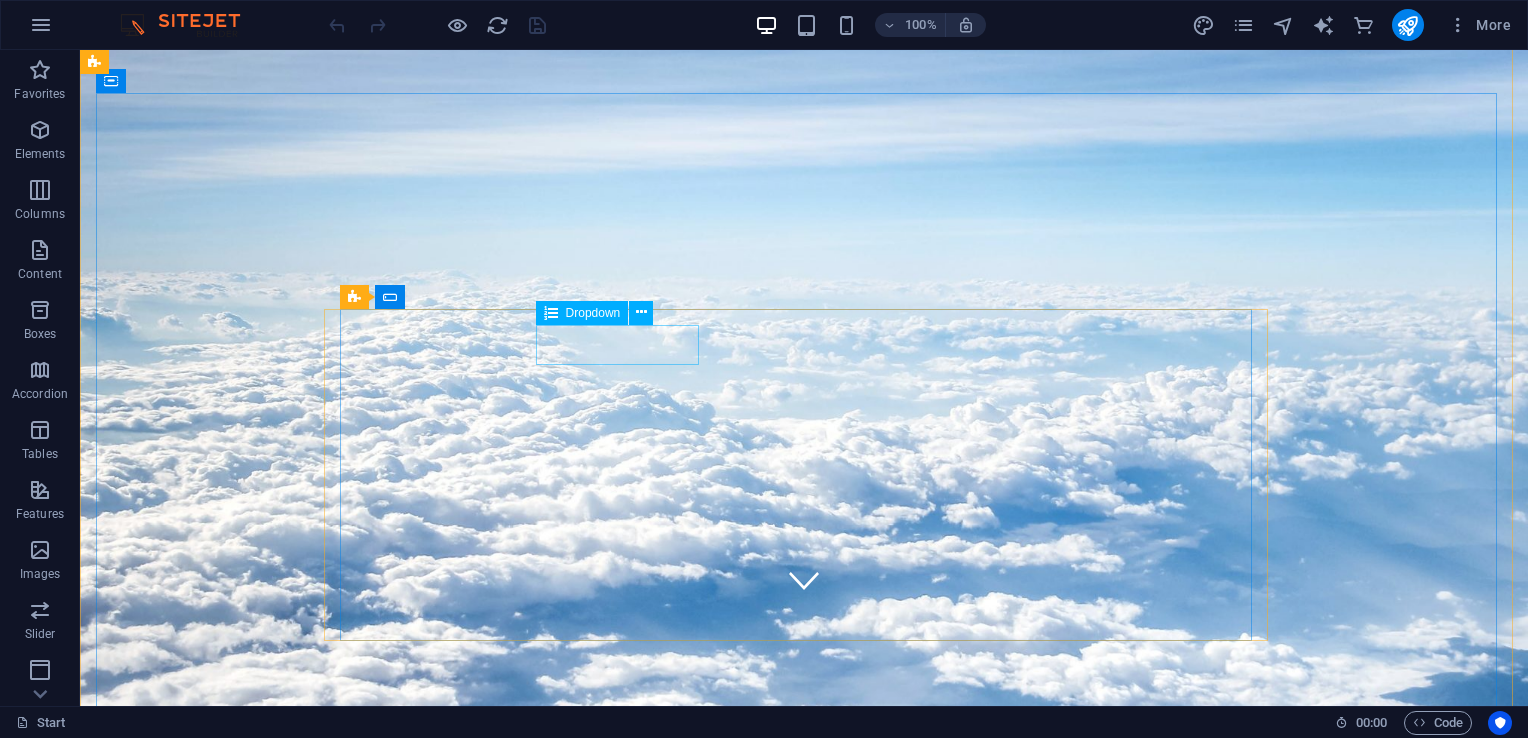 click on "Destination
Maldives
Antarctica
China" 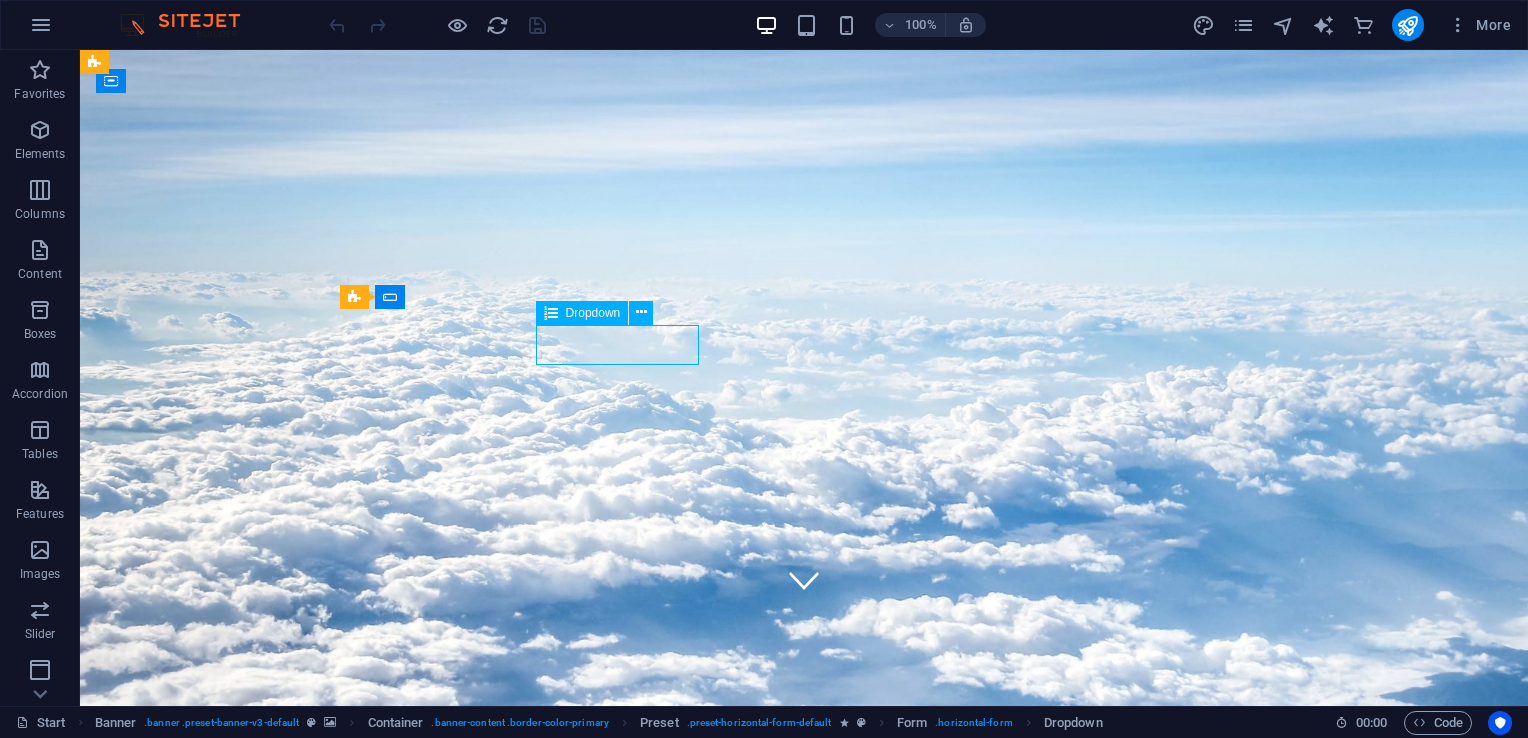 click on "Destination
Maldives
Antarctica
China" 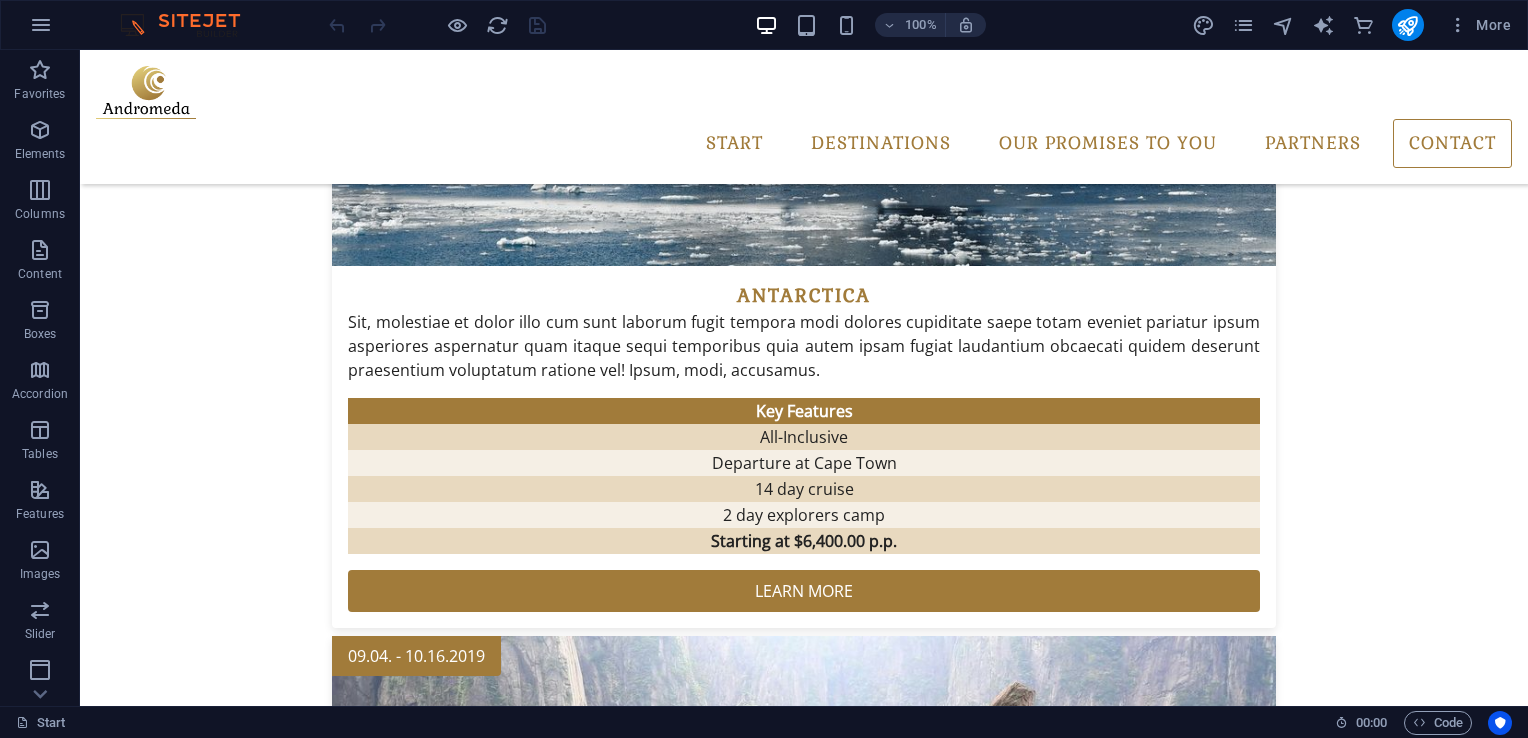 scroll, scrollTop: 4028, scrollLeft: 0, axis: vertical 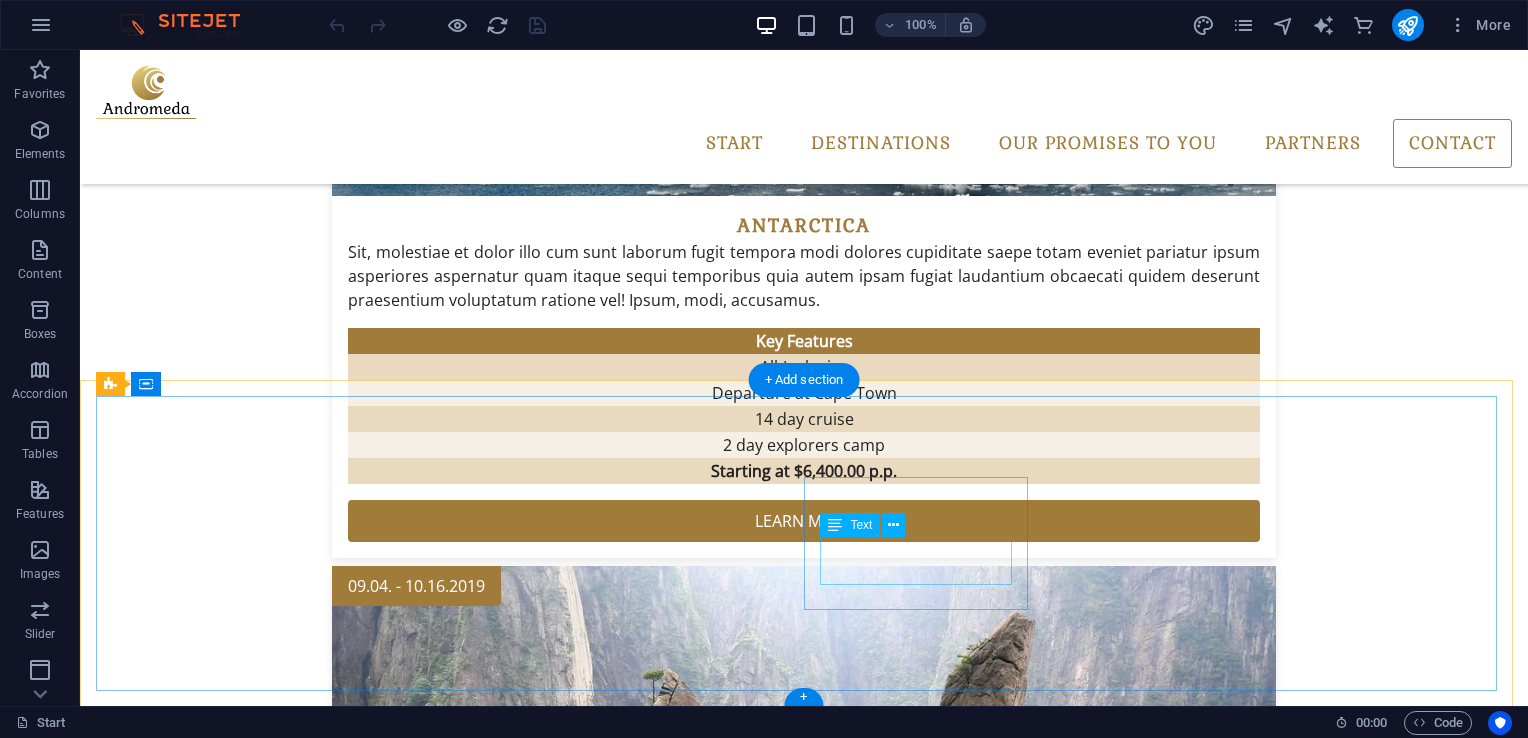 click on "Phone:  Fax:" at bounding box center [585, 5909] 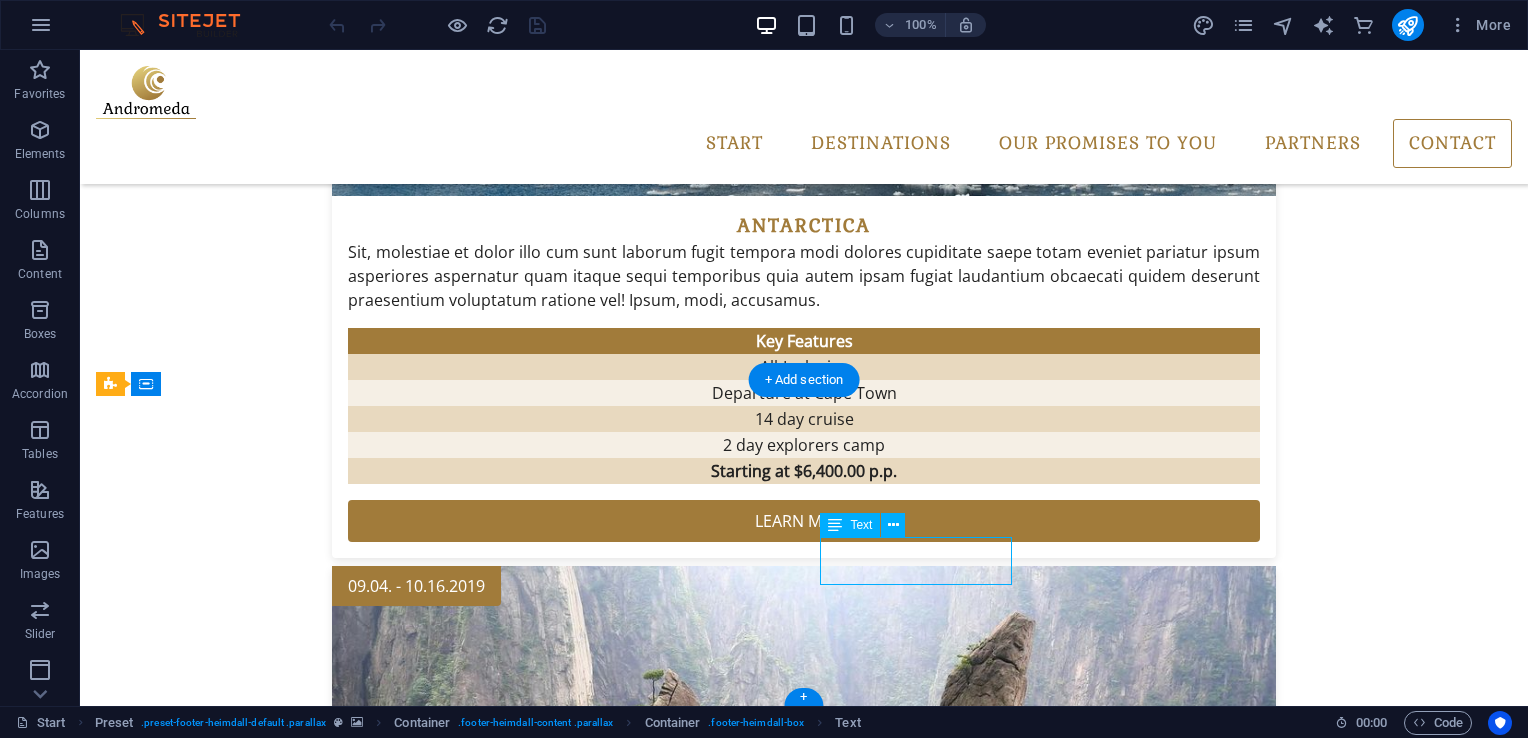 click on "Phone:  Fax:" at bounding box center [585, 5909] 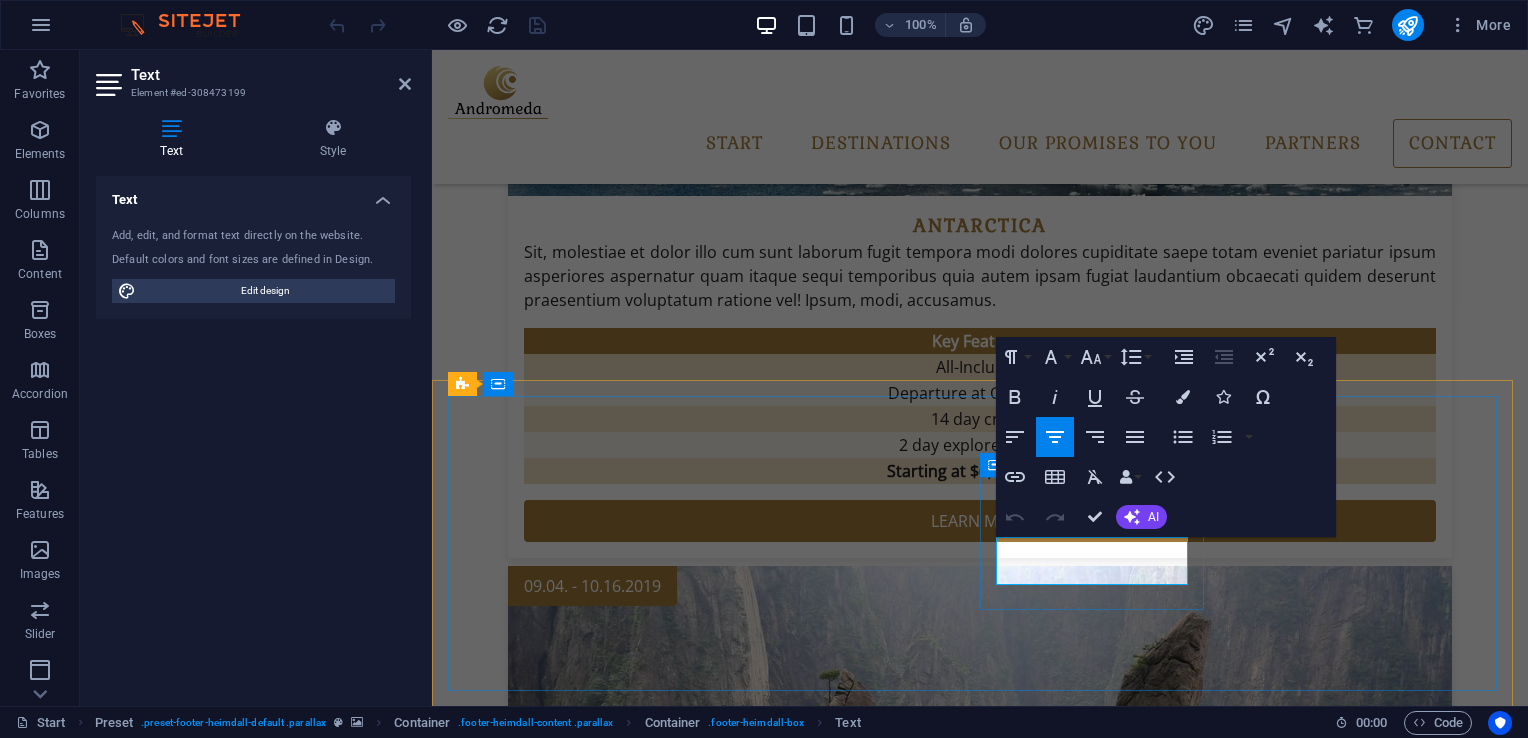 click on "Phone:" at bounding box center (937, 5897) 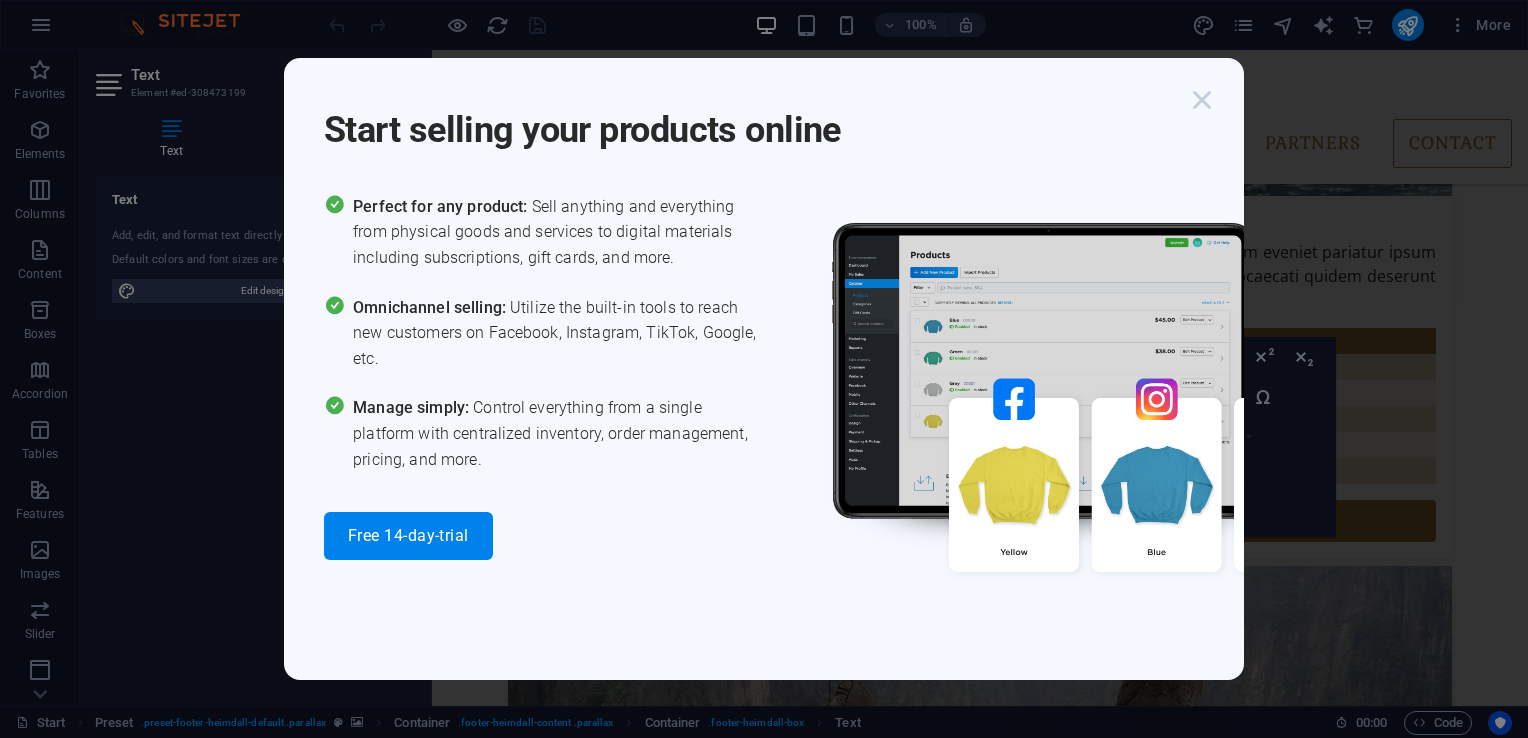 click at bounding box center (1202, 100) 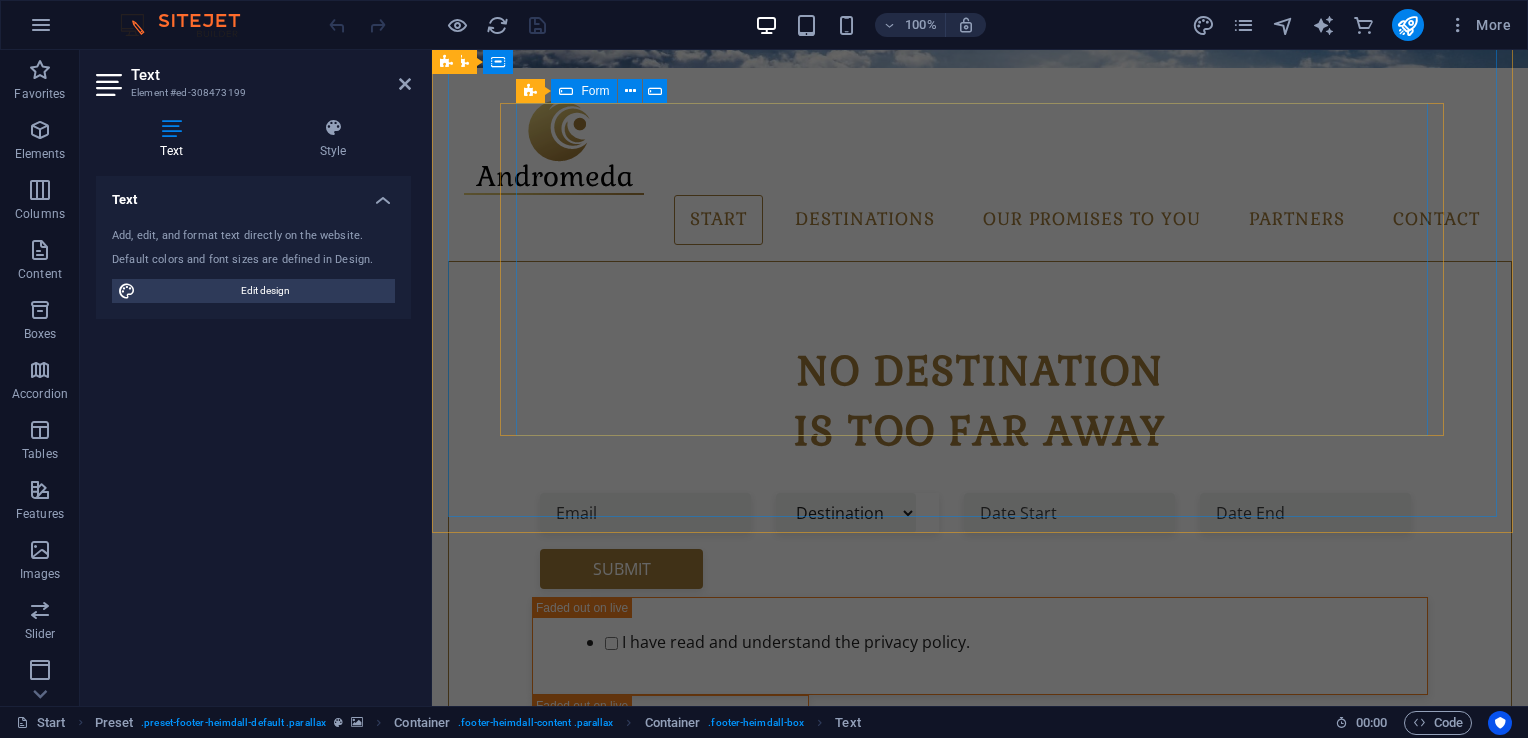 scroll, scrollTop: 0, scrollLeft: 0, axis: both 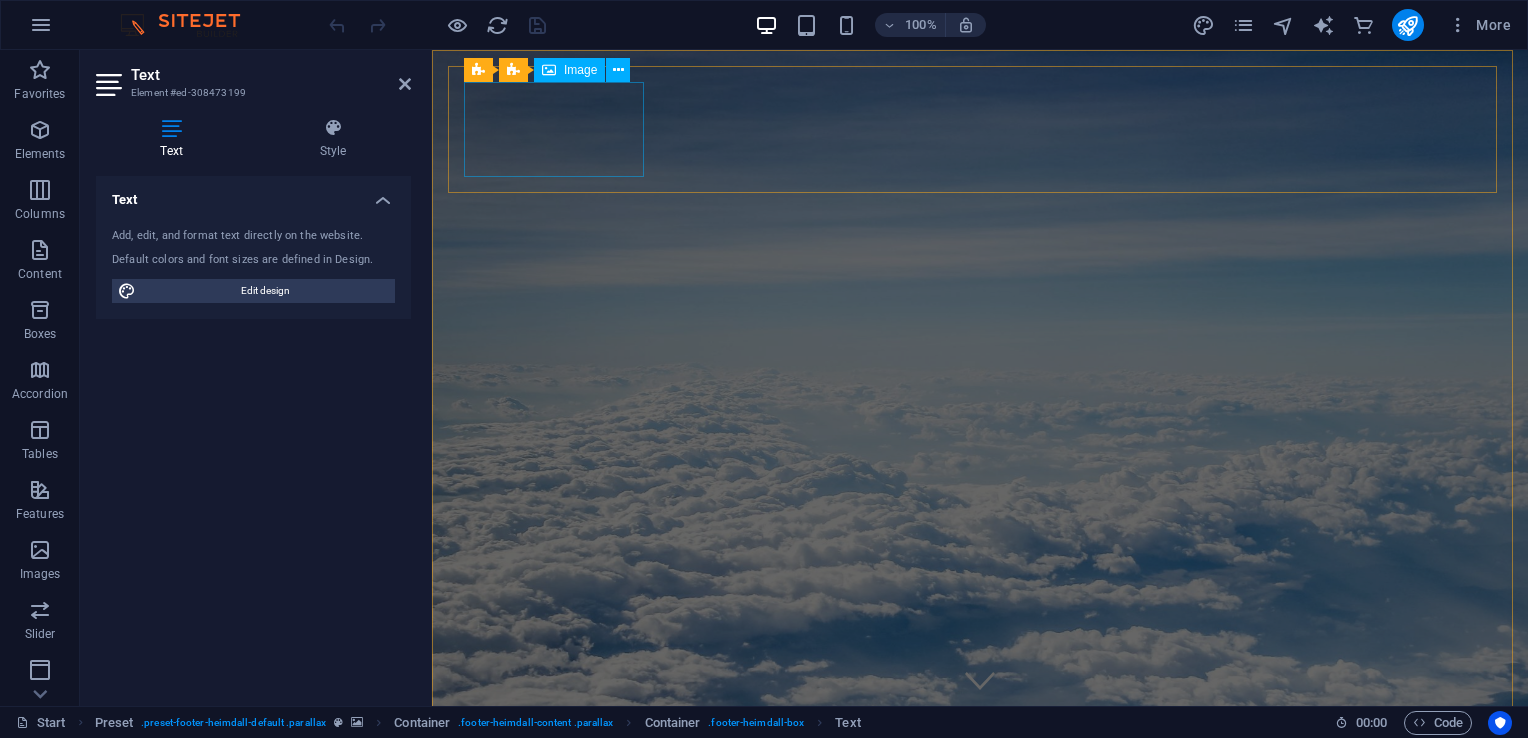 click at bounding box center [549, 70] 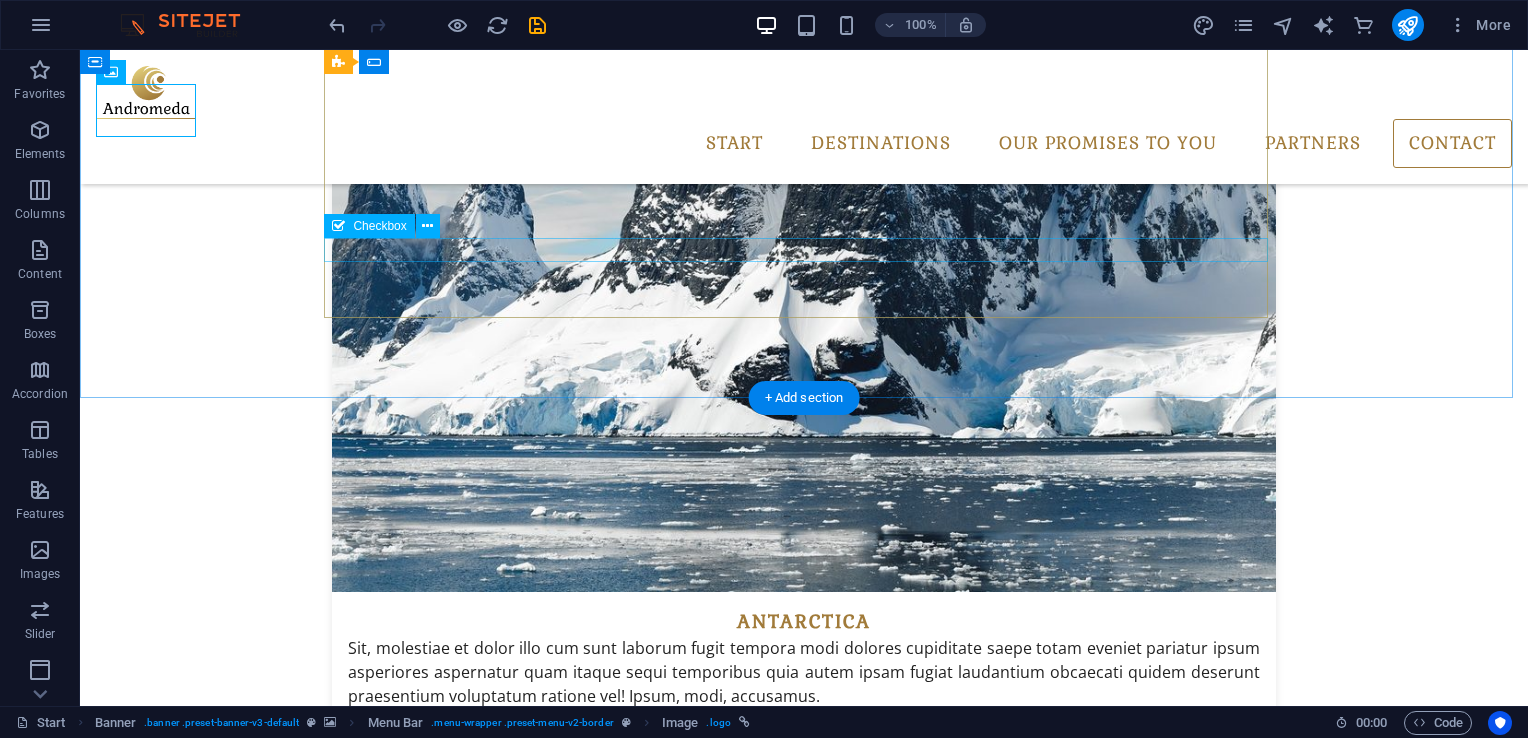 scroll, scrollTop: 3328, scrollLeft: 0, axis: vertical 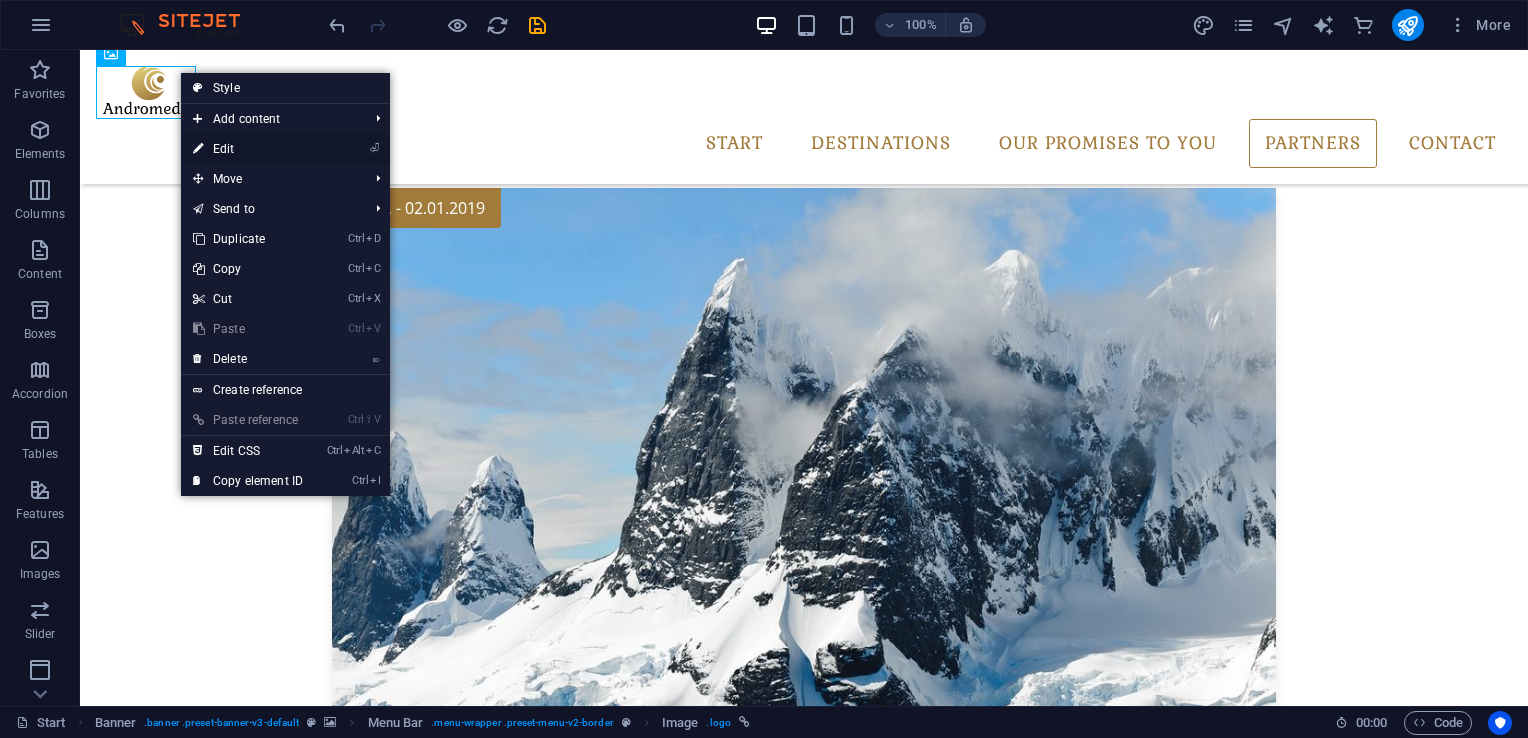 click on "⏎  Edit" at bounding box center [248, 149] 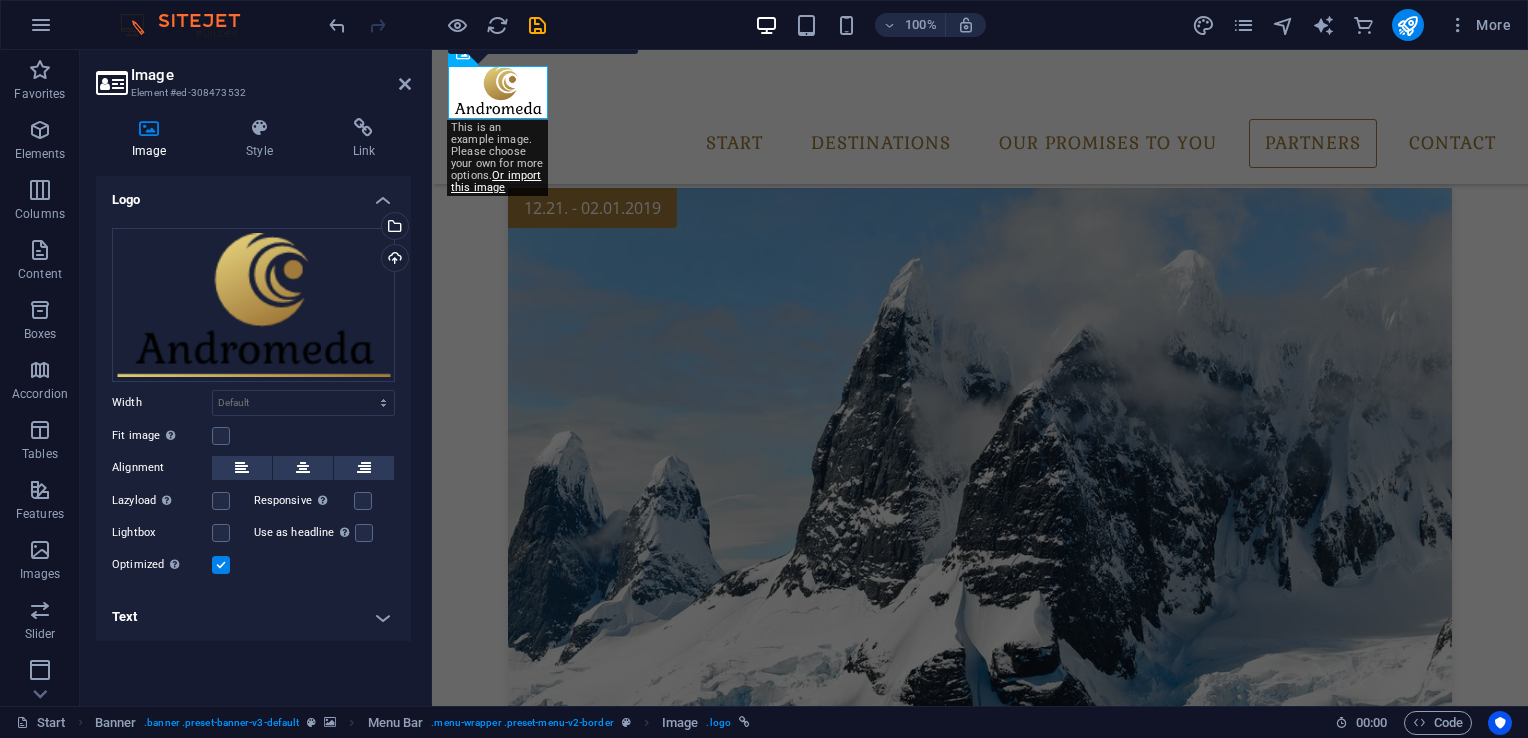 click at bounding box center [149, 128] 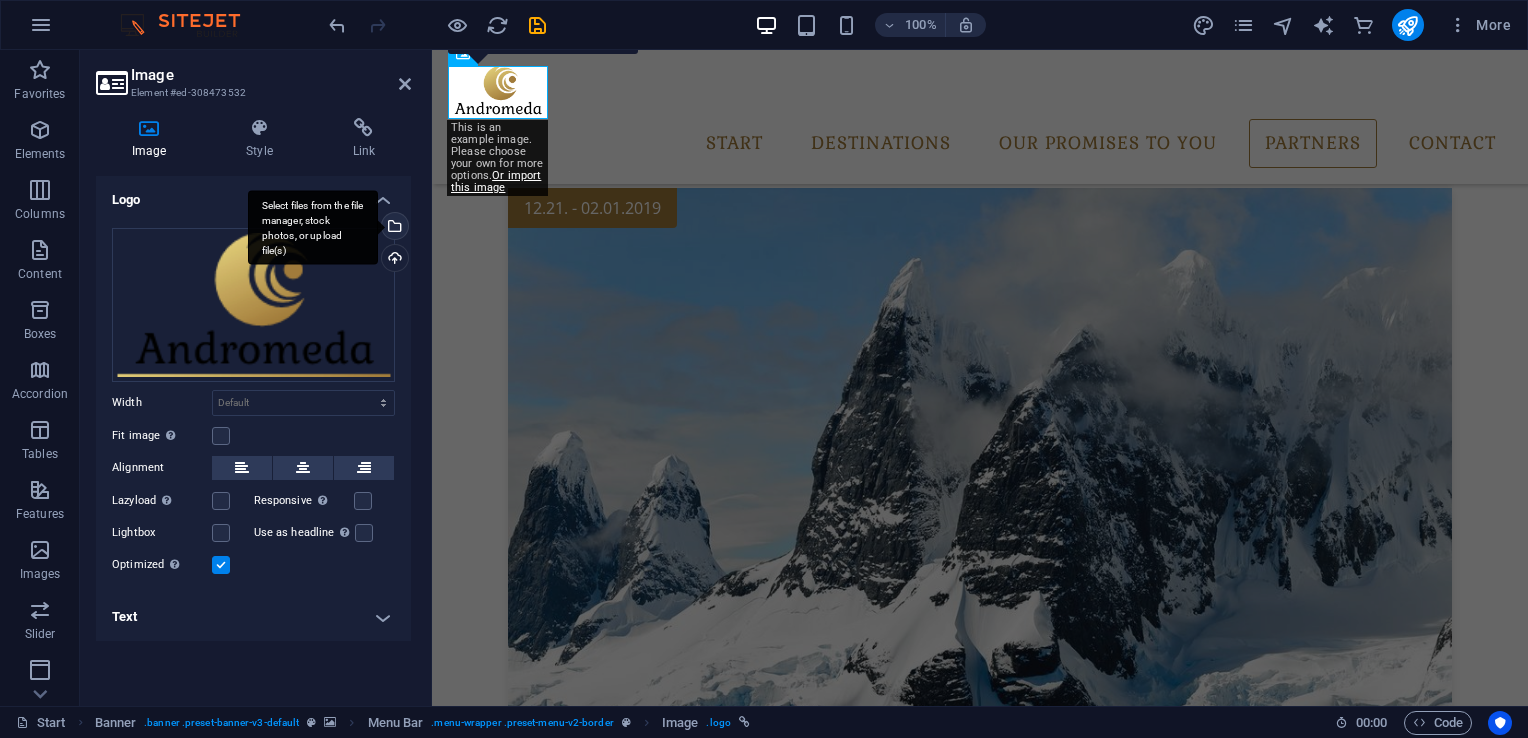 click on "Select files from the file manager, stock photos, or upload file(s)" at bounding box center [393, 228] 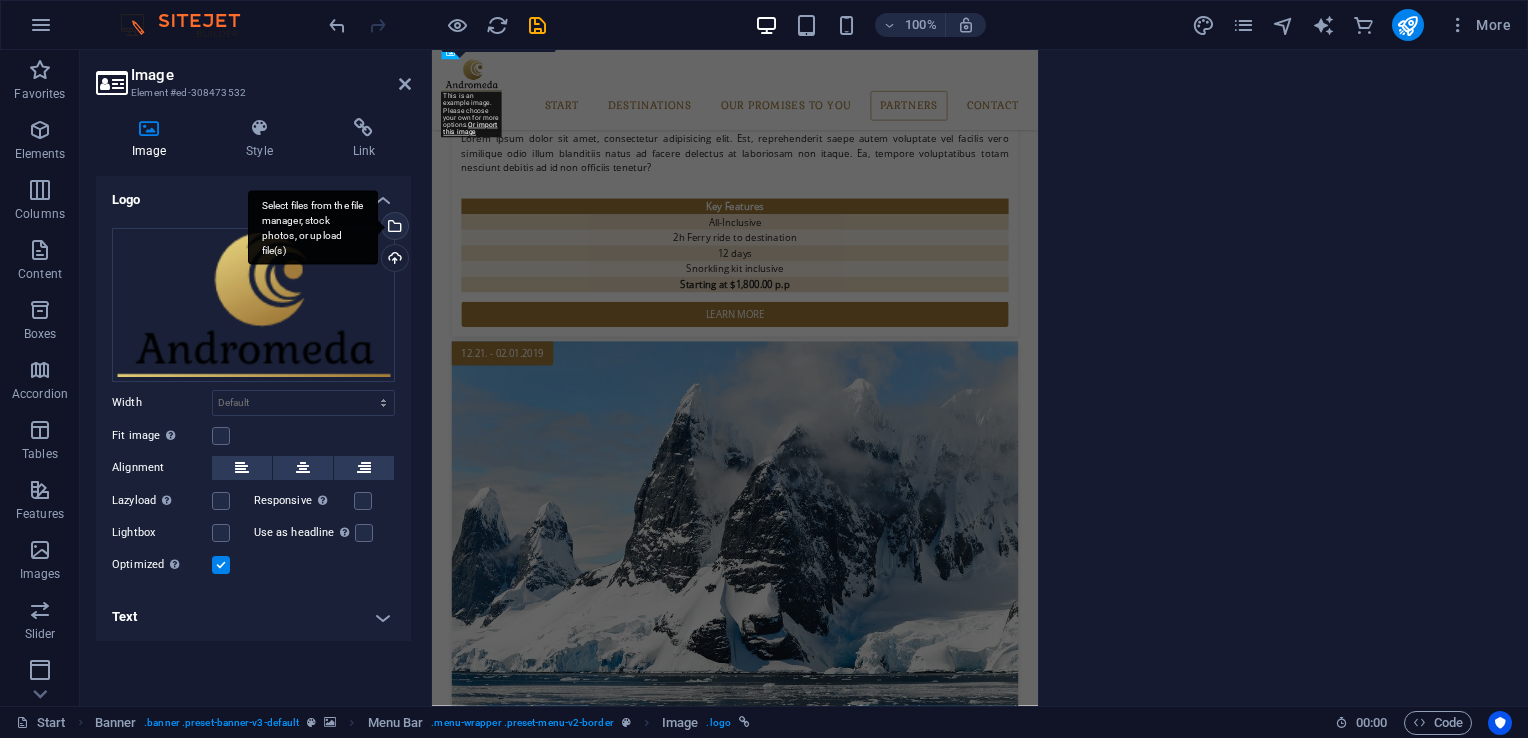 scroll, scrollTop: 3676, scrollLeft: 0, axis: vertical 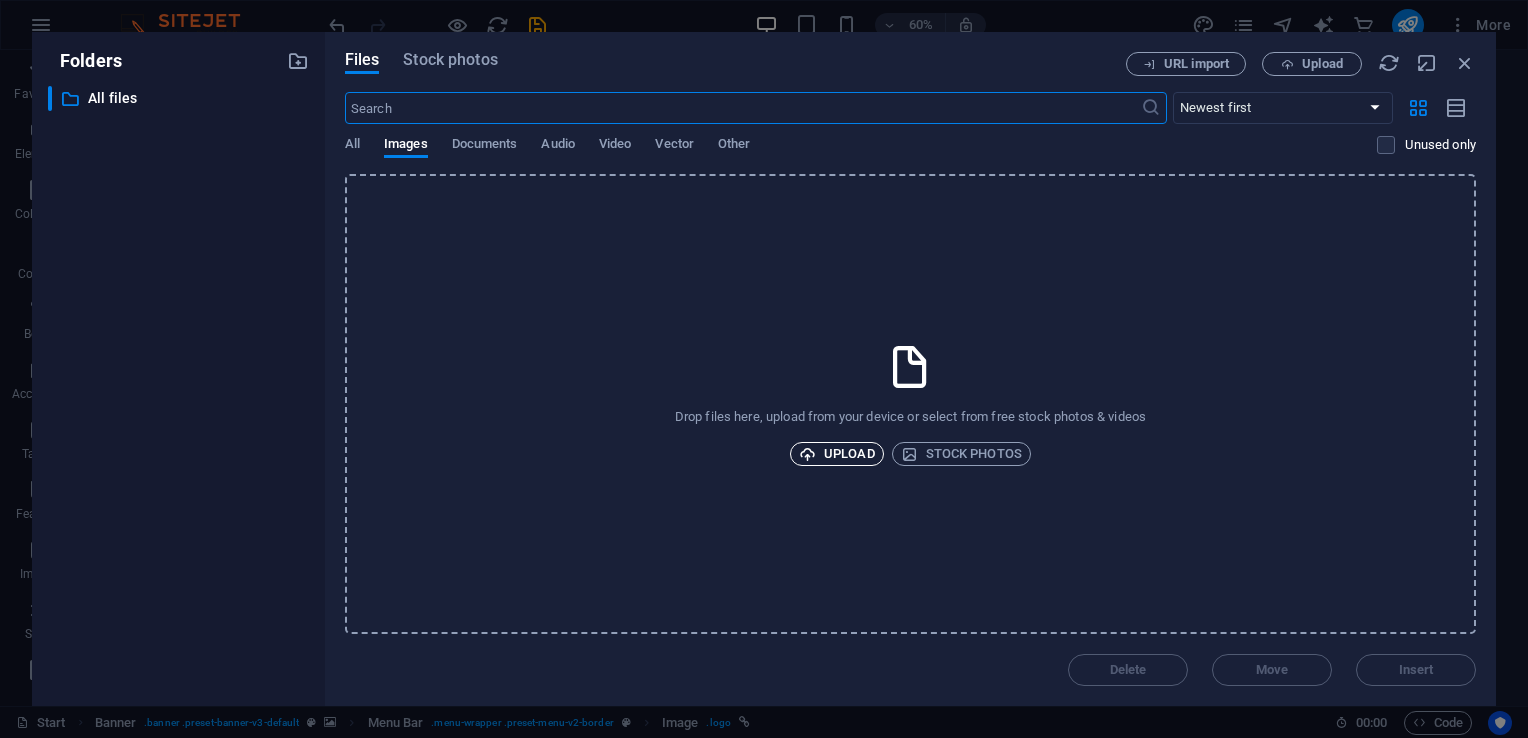 click on "Upload" at bounding box center (837, 454) 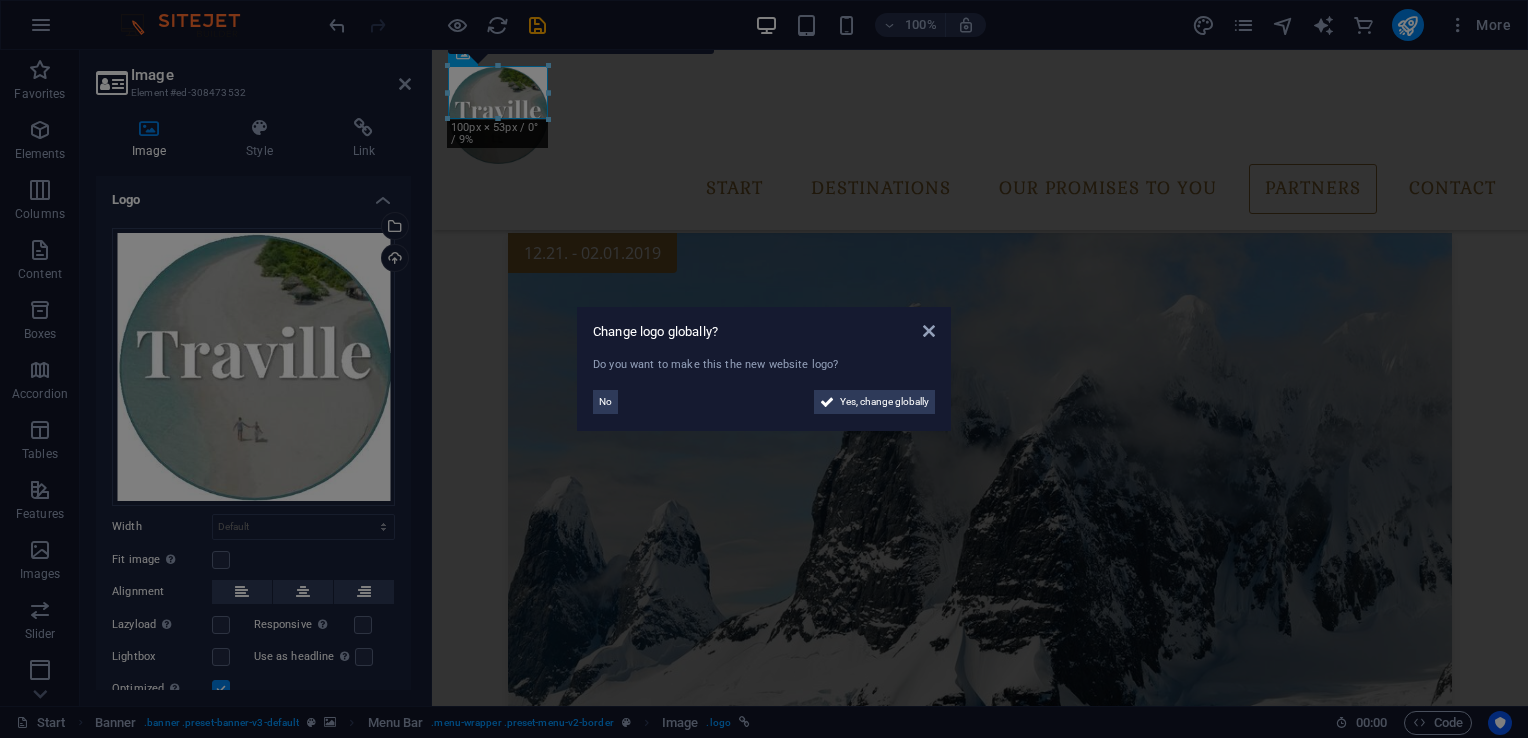 scroll, scrollTop: 3372, scrollLeft: 0, axis: vertical 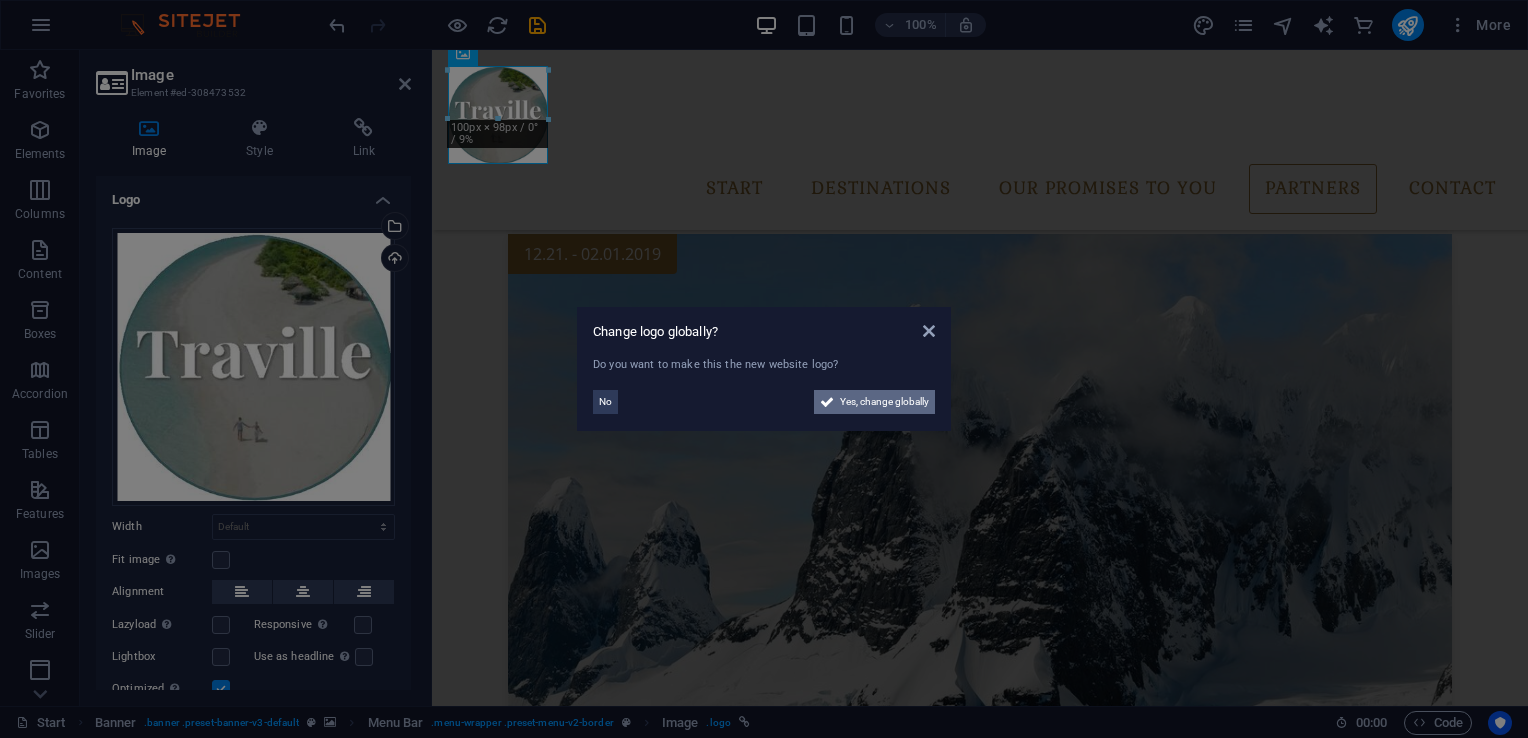 click on "Yes, change globally" at bounding box center [884, 402] 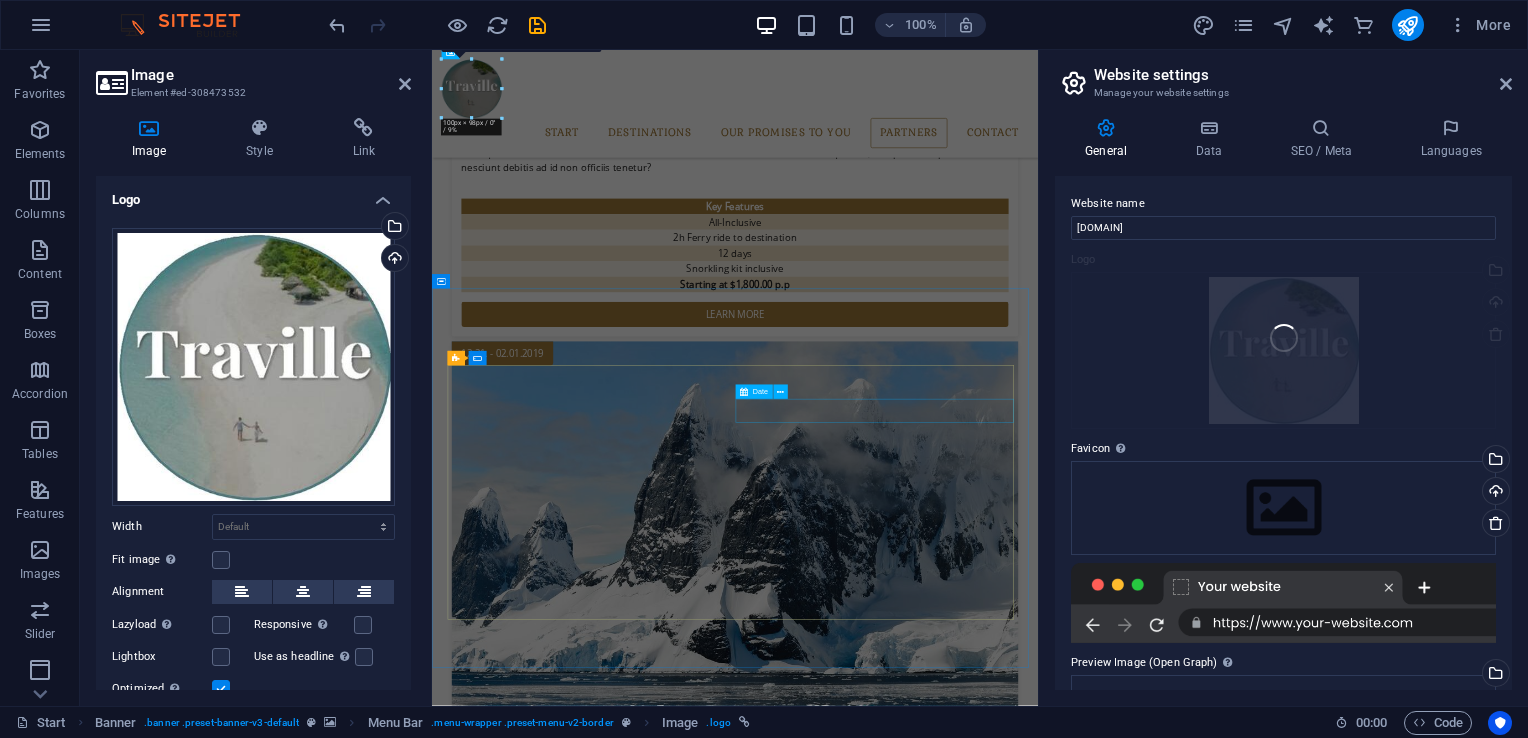scroll, scrollTop: 3676, scrollLeft: 0, axis: vertical 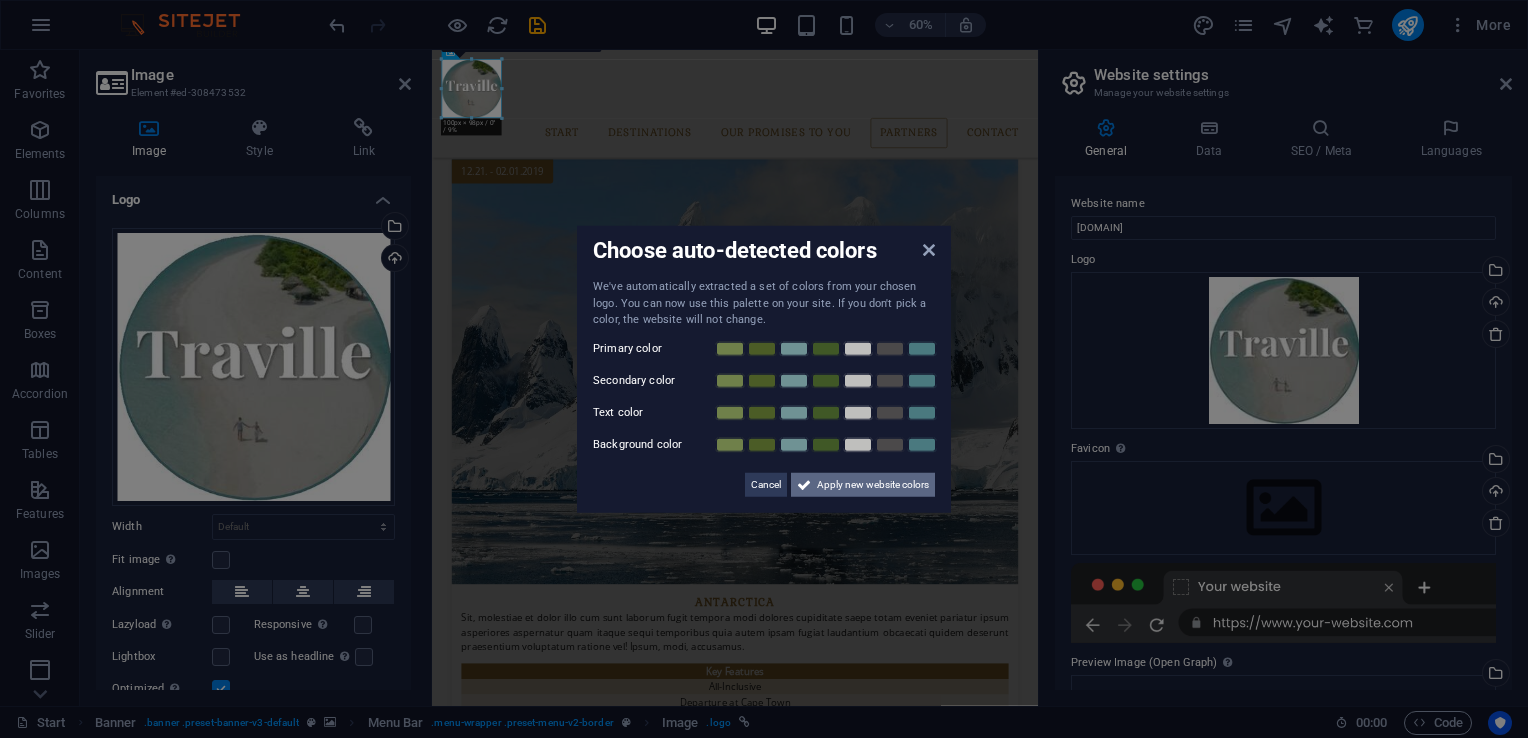 click on "Apply new website colors" at bounding box center (873, 484) 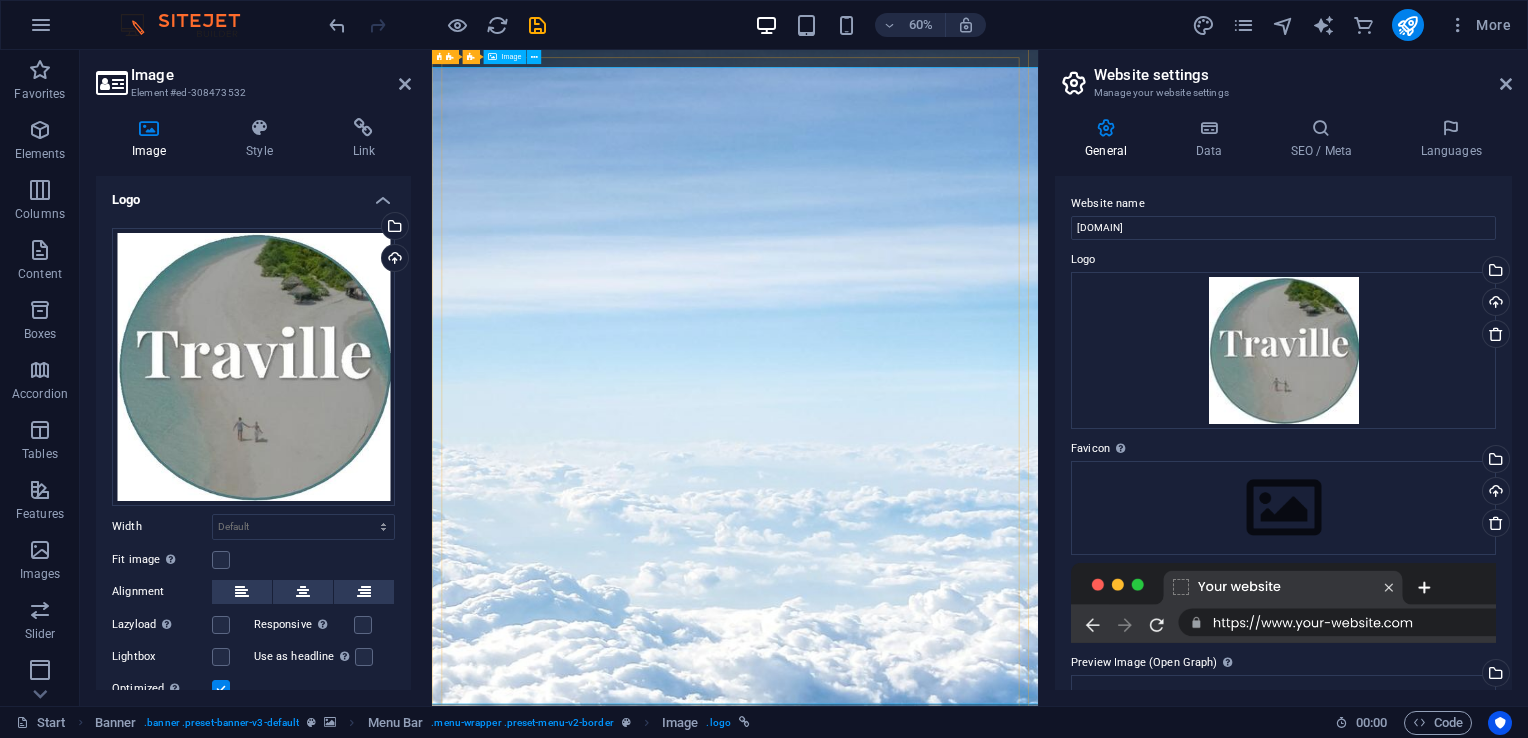 scroll, scrollTop: 0, scrollLeft: 0, axis: both 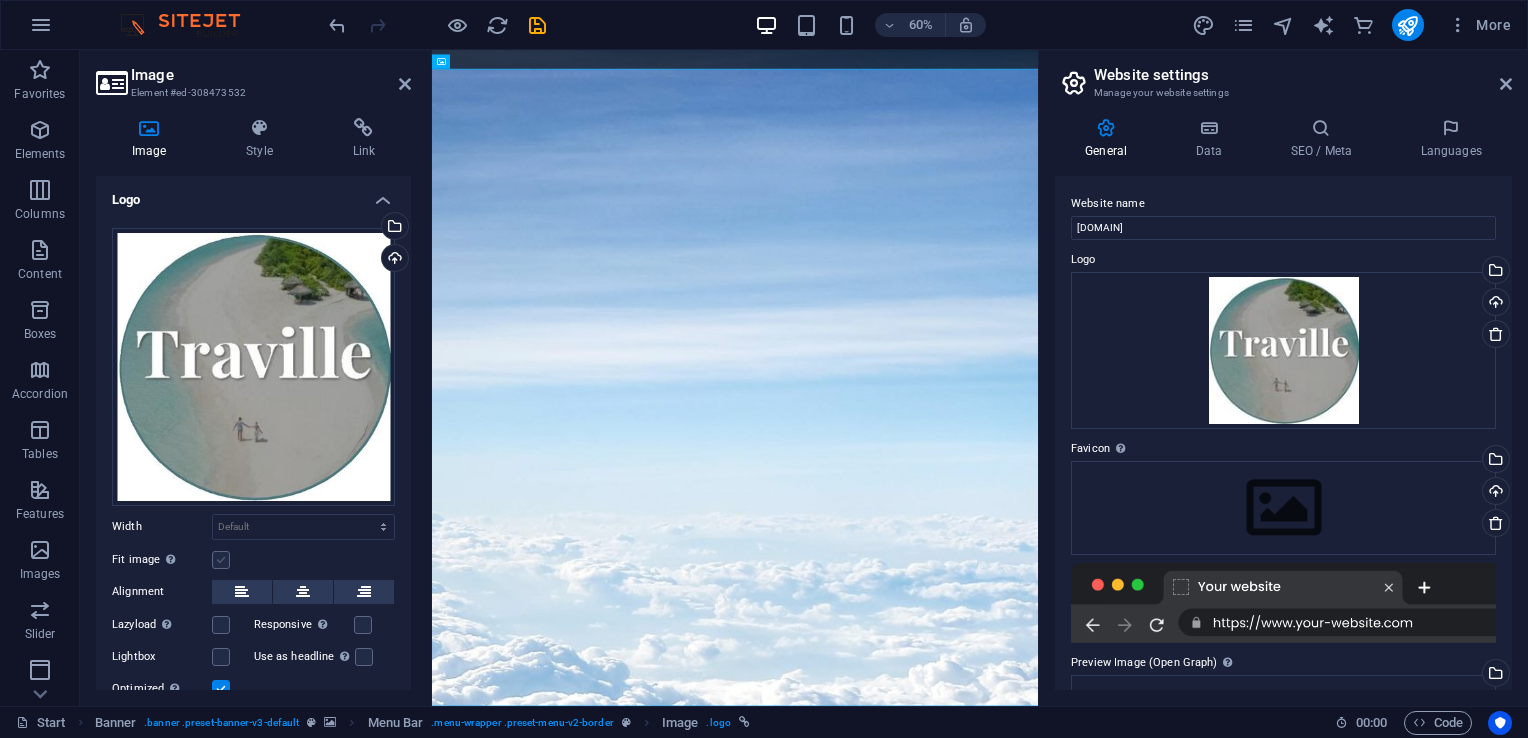 click at bounding box center [221, 560] 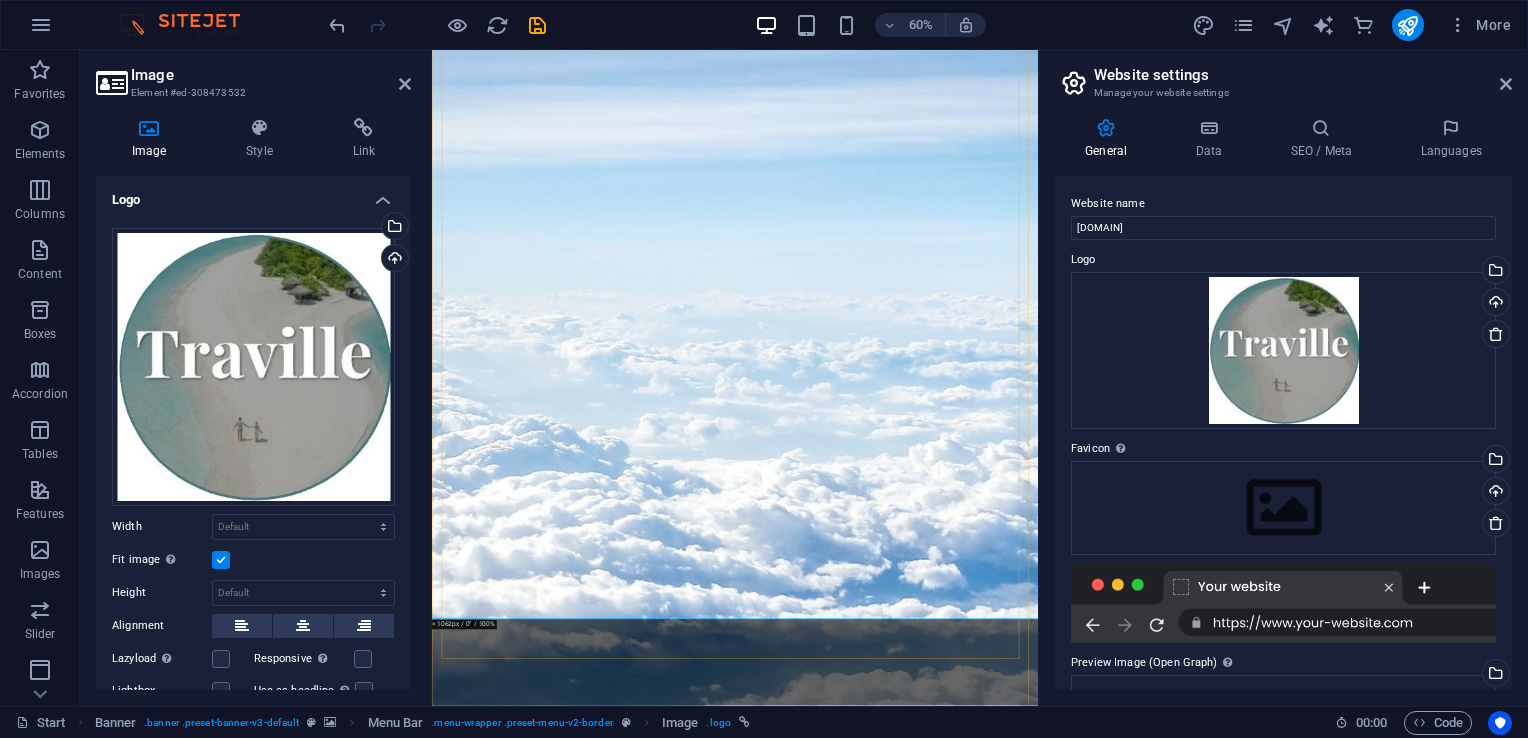 scroll, scrollTop: 500, scrollLeft: 0, axis: vertical 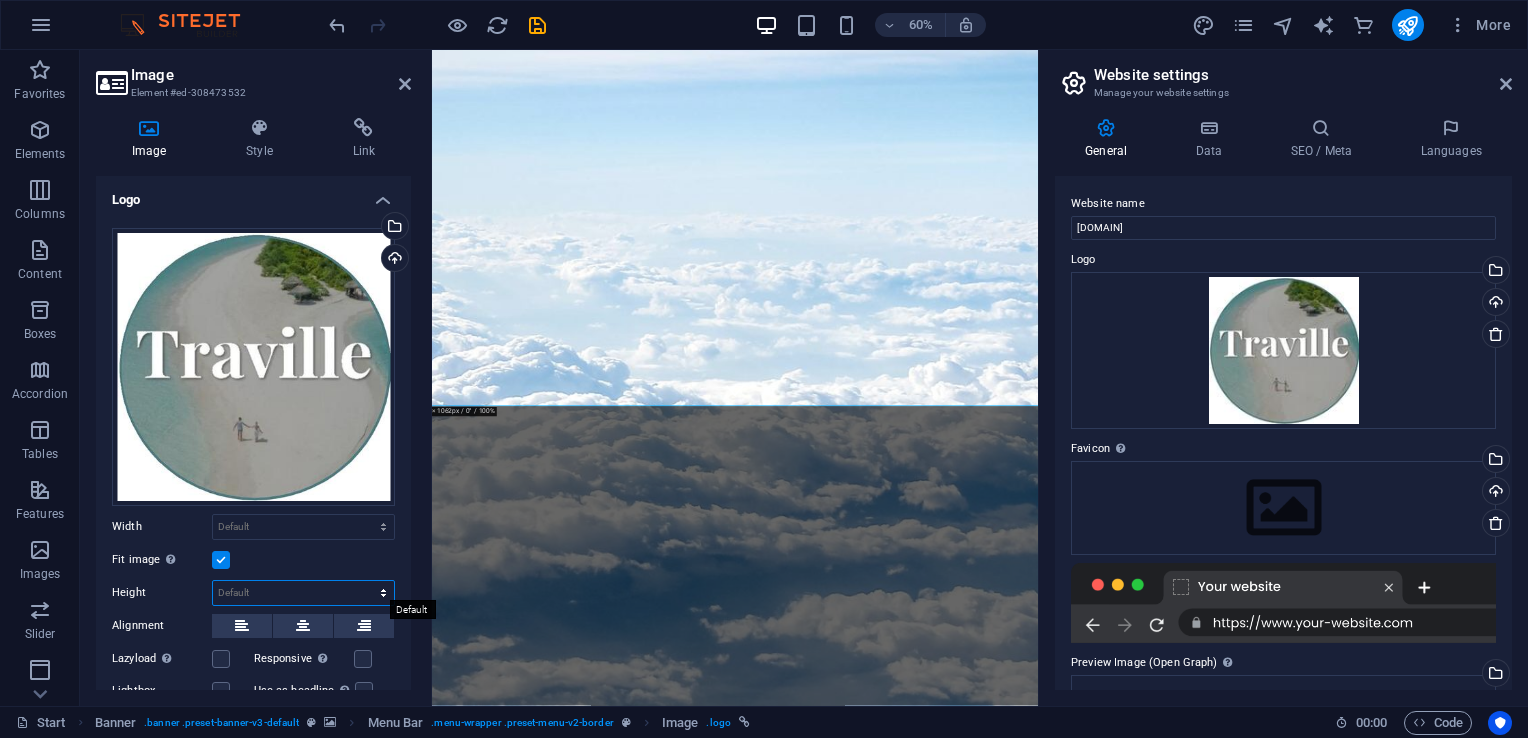 click on "Default auto px" at bounding box center [303, 593] 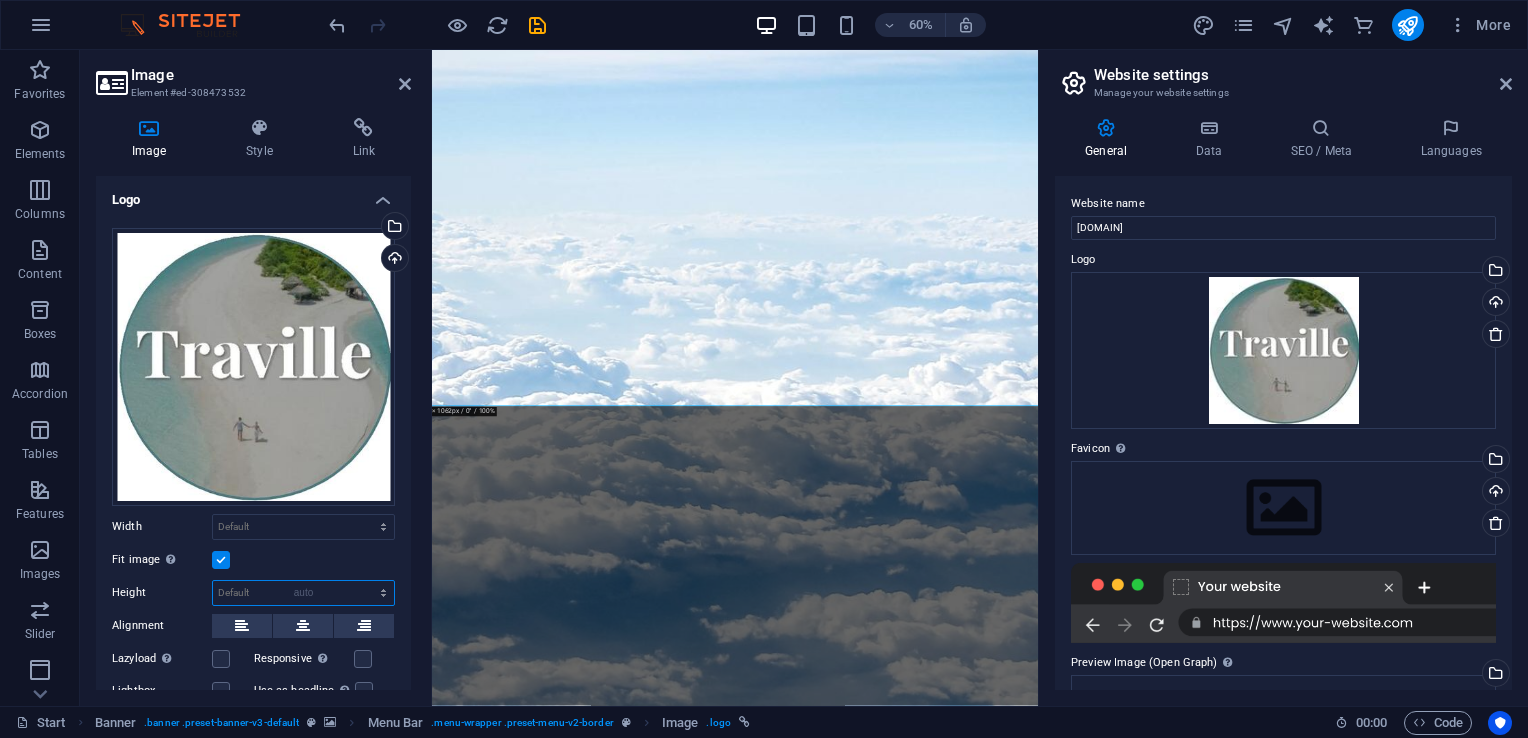 click on "Default auto px" at bounding box center [303, 593] 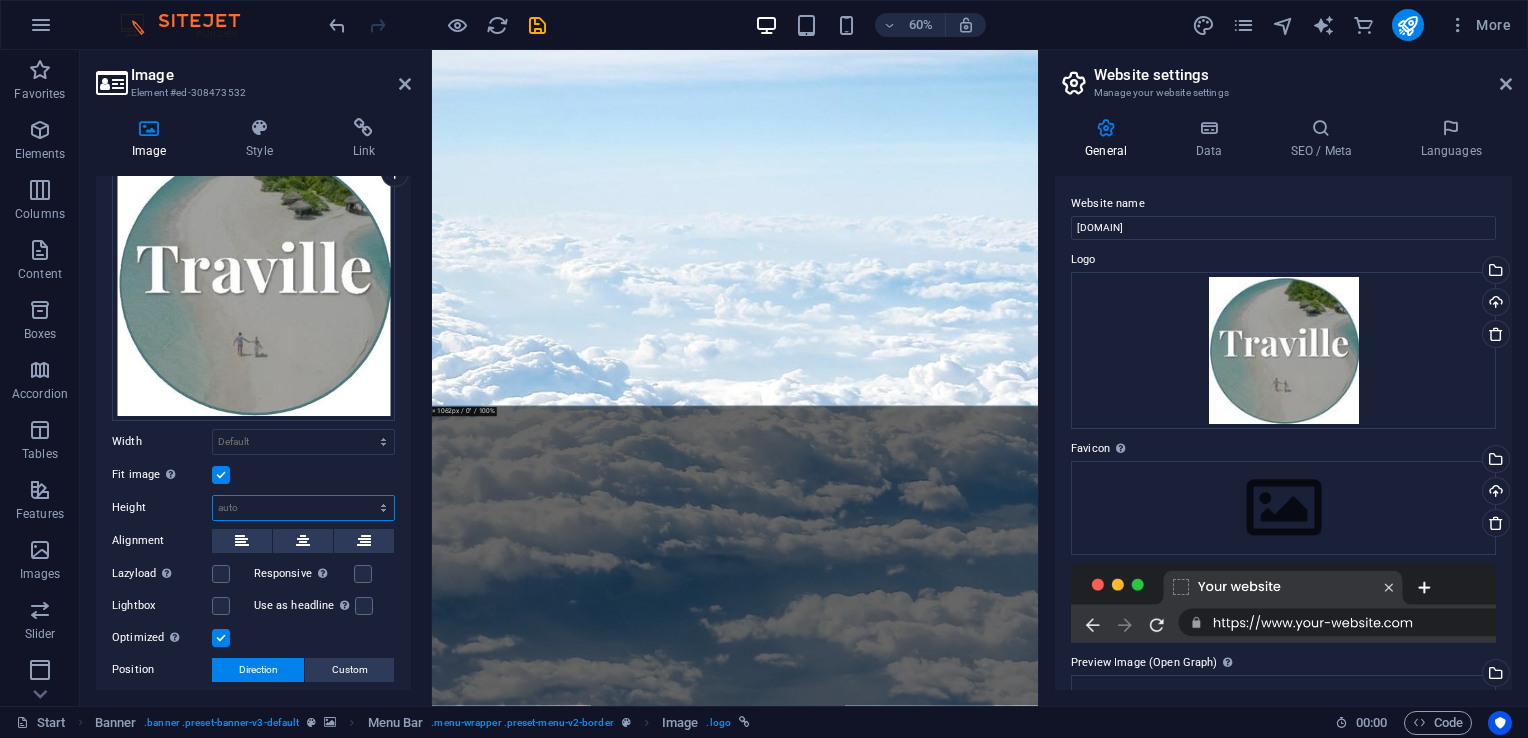 scroll, scrollTop: 200, scrollLeft: 0, axis: vertical 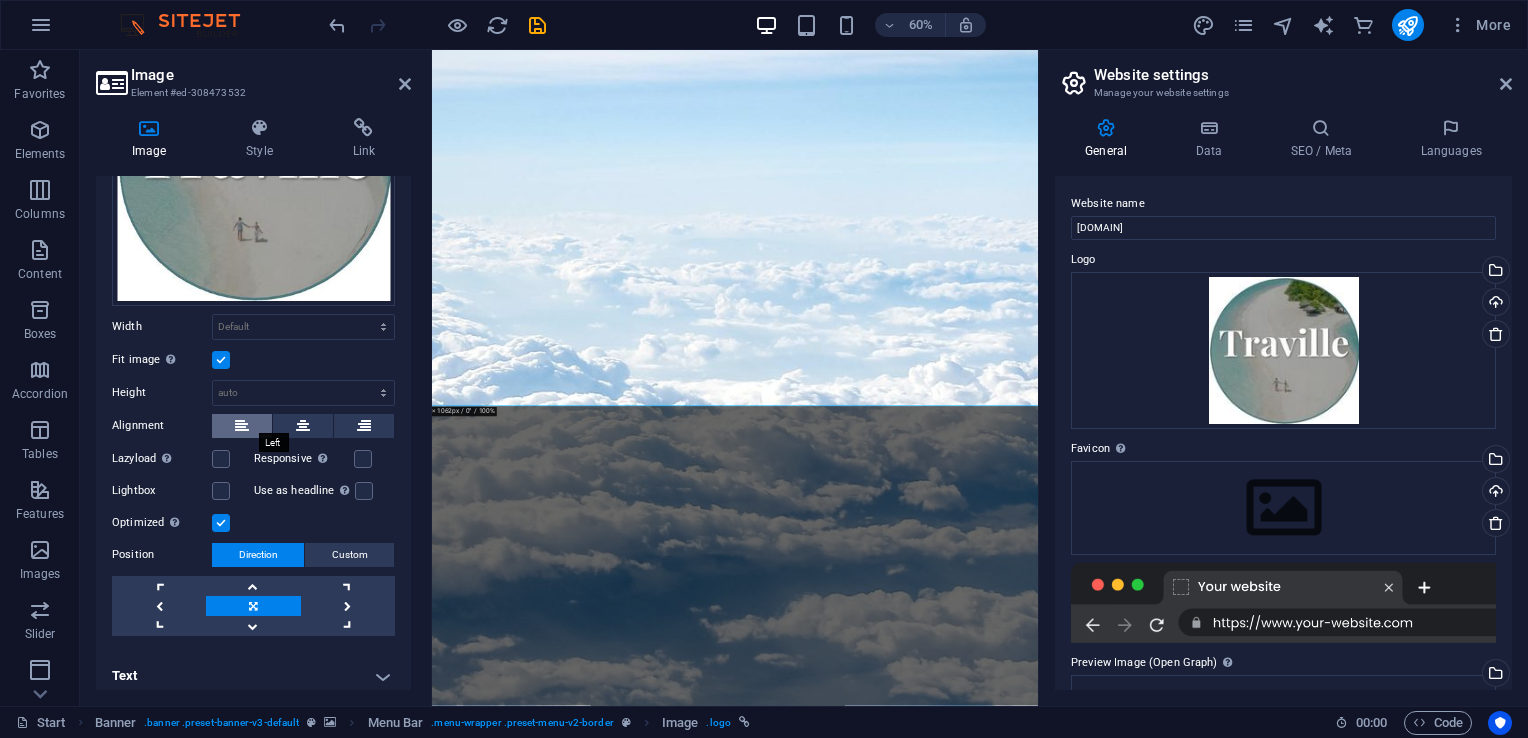 click at bounding box center [242, 426] 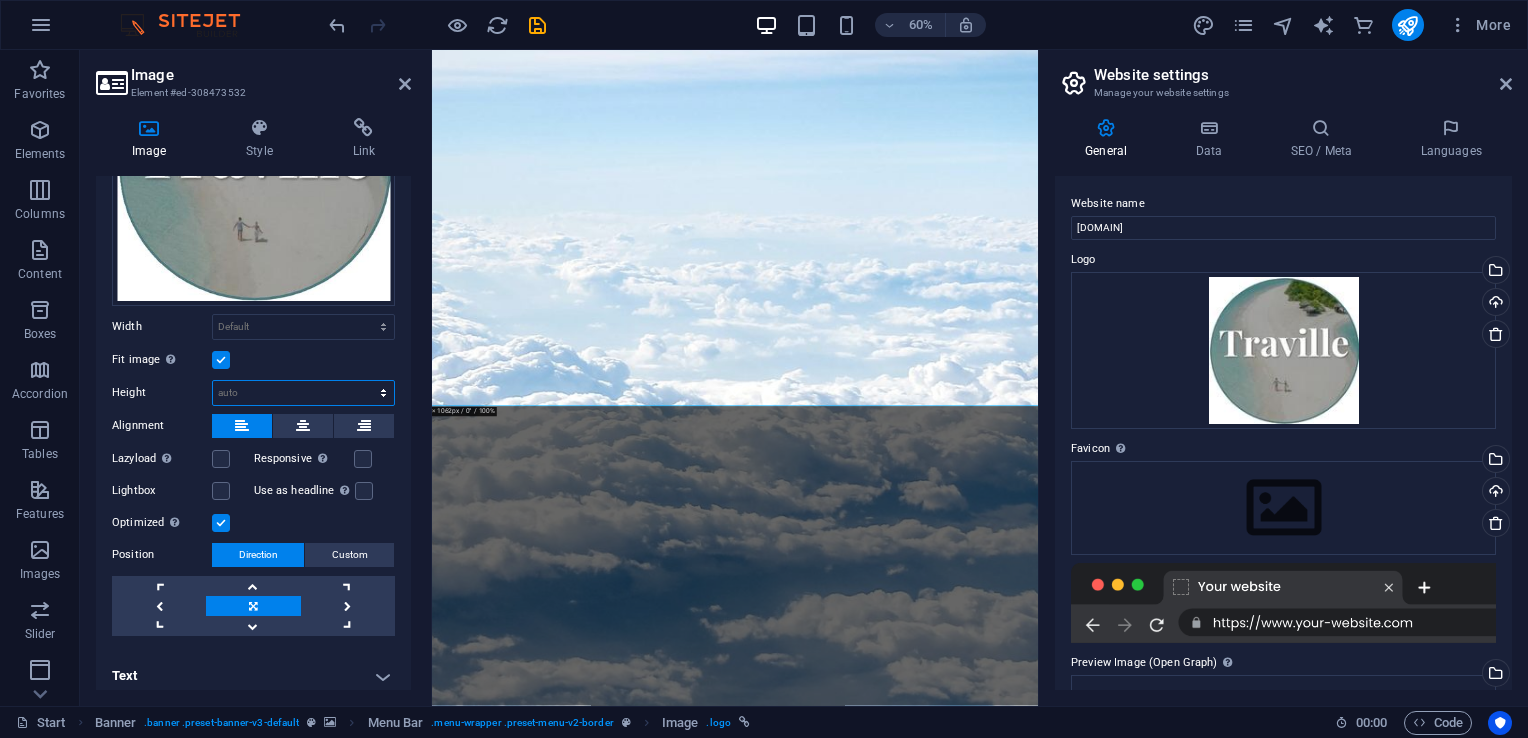 click on "Default auto px" at bounding box center (303, 393) 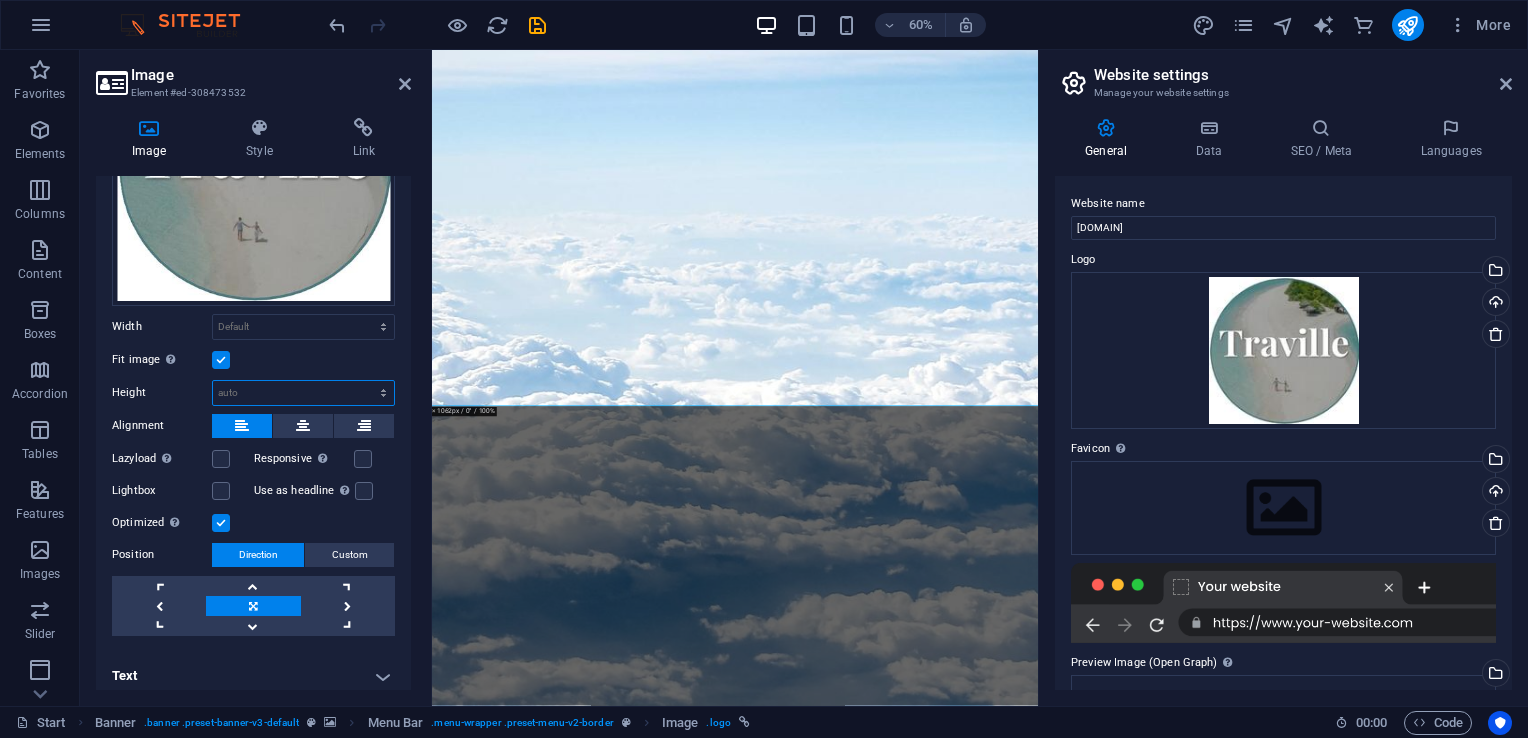 select on "px" 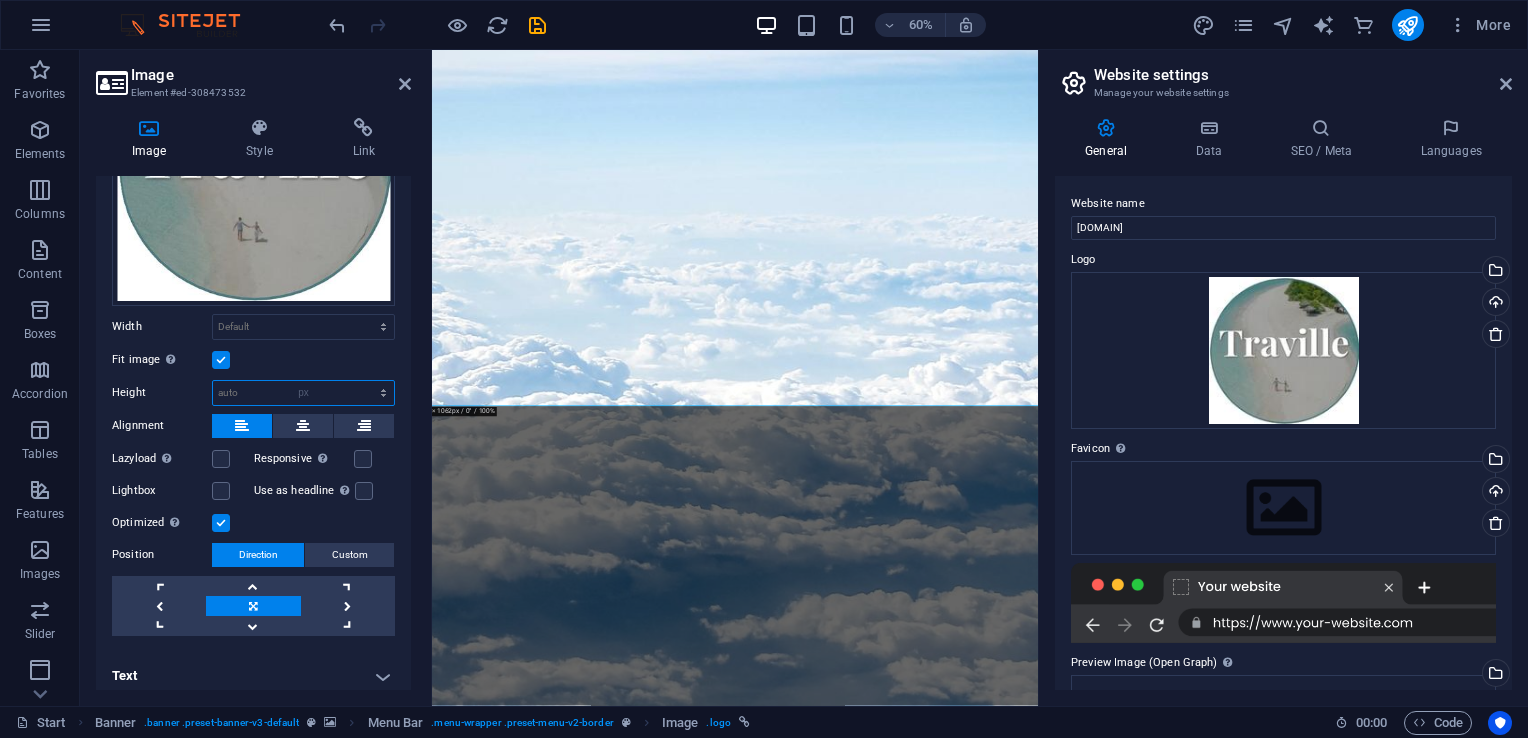 click on "Default auto px" at bounding box center [303, 393] 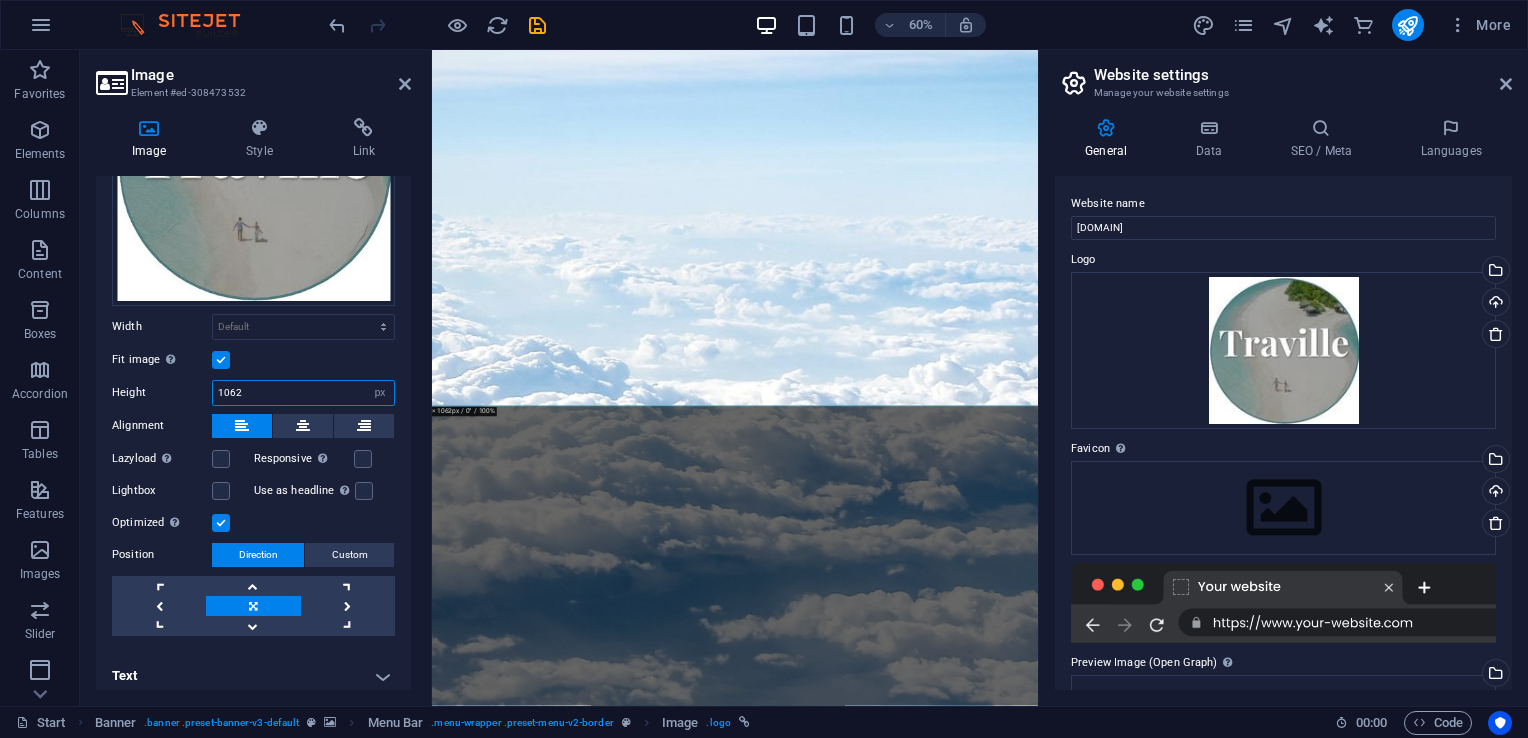 click on "1062" at bounding box center [303, 393] 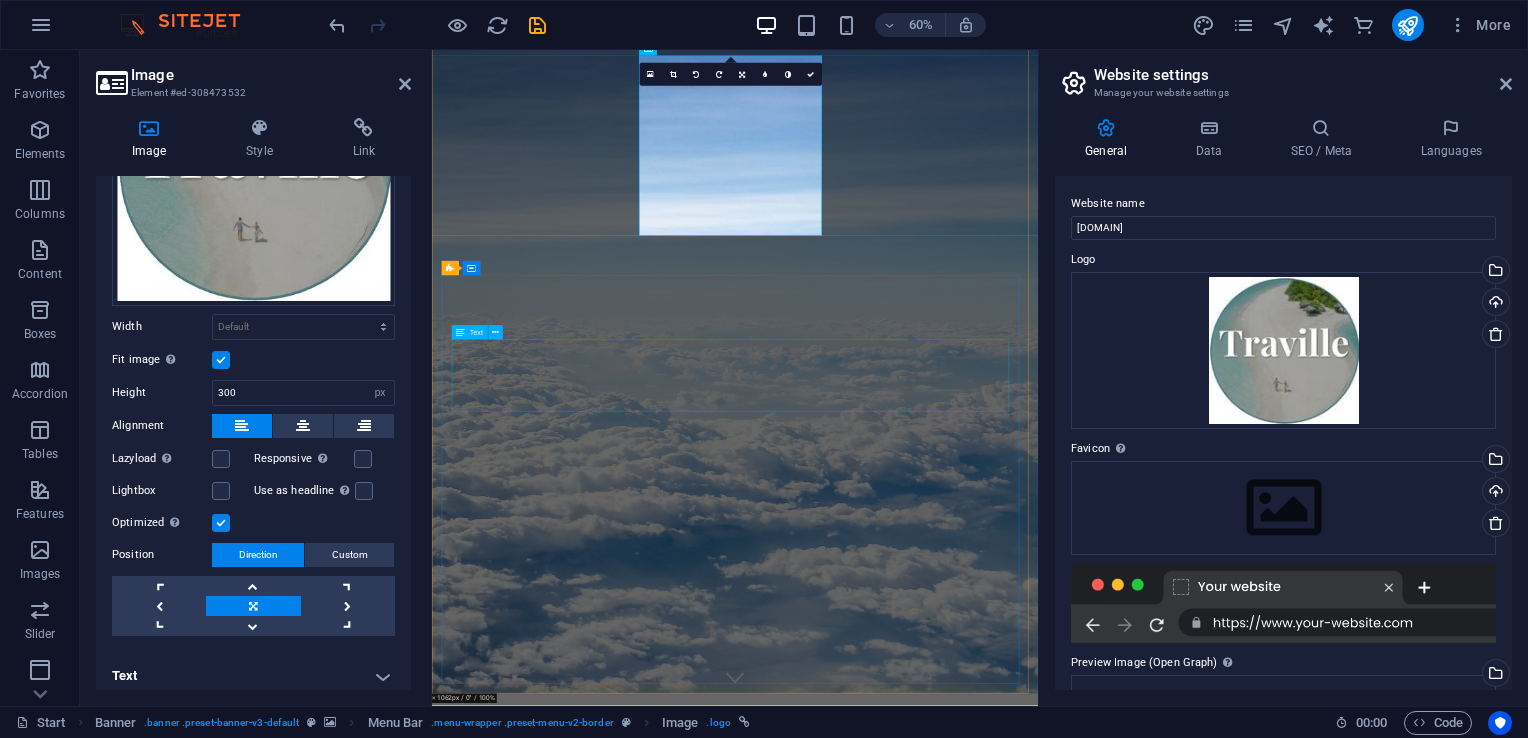 scroll, scrollTop: 0, scrollLeft: 0, axis: both 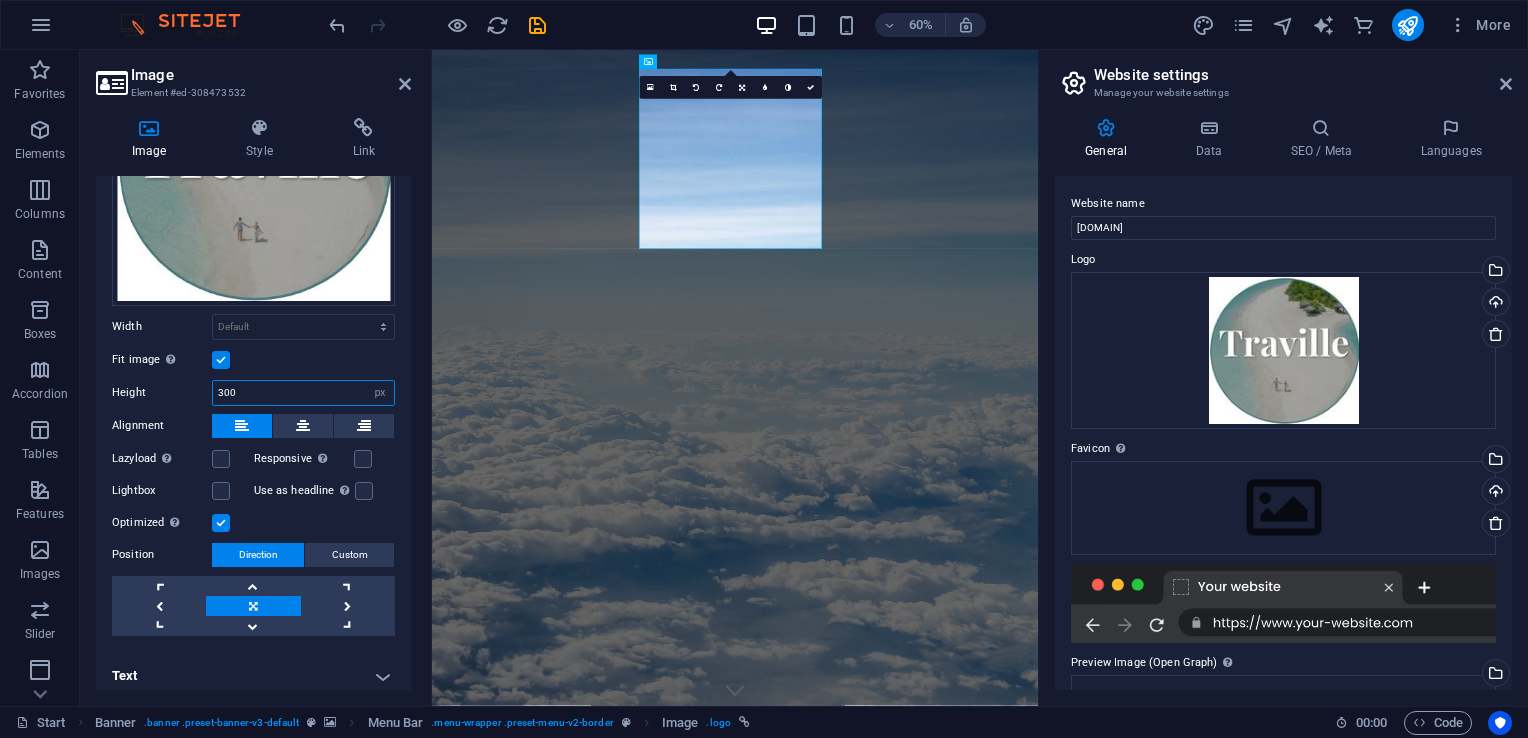 drag, startPoint x: 275, startPoint y: 390, endPoint x: 197, endPoint y: 390, distance: 78 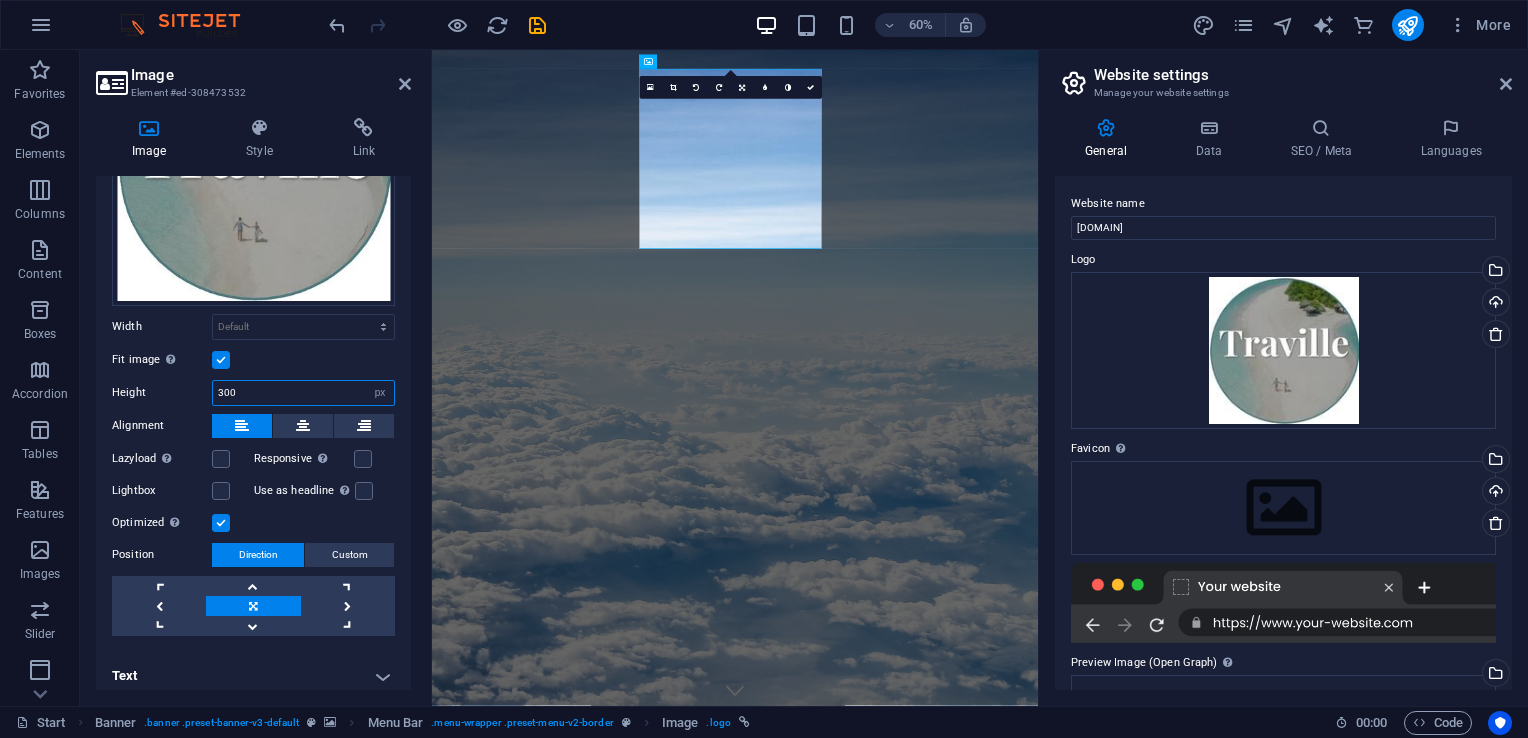 click on "Height 300 Default auto px" at bounding box center (253, 393) 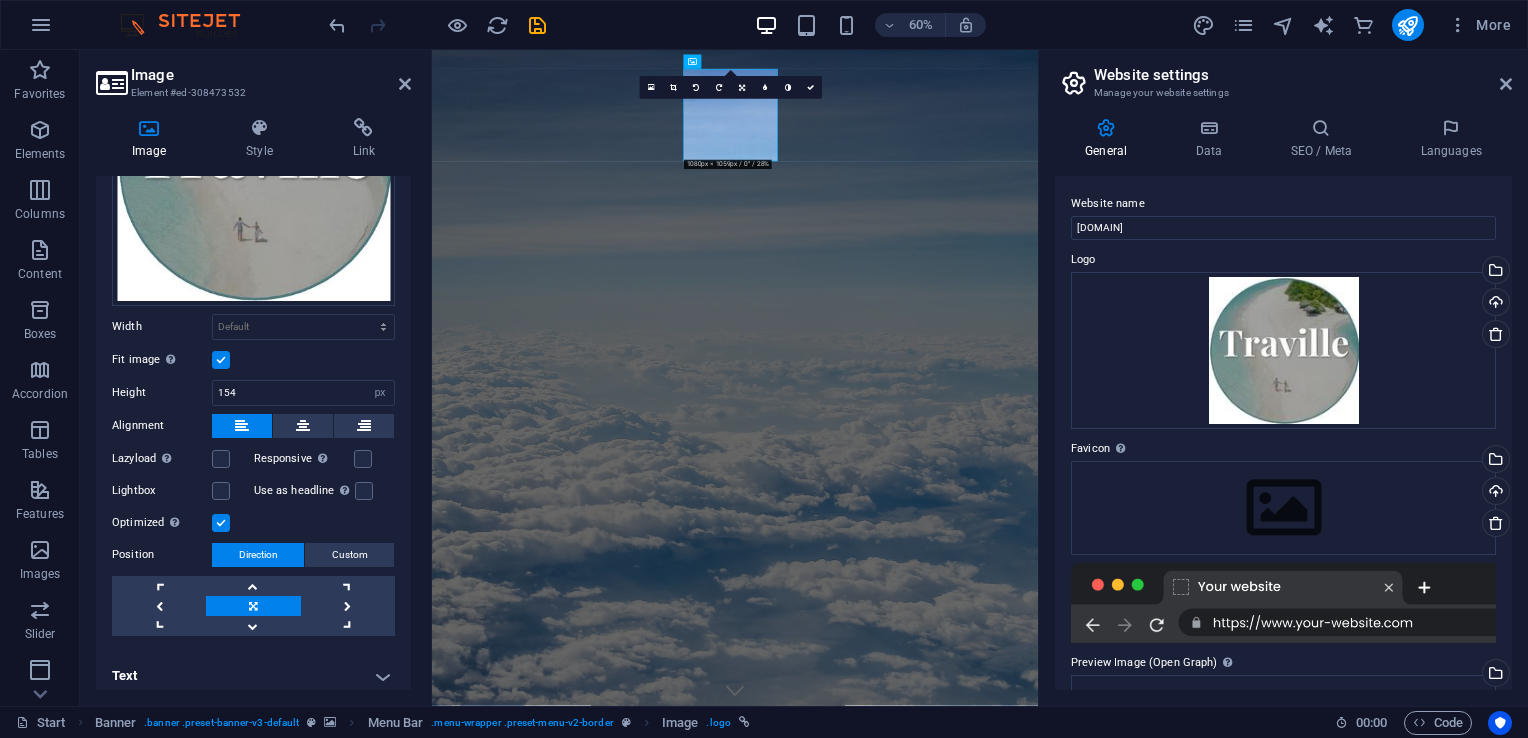 click at bounding box center (242, 426) 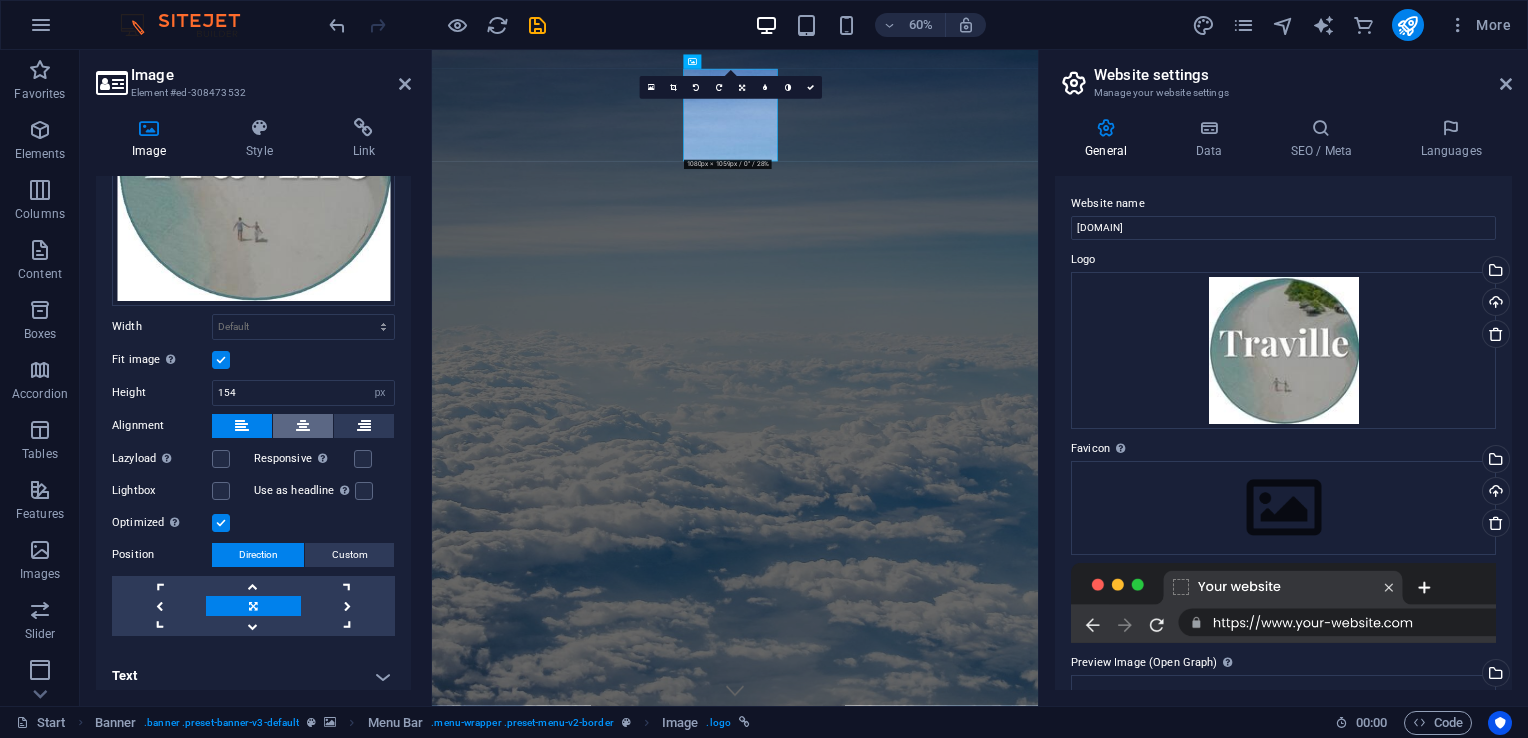 click at bounding box center (303, 426) 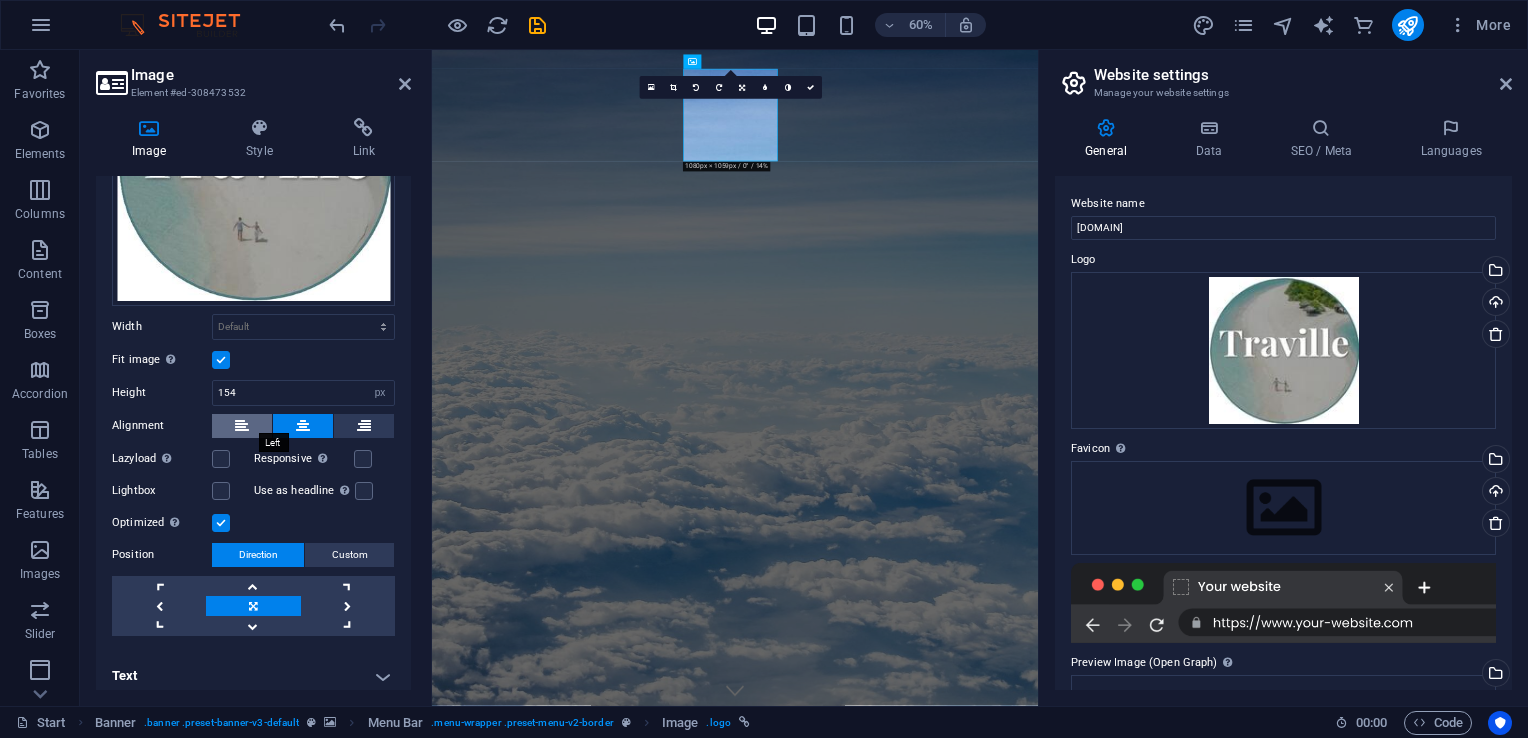 click at bounding box center [242, 426] 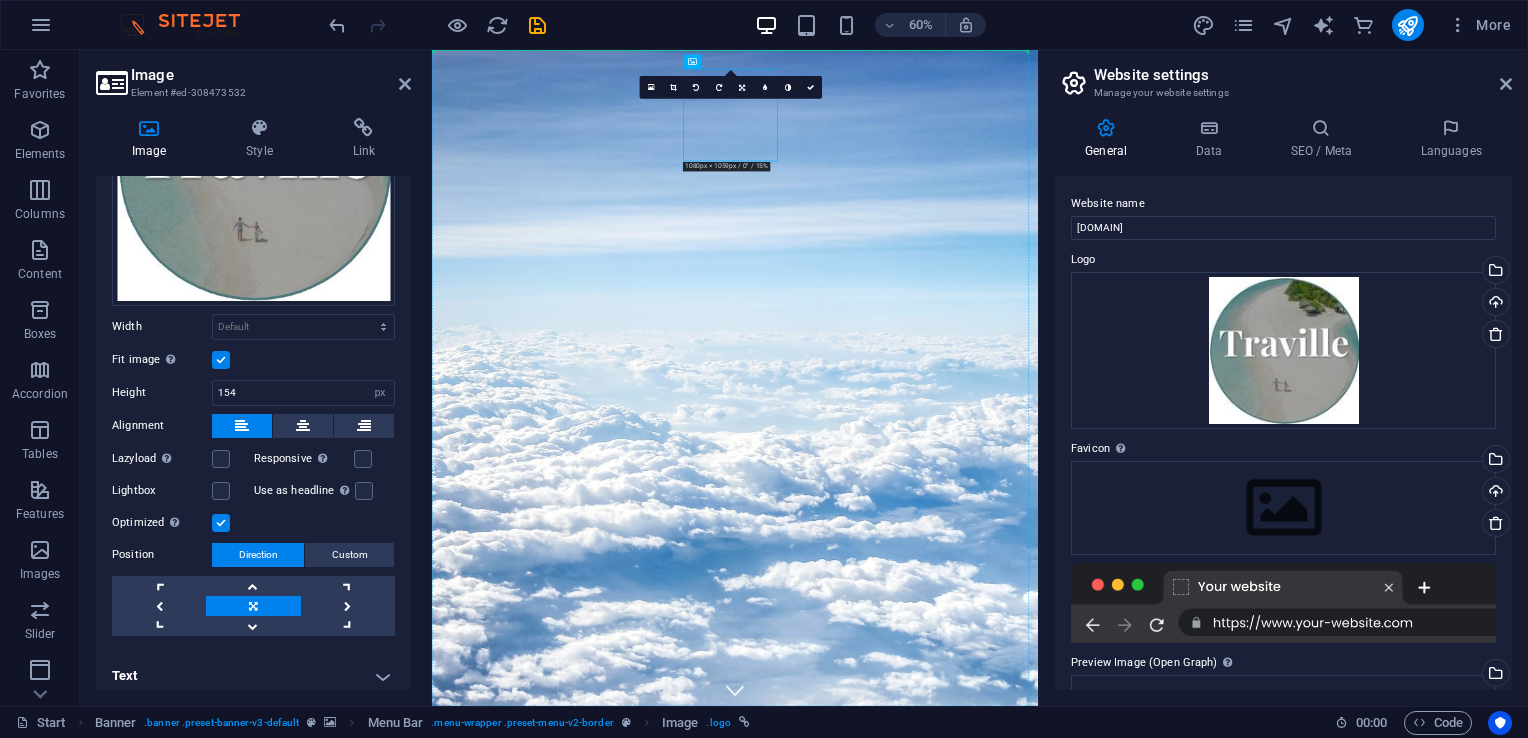 drag, startPoint x: 892, startPoint y: 168, endPoint x: 732, endPoint y: 195, distance: 162.26213 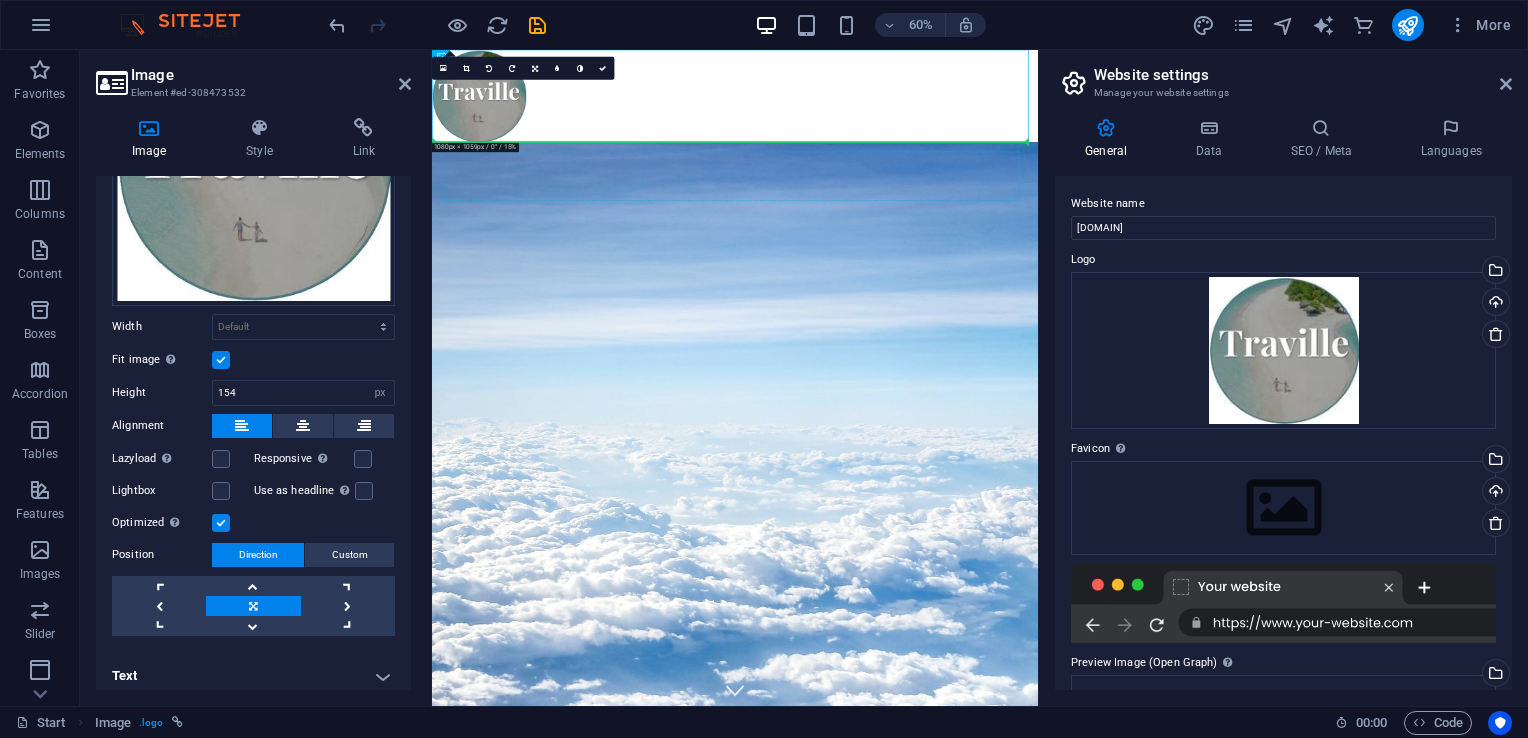 drag, startPoint x: 533, startPoint y: 162, endPoint x: 512, endPoint y: 268, distance: 108.060165 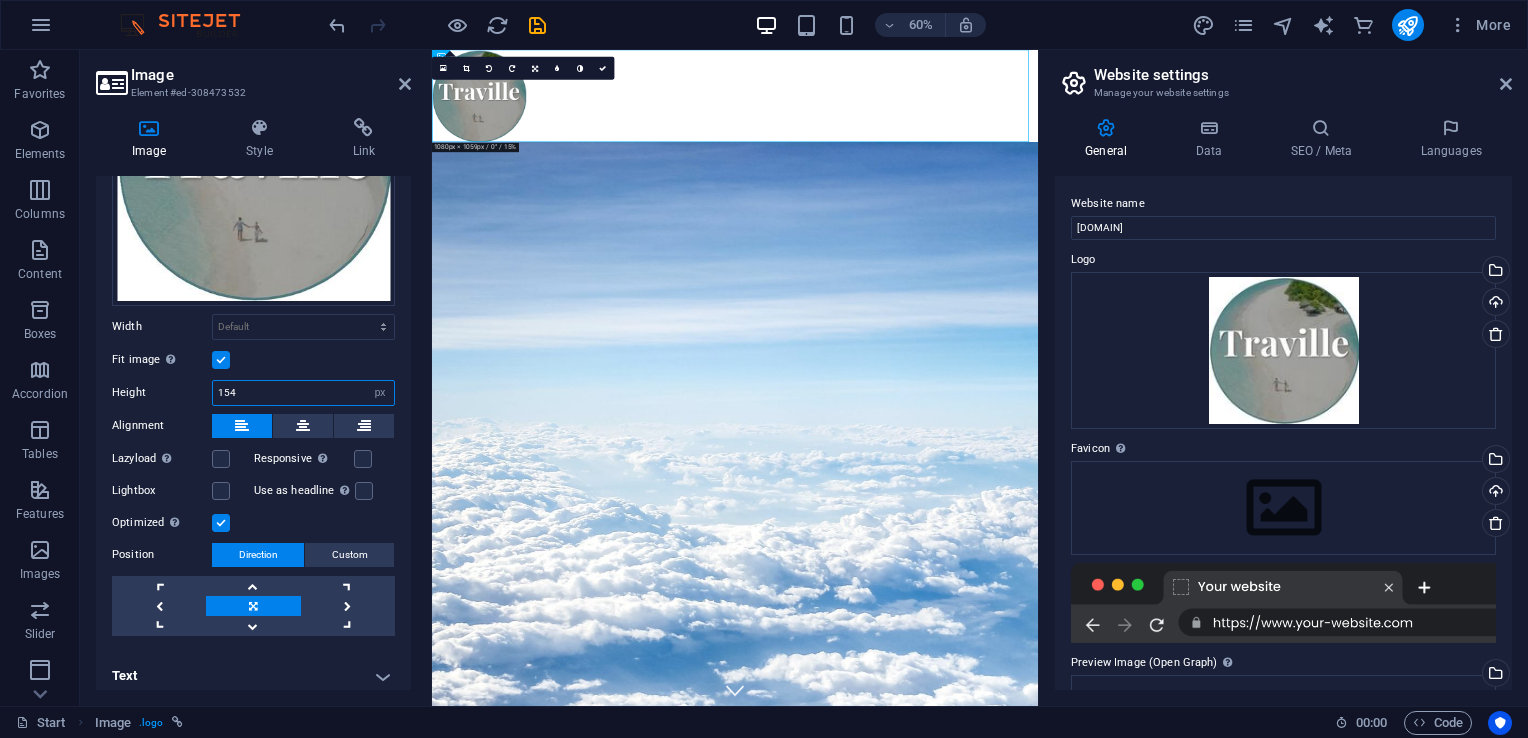 drag, startPoint x: 238, startPoint y: 390, endPoint x: 267, endPoint y: 399, distance: 30.364452 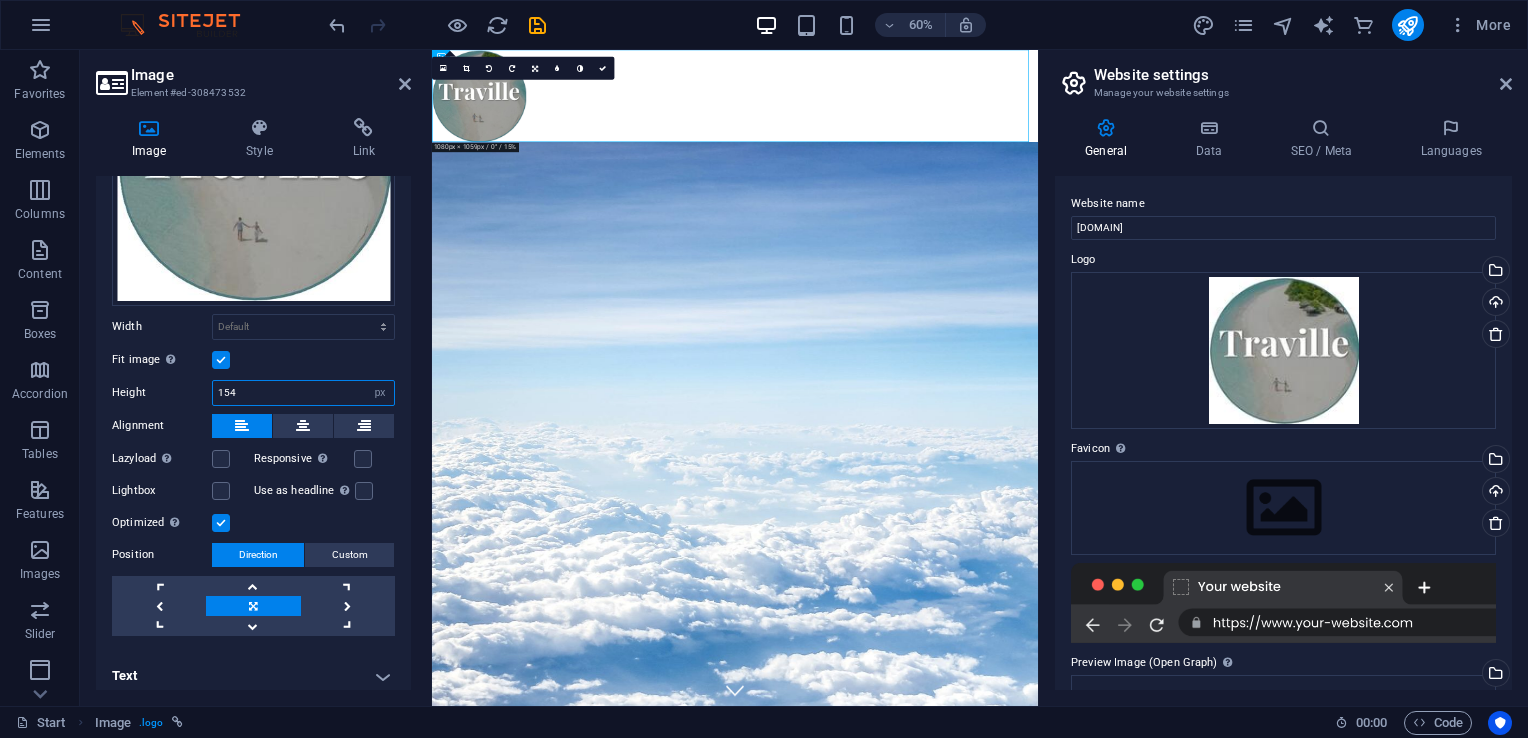 click on "Height 154 Default auto px" at bounding box center [253, 393] 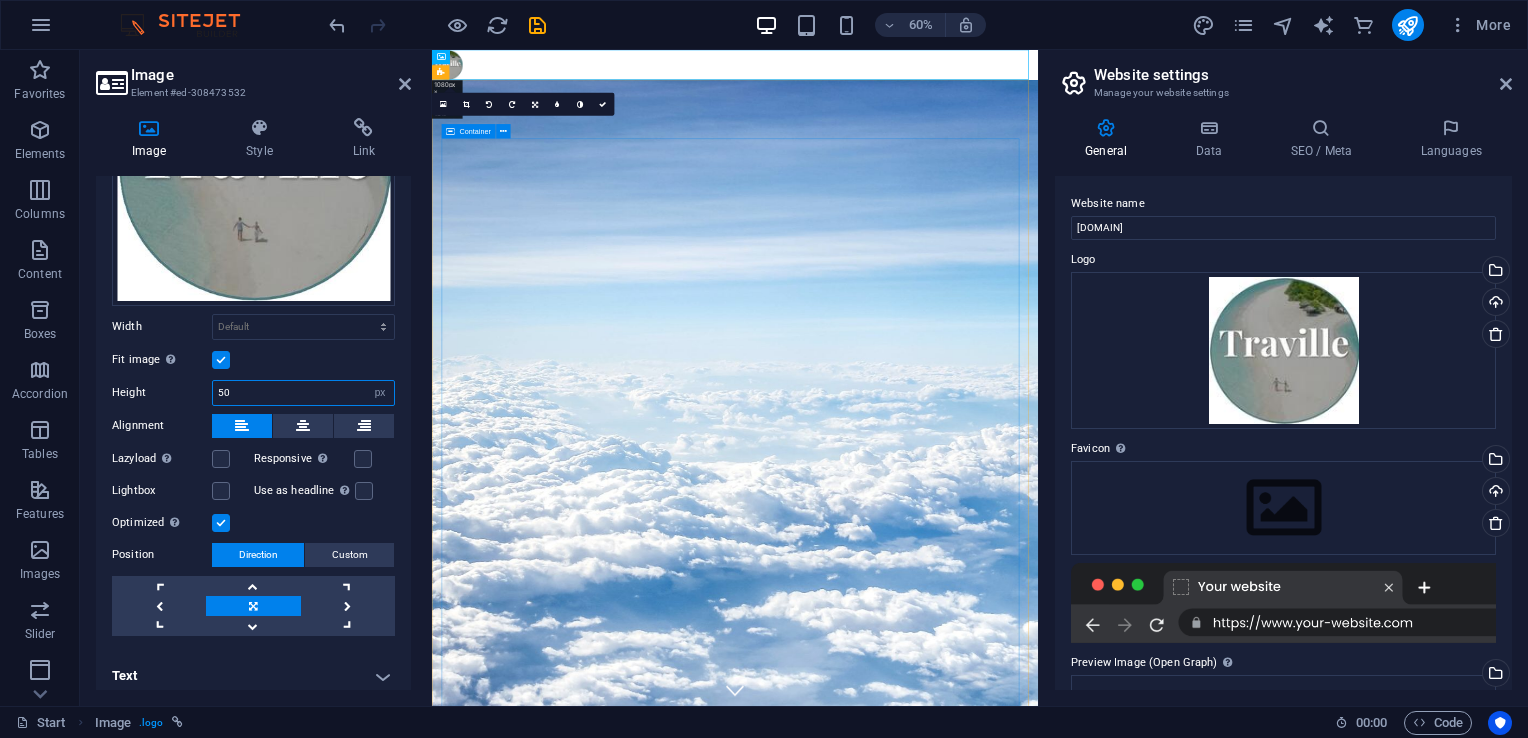 type on "50" 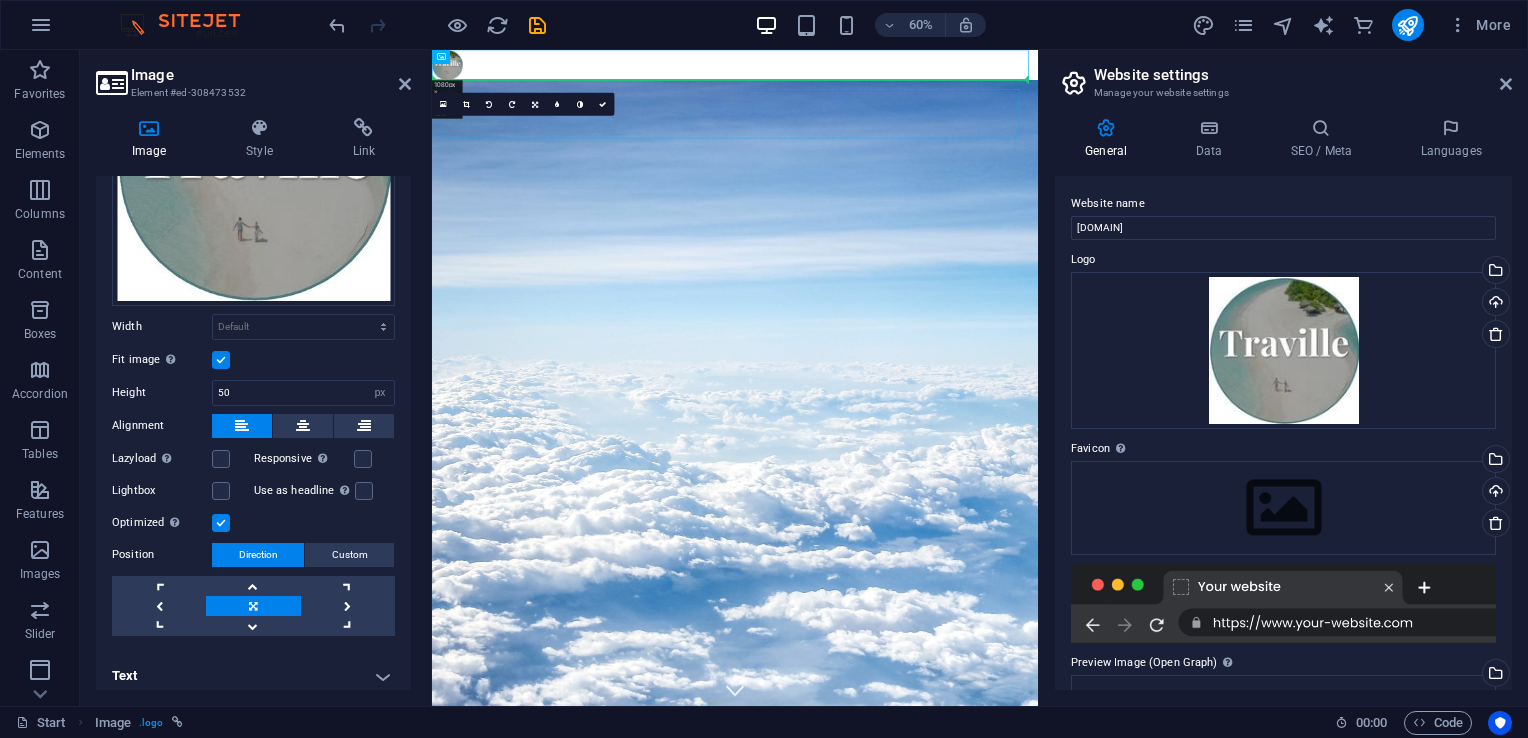 drag, startPoint x: 465, startPoint y: 80, endPoint x: 894, endPoint y: 168, distance: 437.93265 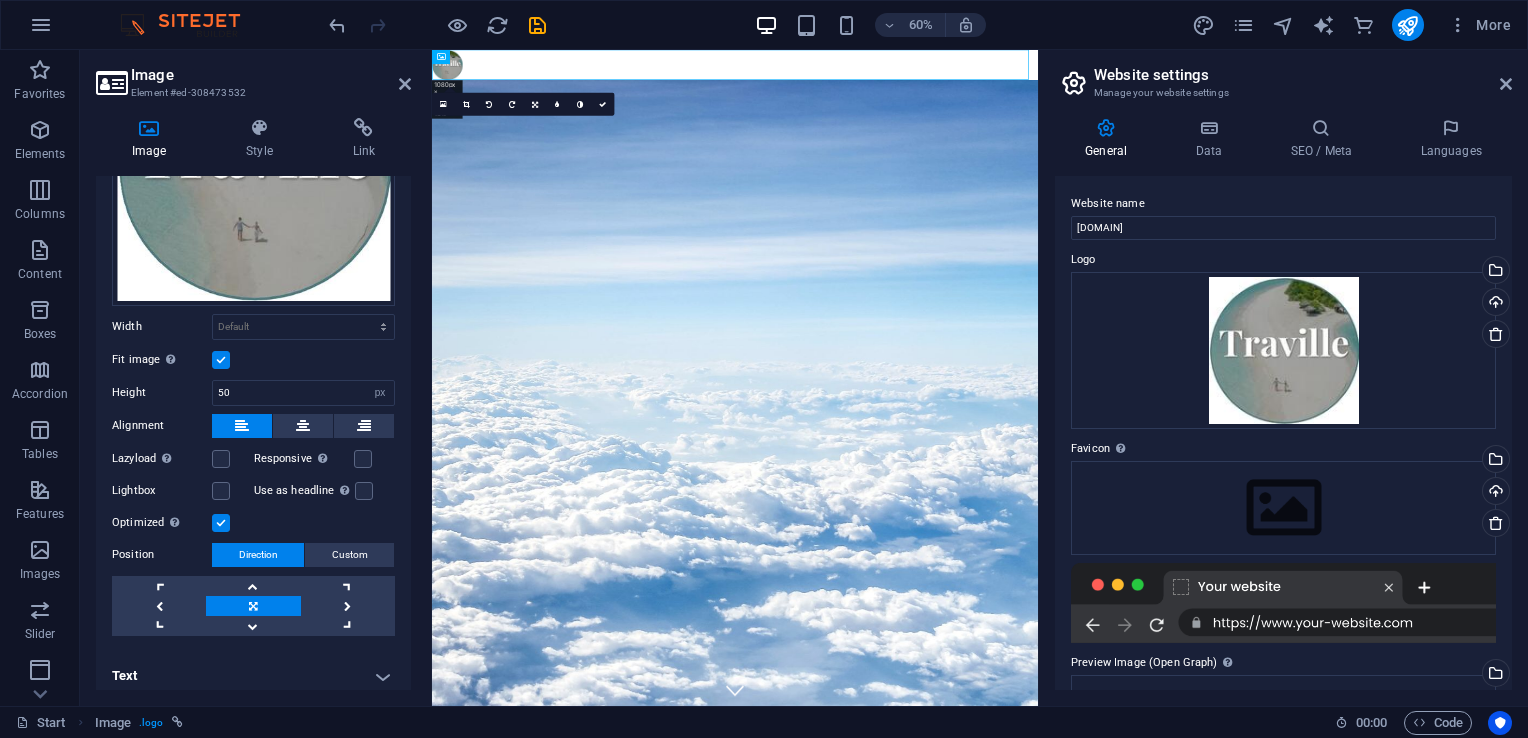 click on "16:10 16:9 4:3 1:1 1:2 0" at bounding box center (523, 104) 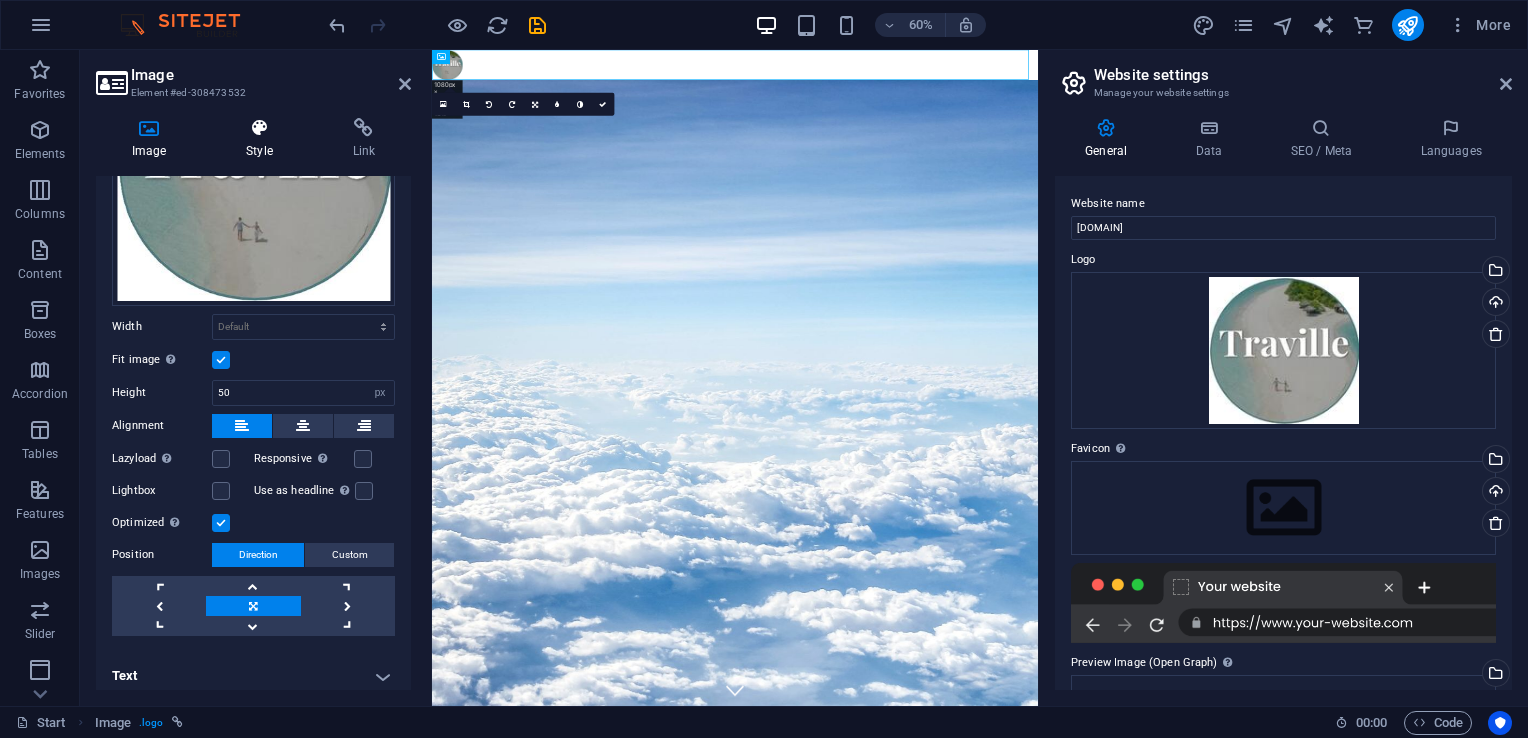 click on "Style" at bounding box center [263, 139] 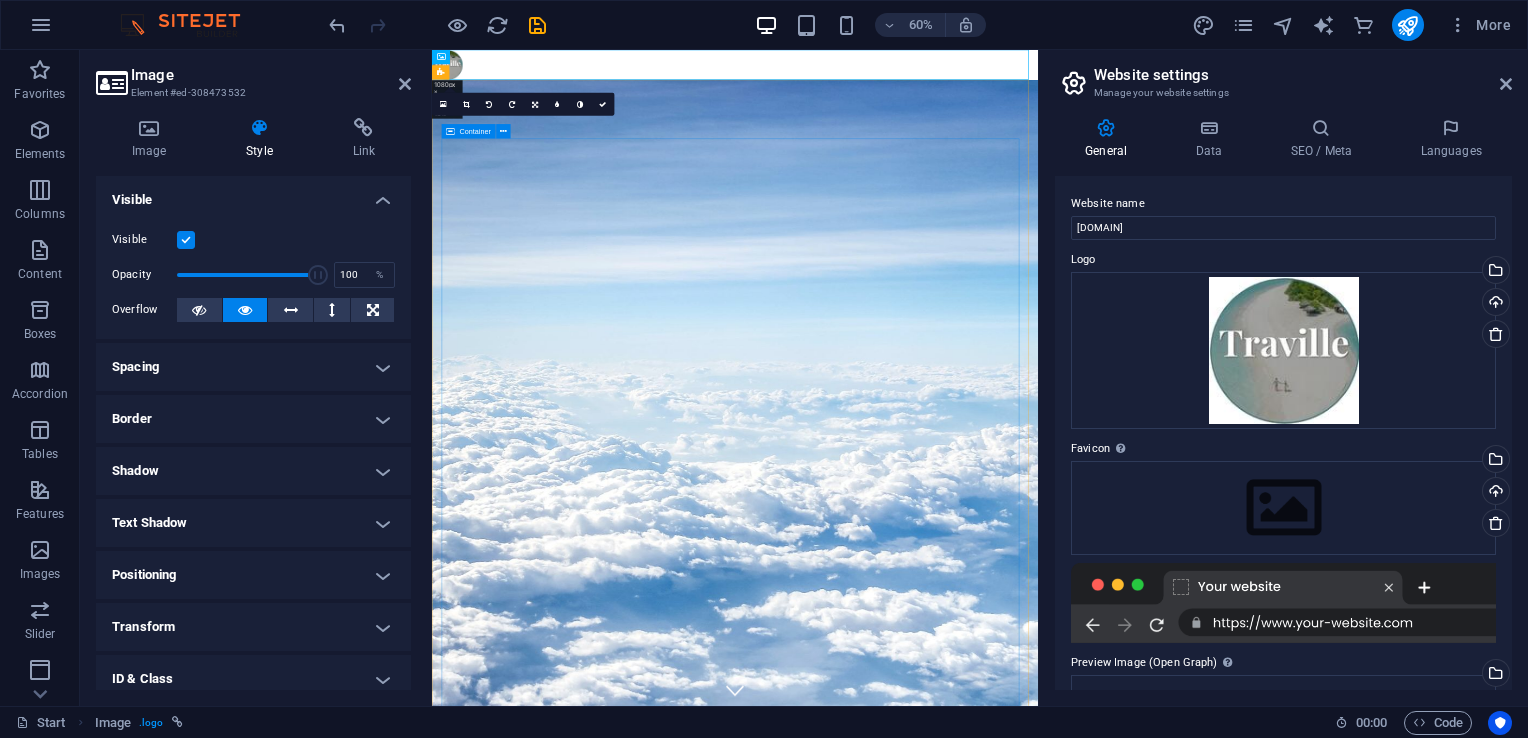 click on "No destination  is too far away
Destination
Maldives
Antarctica
China
Submit   I have read and understand the privacy policy. Unreadable? Load new" at bounding box center [937, 1639] 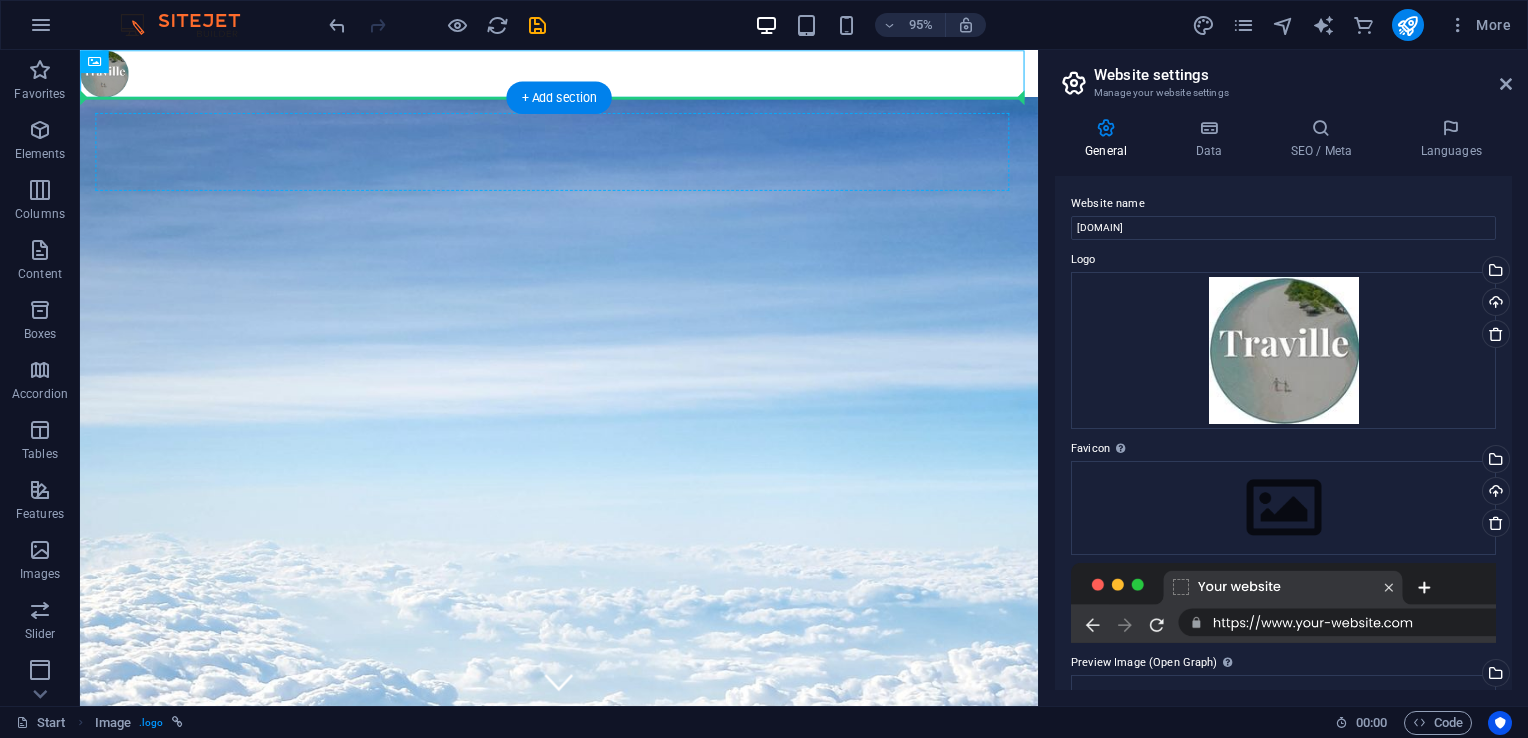 drag, startPoint x: 114, startPoint y: 81, endPoint x: 138, endPoint y: 161, distance: 83.52245 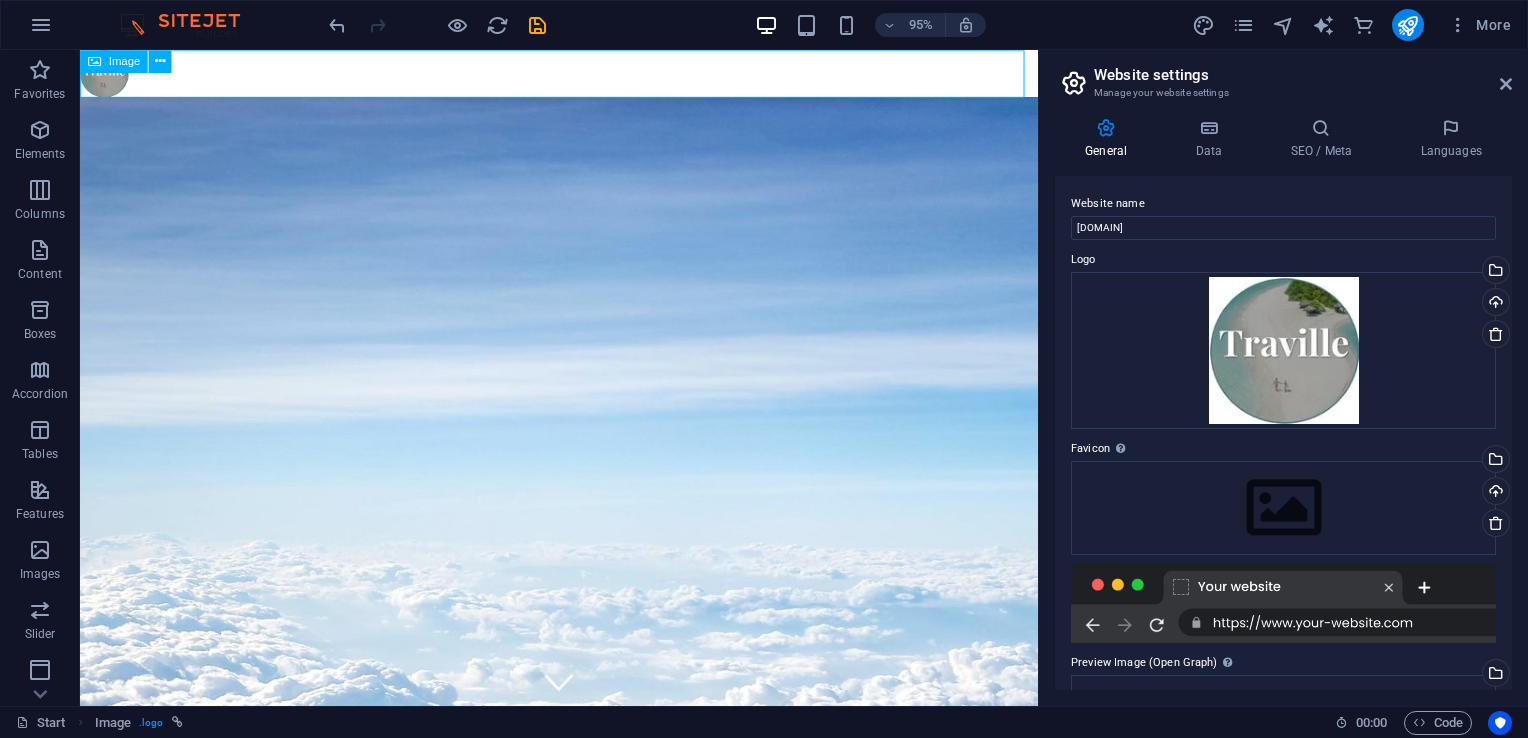 click at bounding box center [94, 61] 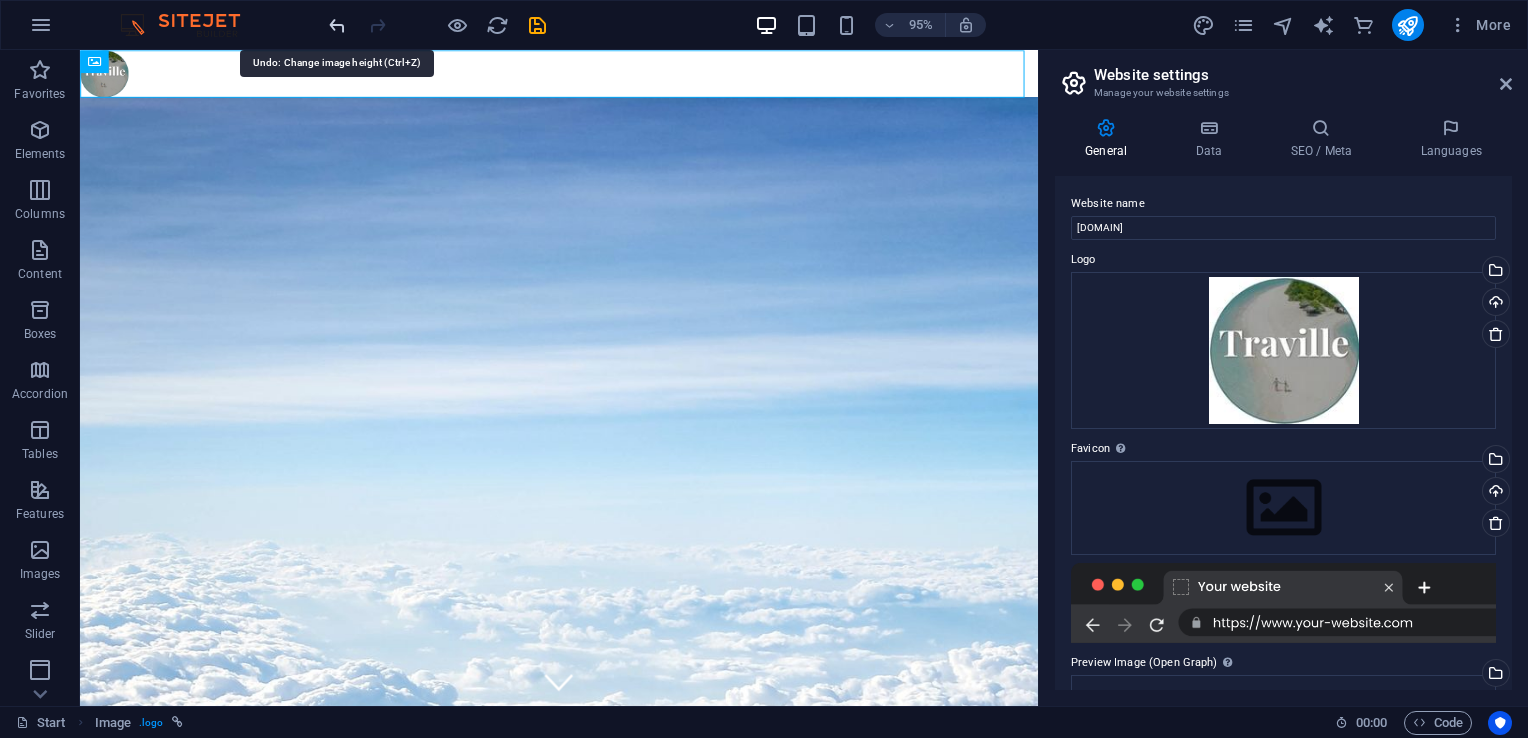 click at bounding box center [337, 25] 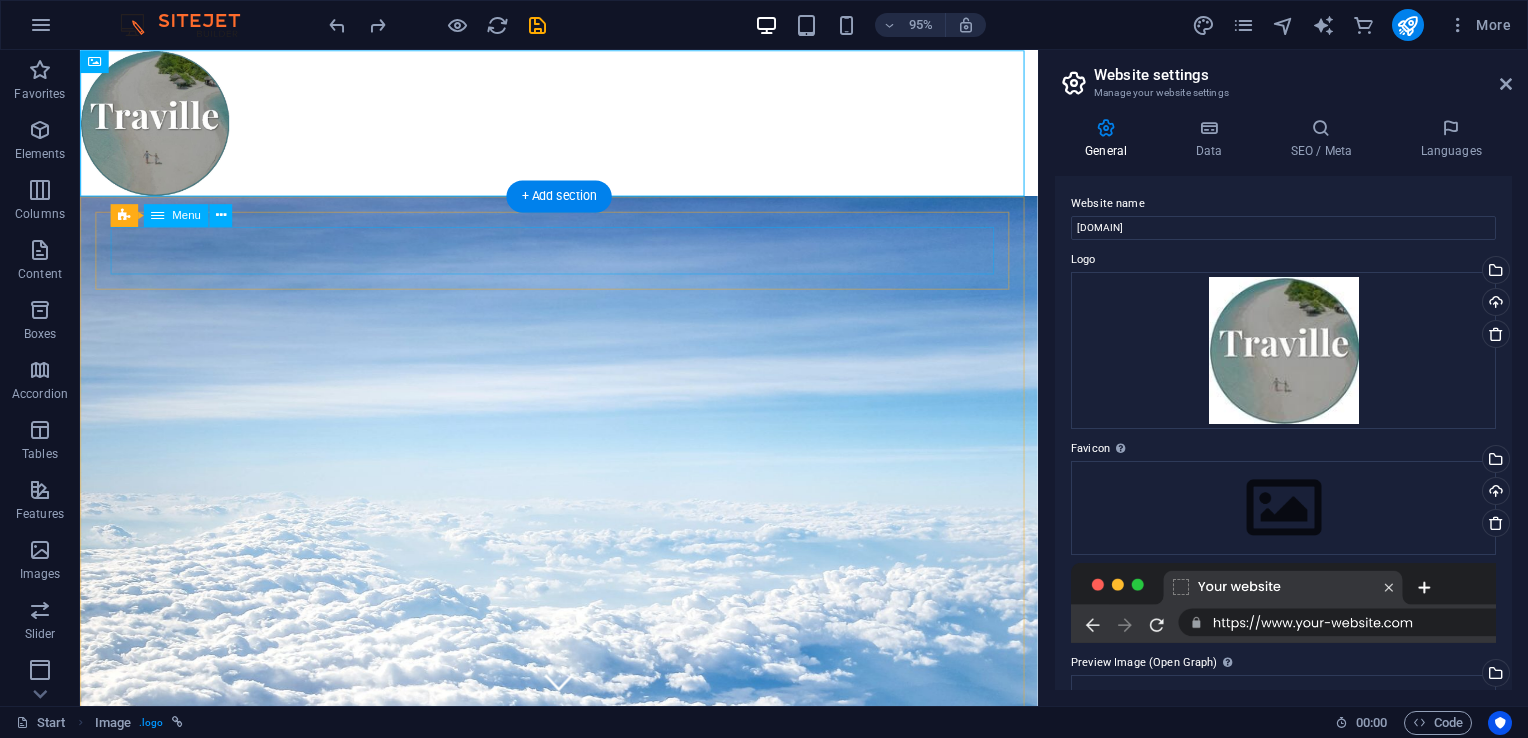 click on "Start Destinations Monthly Specials All Destinations Our promises to you Partners Contact" at bounding box center (584, 1004) 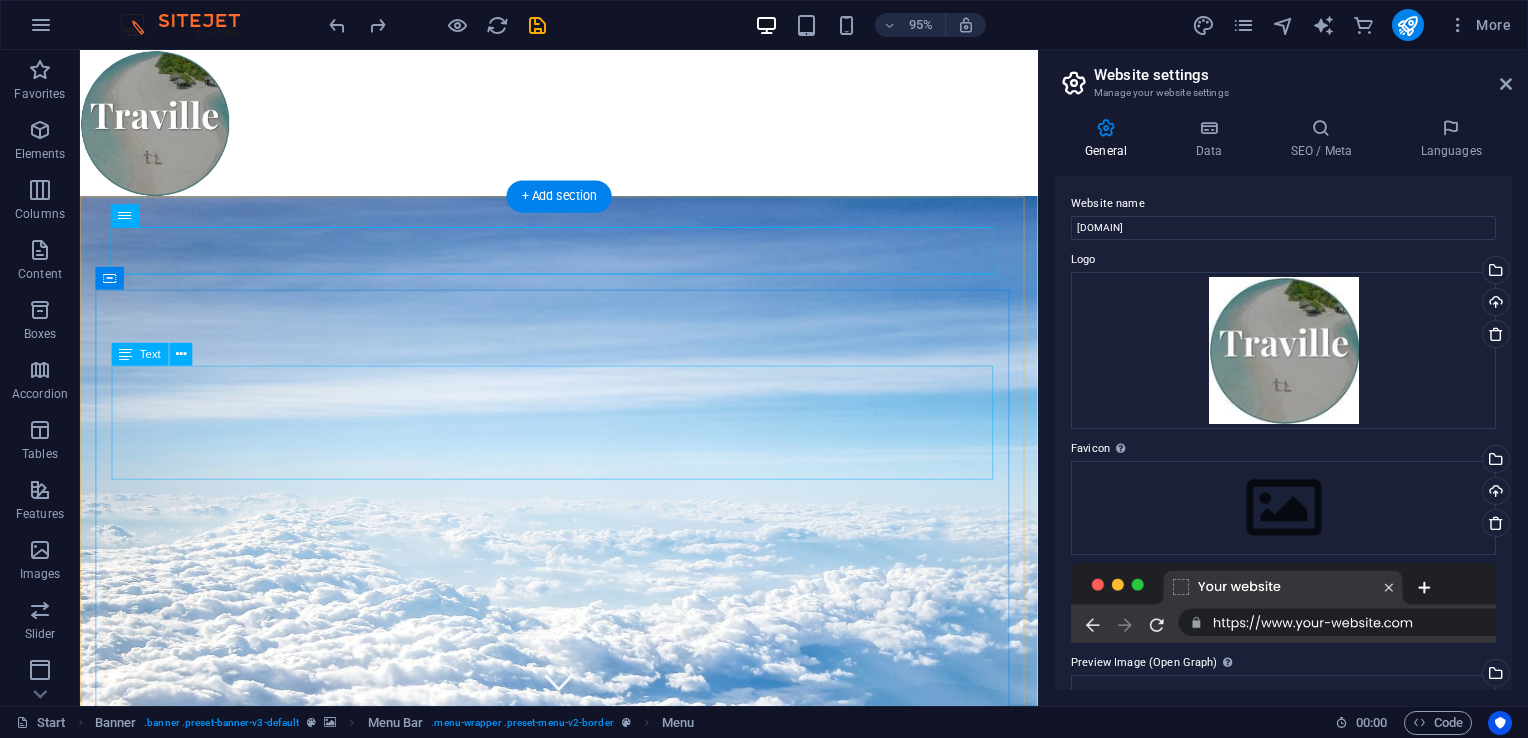 click on "No destination  is too far away" at bounding box center (584, 1186) 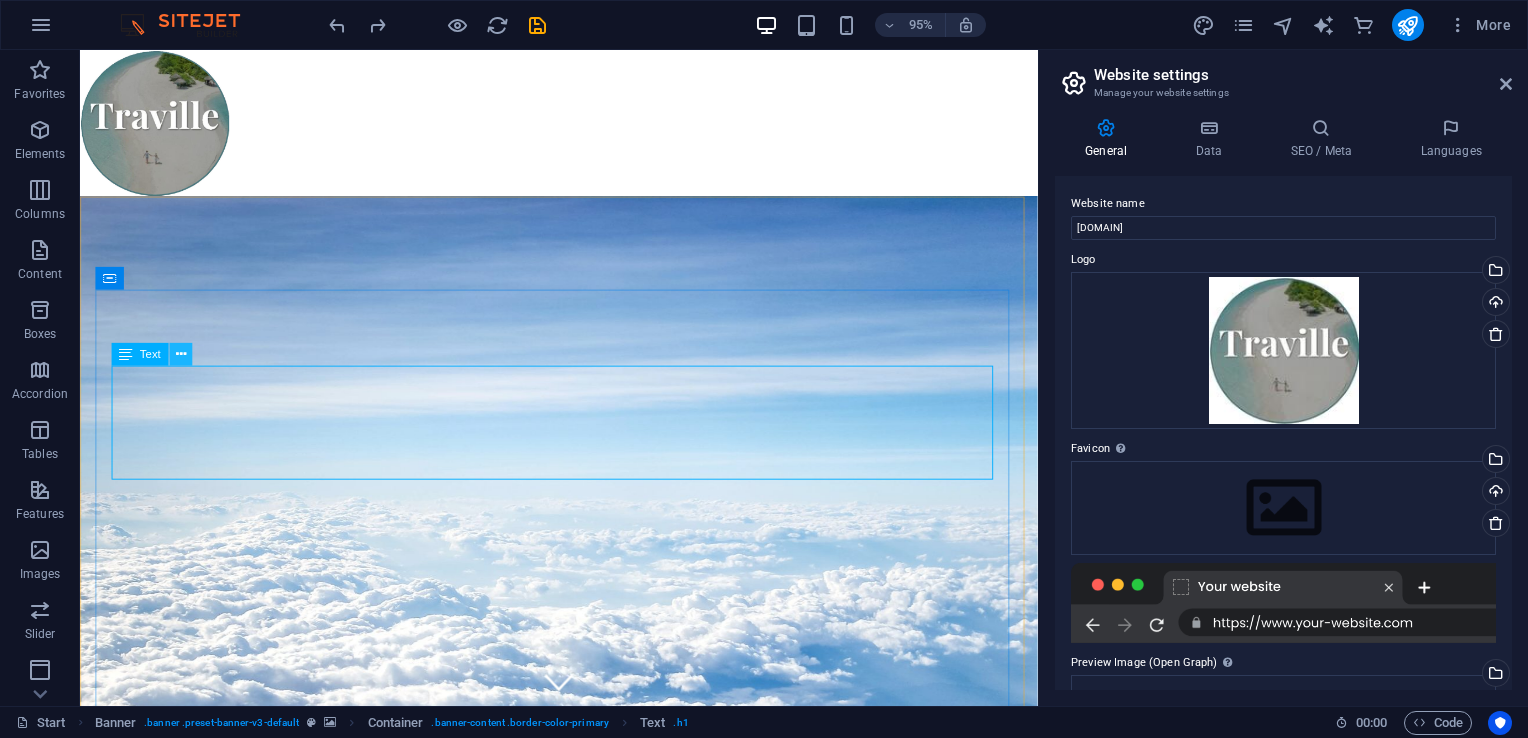 click at bounding box center (180, 354) 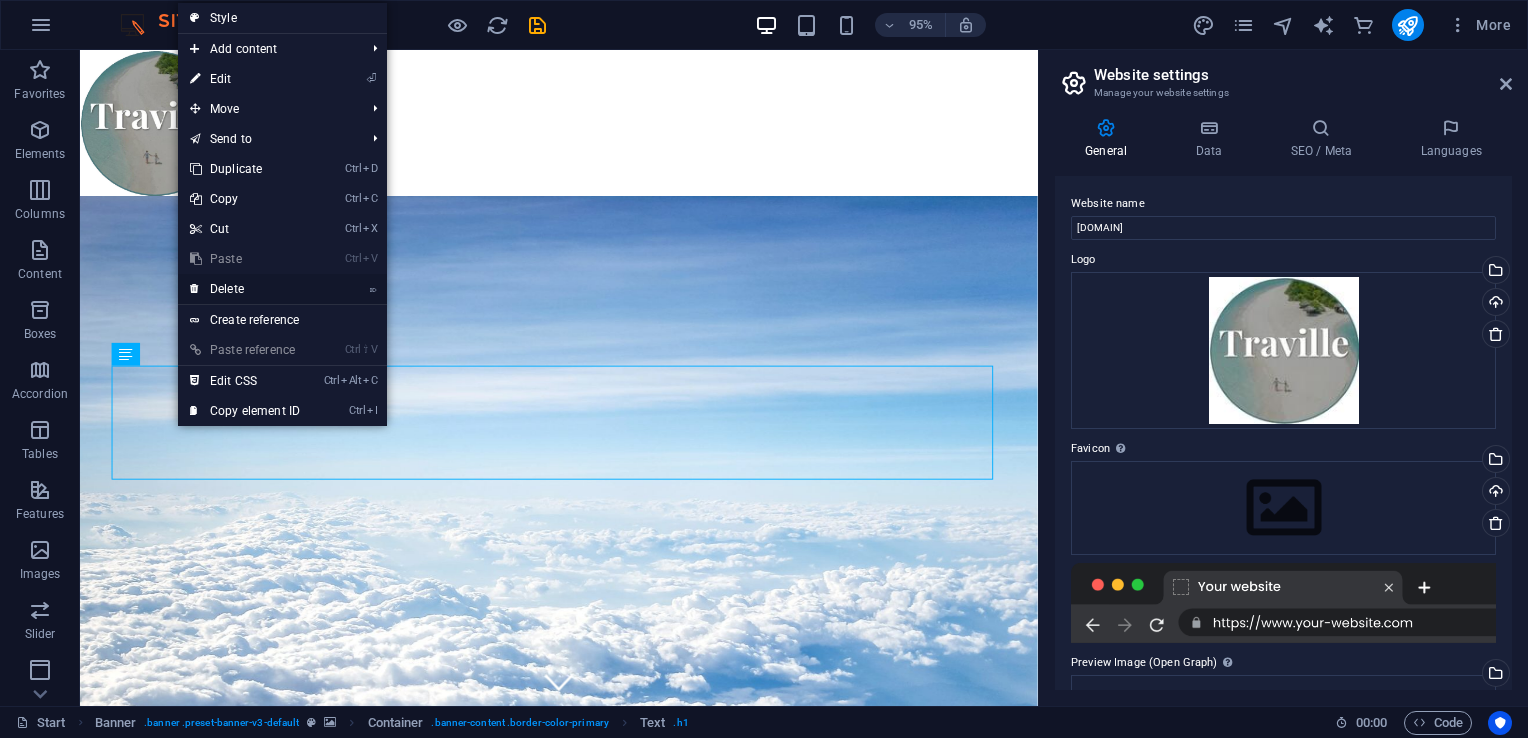click on "⌦  Delete" at bounding box center [245, 289] 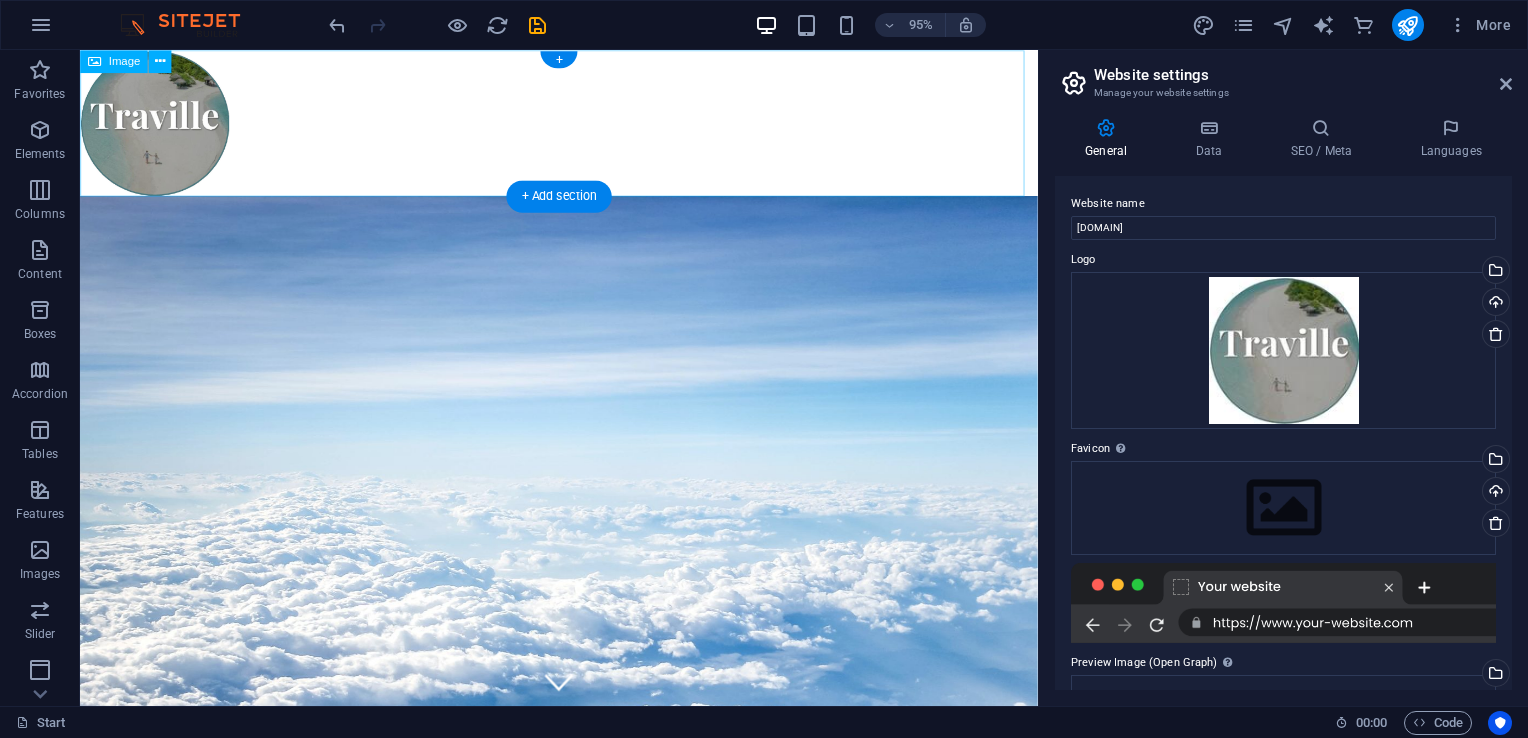 click at bounding box center [584, 127] 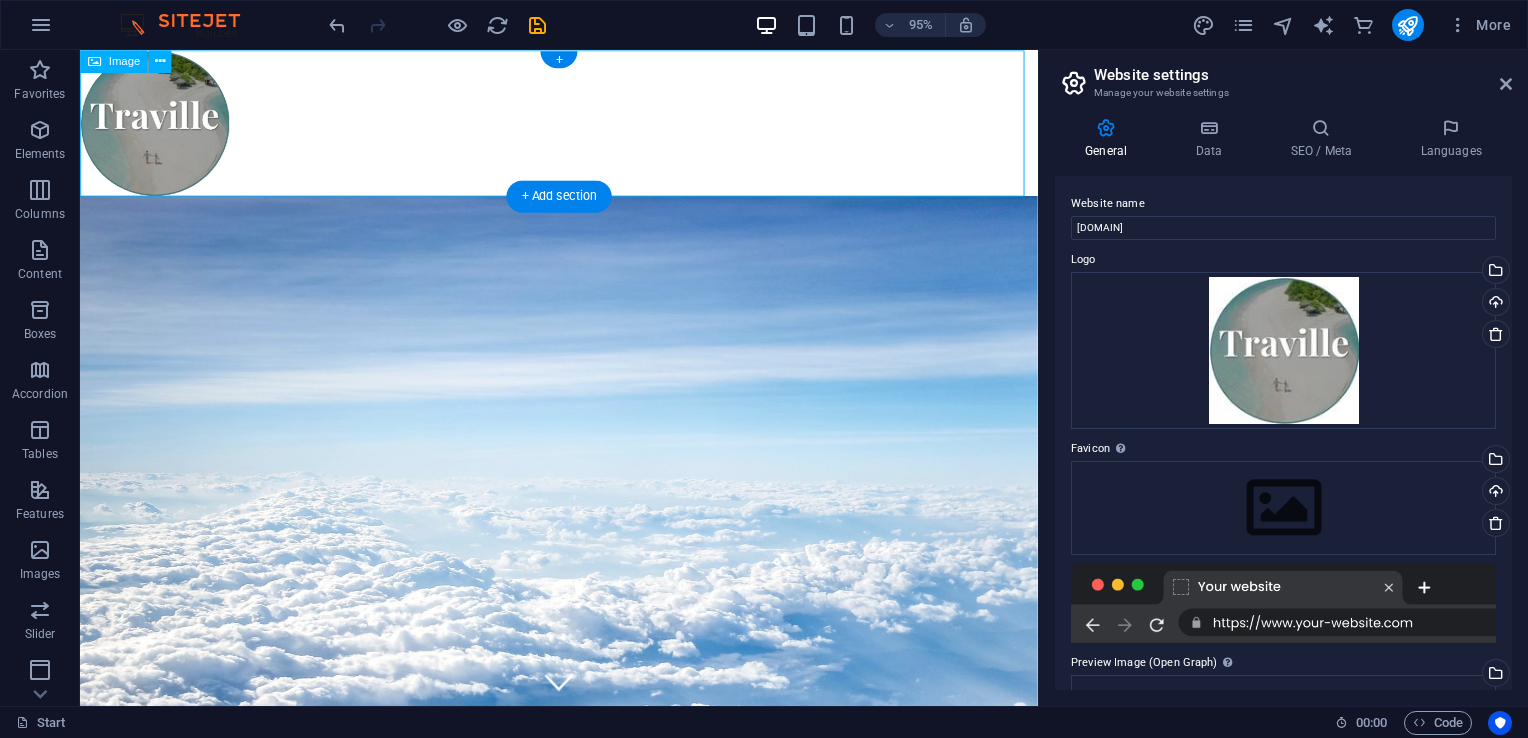 drag, startPoint x: 483, startPoint y: 124, endPoint x: 132, endPoint y: 168, distance: 353.74707 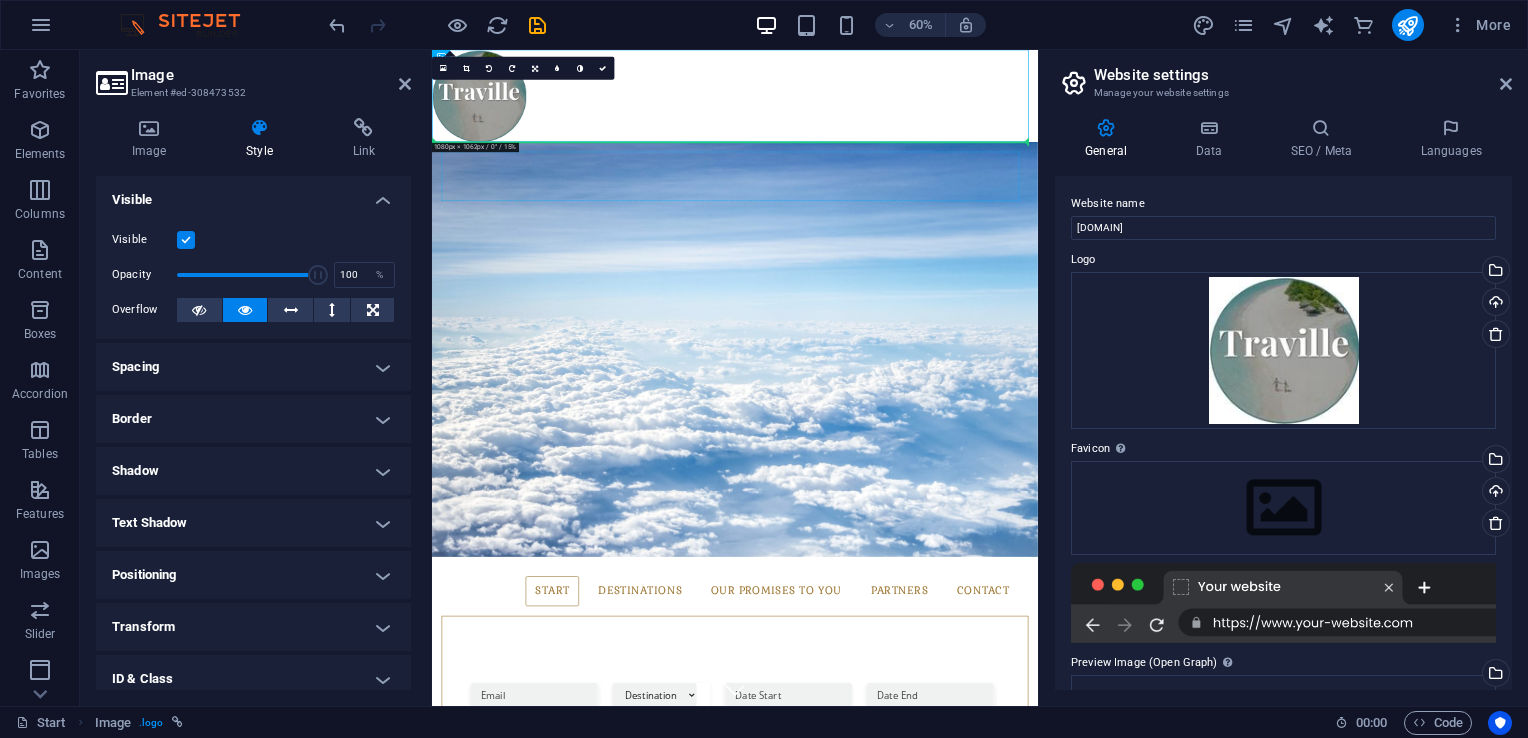 drag, startPoint x: 525, startPoint y: 148, endPoint x: 505, endPoint y: 258, distance: 111.8034 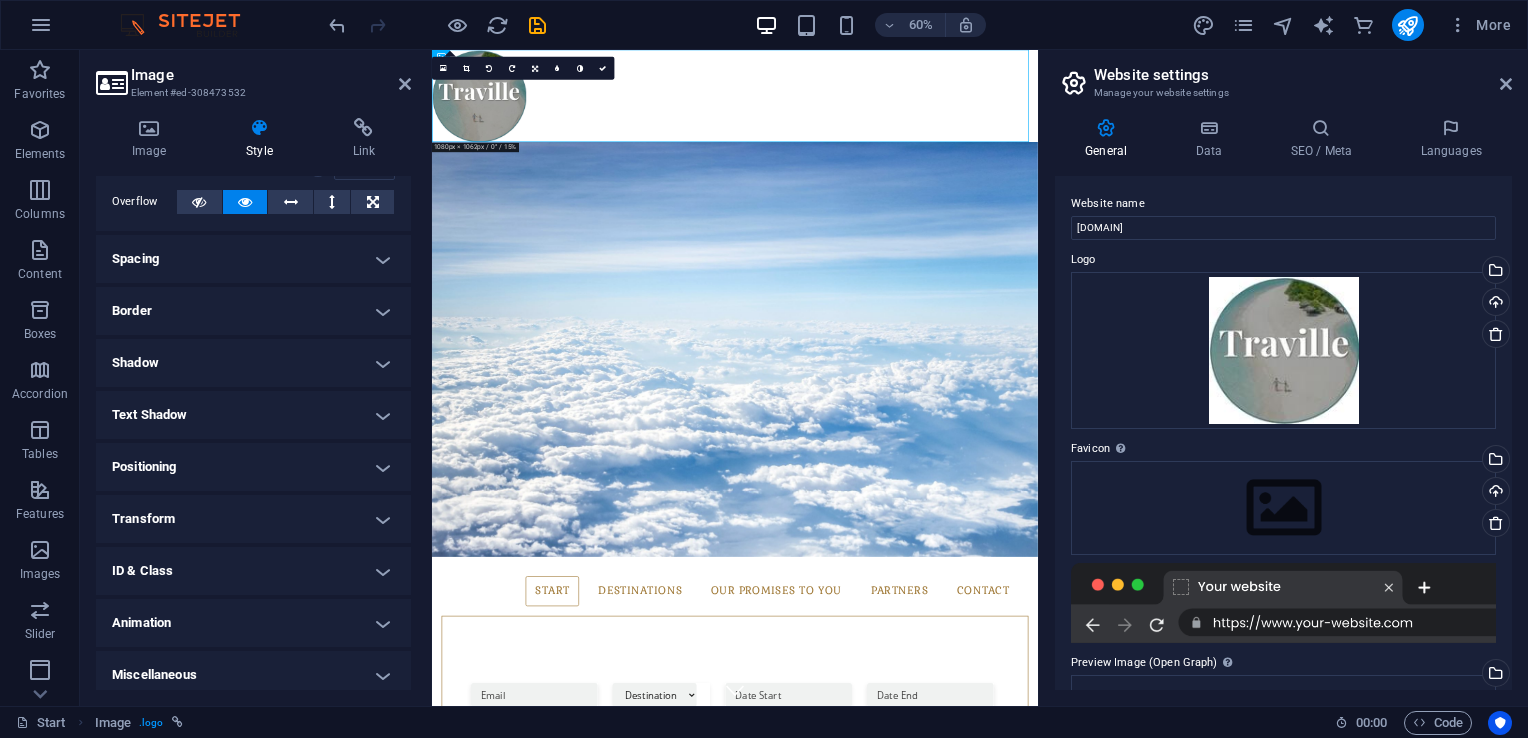 scroll, scrollTop: 116, scrollLeft: 0, axis: vertical 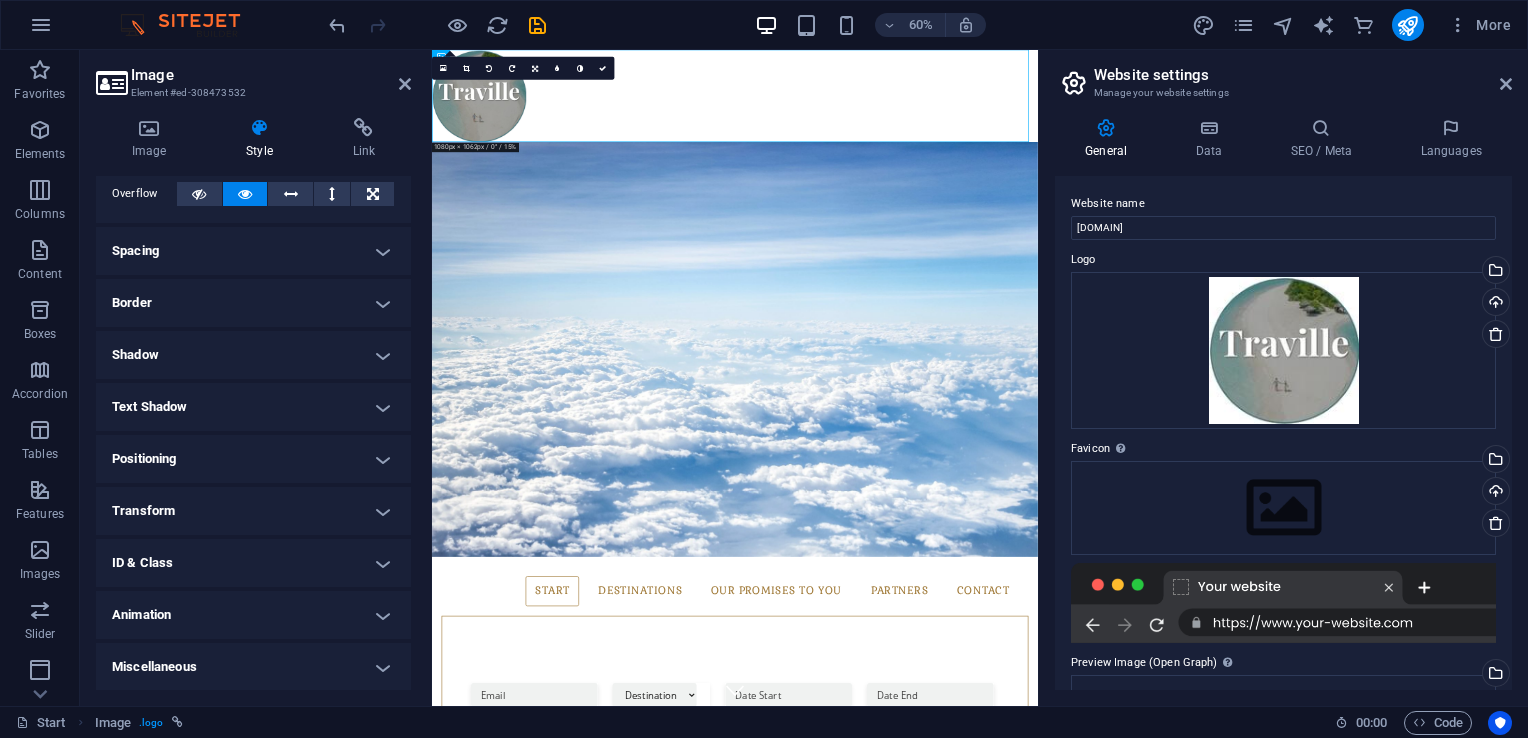 click on "Animation" at bounding box center [253, 615] 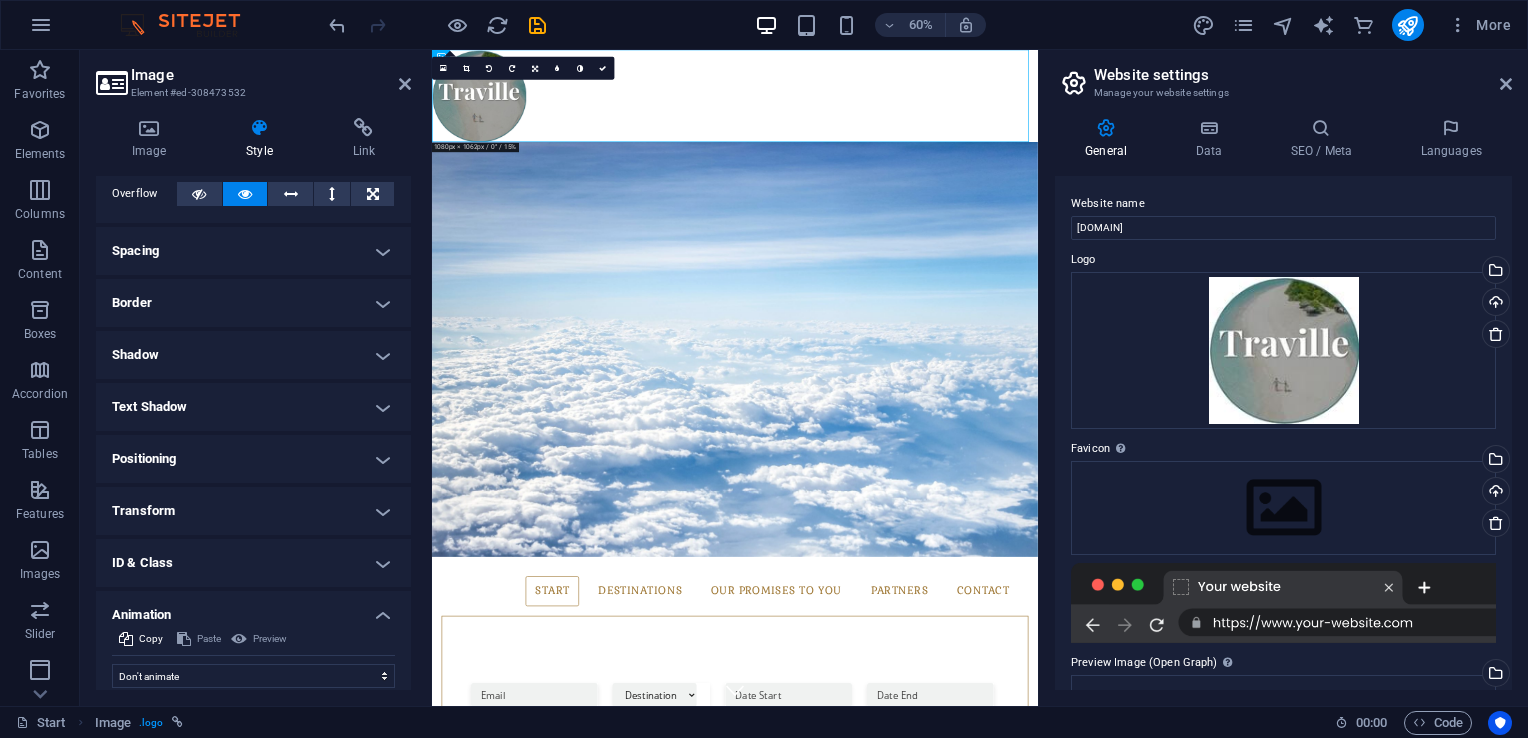 click on "Preview" at bounding box center (259, 639) 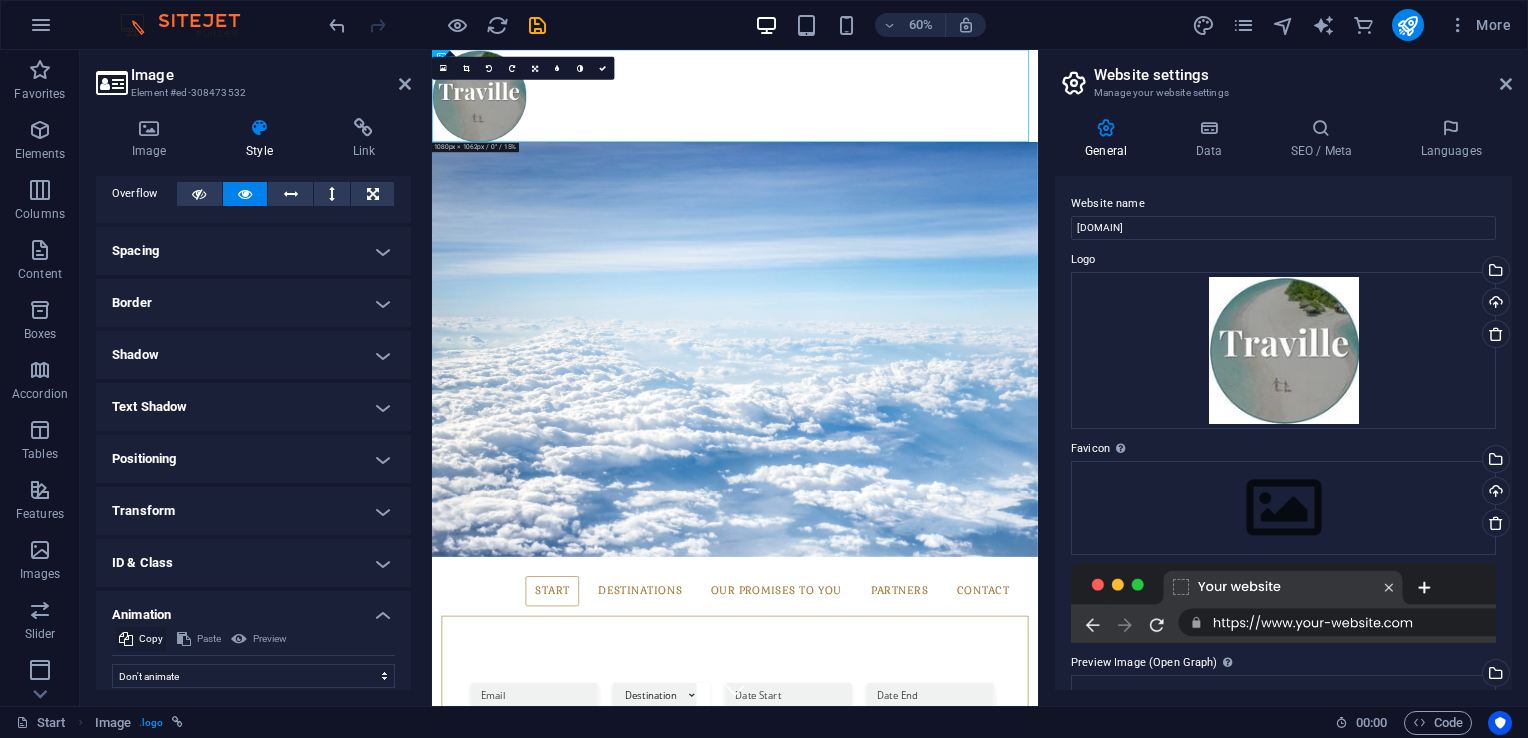 click on "Copy" at bounding box center [151, 639] 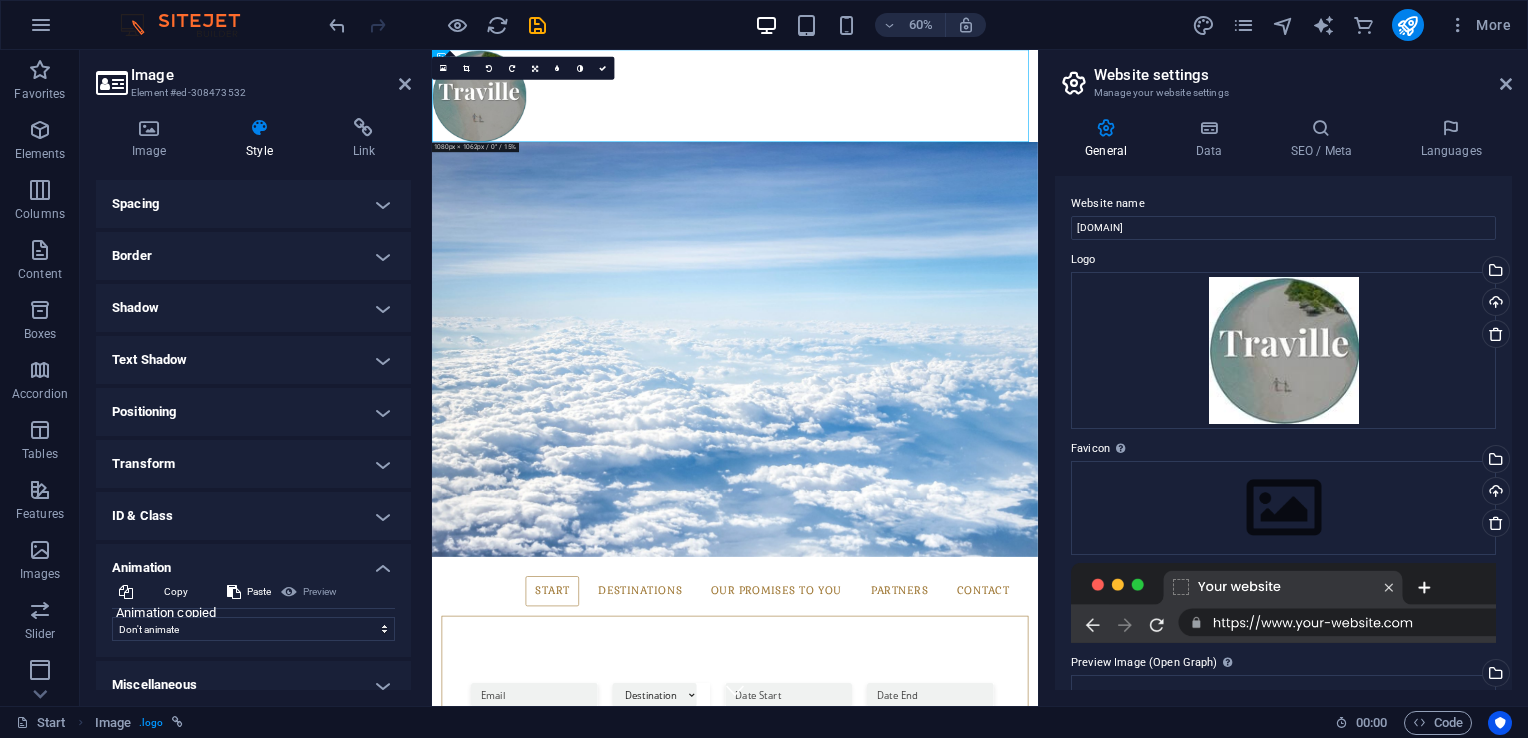 scroll, scrollTop: 180, scrollLeft: 0, axis: vertical 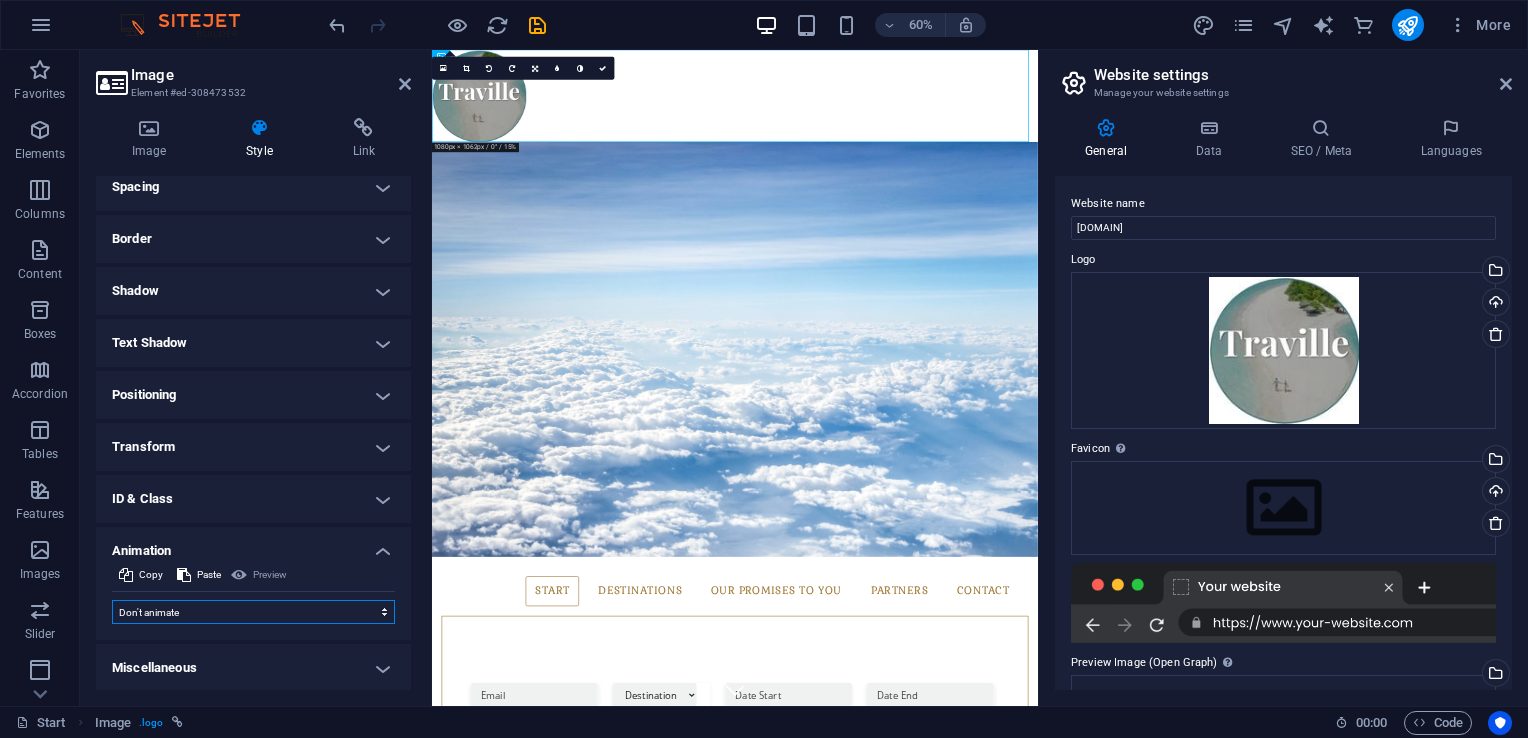 click on "Don't animate Show / Hide Slide up/down Zoom in/out Slide left to right Slide right to left Slide top to bottom Slide bottom to top Pulse Blink Open as overlay" at bounding box center [253, 612] 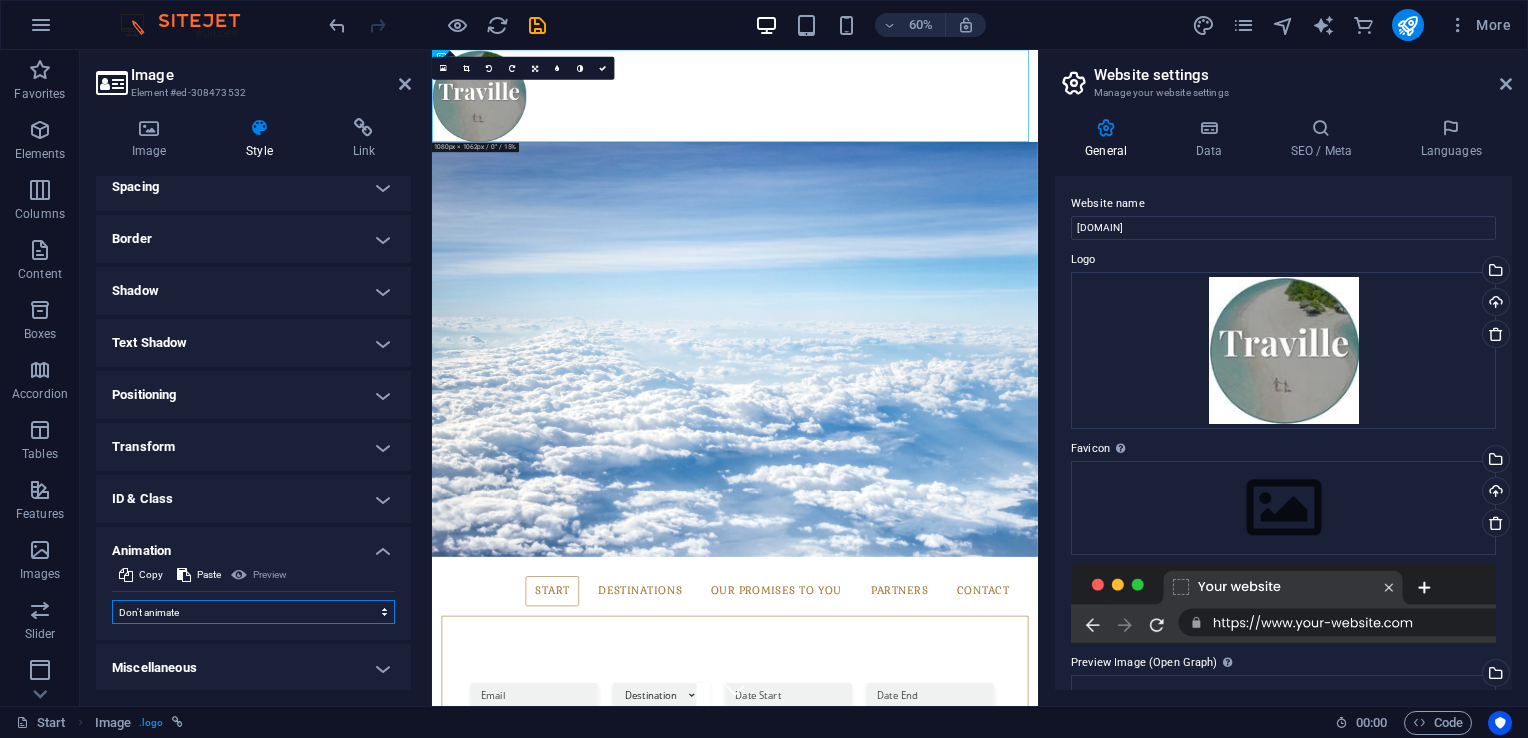 select on "pulse" 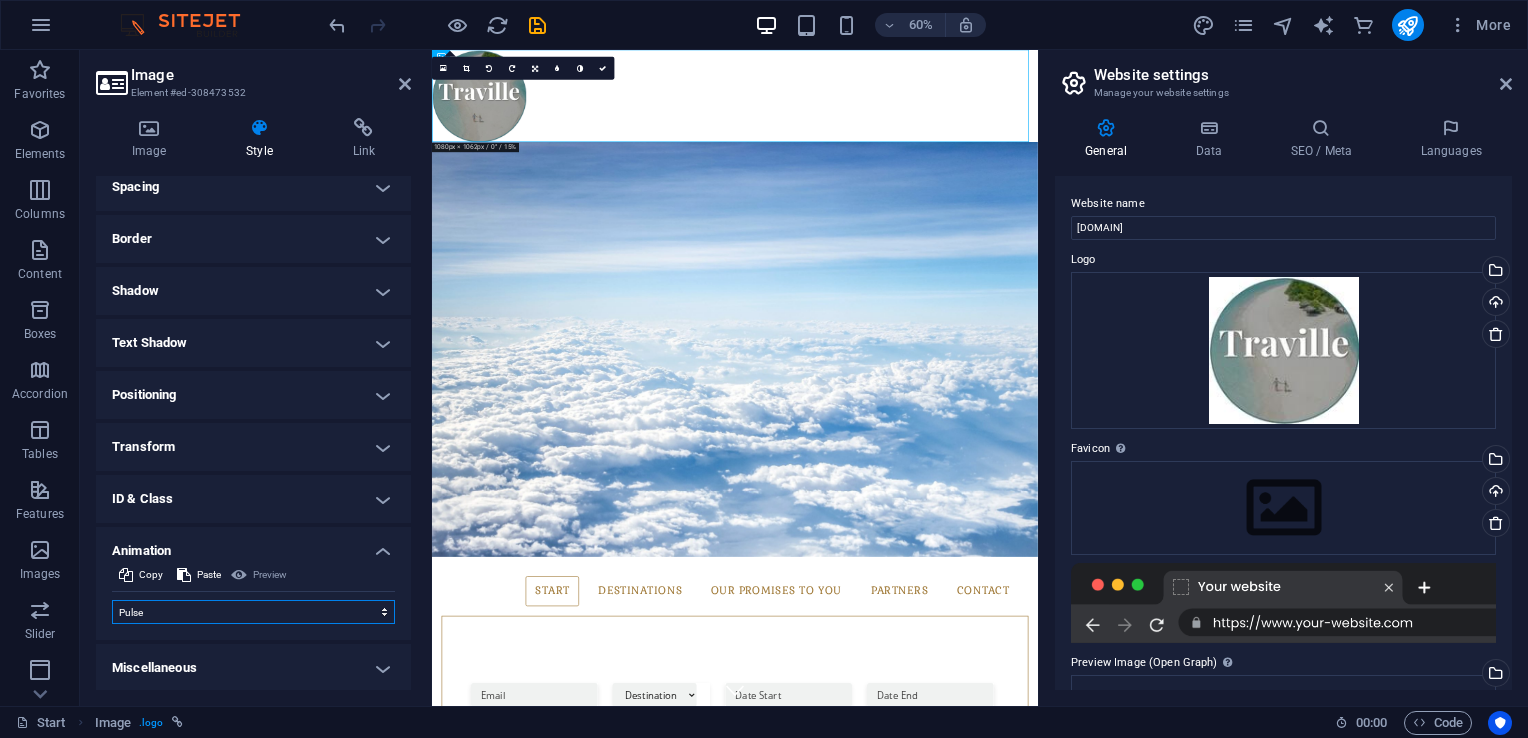 click on "Don't animate Show / Hide Slide up/down Zoom in/out Slide left to right Slide right to left Slide top to bottom Slide bottom to top Pulse Blink Open as overlay" at bounding box center (253, 612) 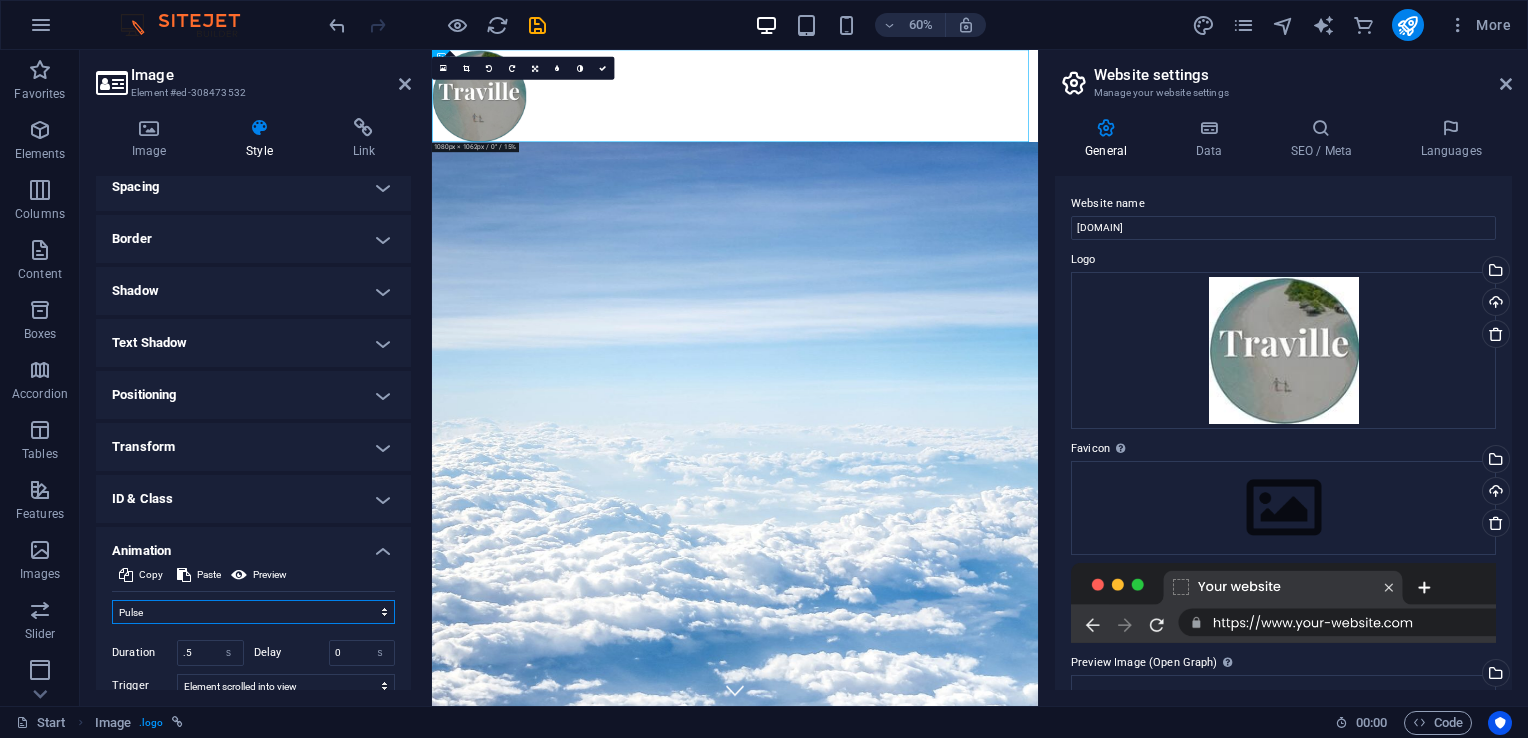 click on "Don't animate Show / Hide Slide up/down Zoom in/out Slide left to right Slide right to left Slide top to bottom Slide bottom to top Pulse Blink Open as overlay" at bounding box center [253, 612] 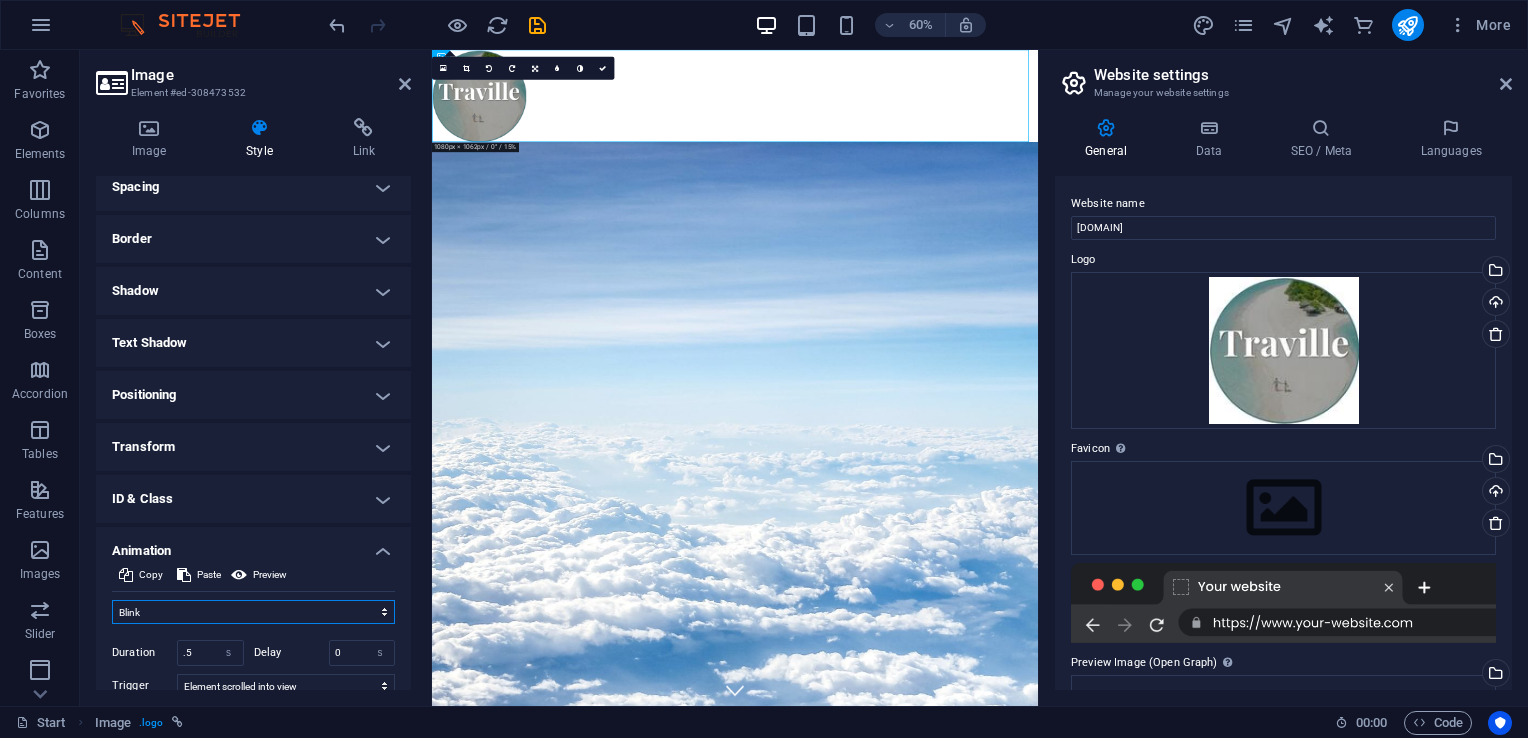 click on "Don't animate Show / Hide Slide up/down Zoom in/out Slide left to right Slide right to left Slide top to bottom Slide bottom to top Pulse Blink Open as overlay" at bounding box center [253, 612] 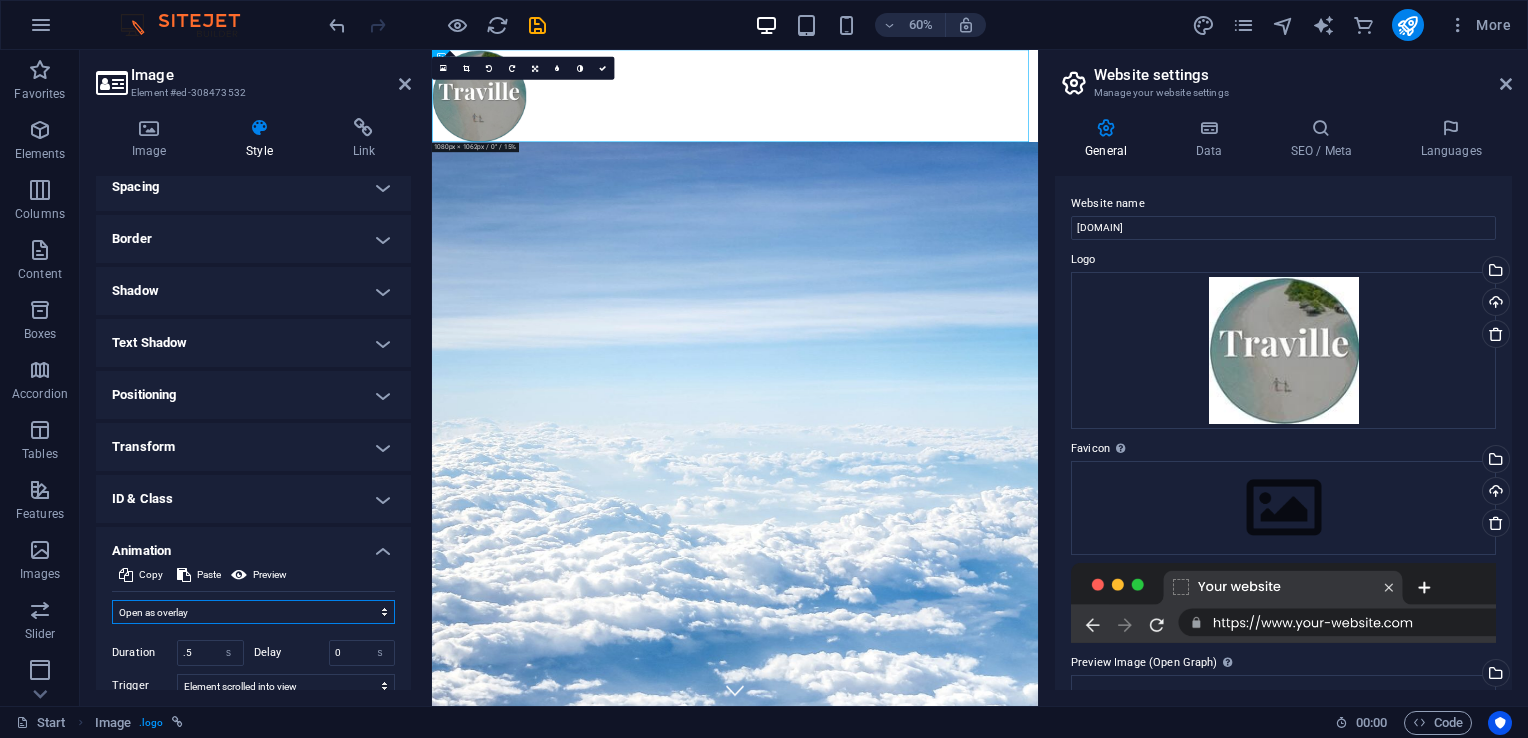 click on "Don't animate Show / Hide Slide up/down Zoom in/out Slide left to right Slide right to left Slide top to bottom Slide bottom to top Pulse Blink Open as overlay" at bounding box center [253, 612] 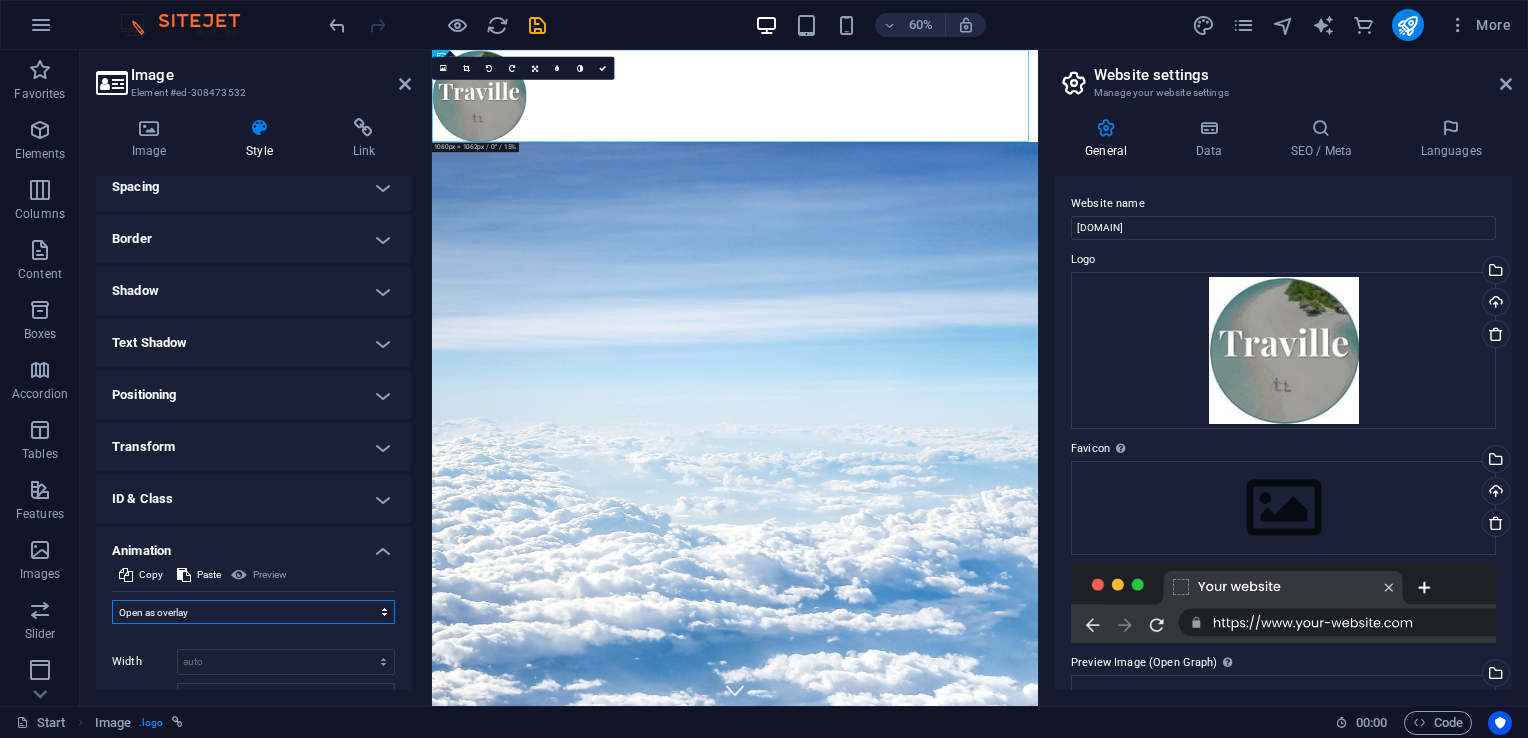 click on "Don't animate Show / Hide Slide up/down Zoom in/out Slide left to right Slide right to left Slide top to bottom Slide bottom to top Pulse Blink Open as overlay" at bounding box center [253, 612] 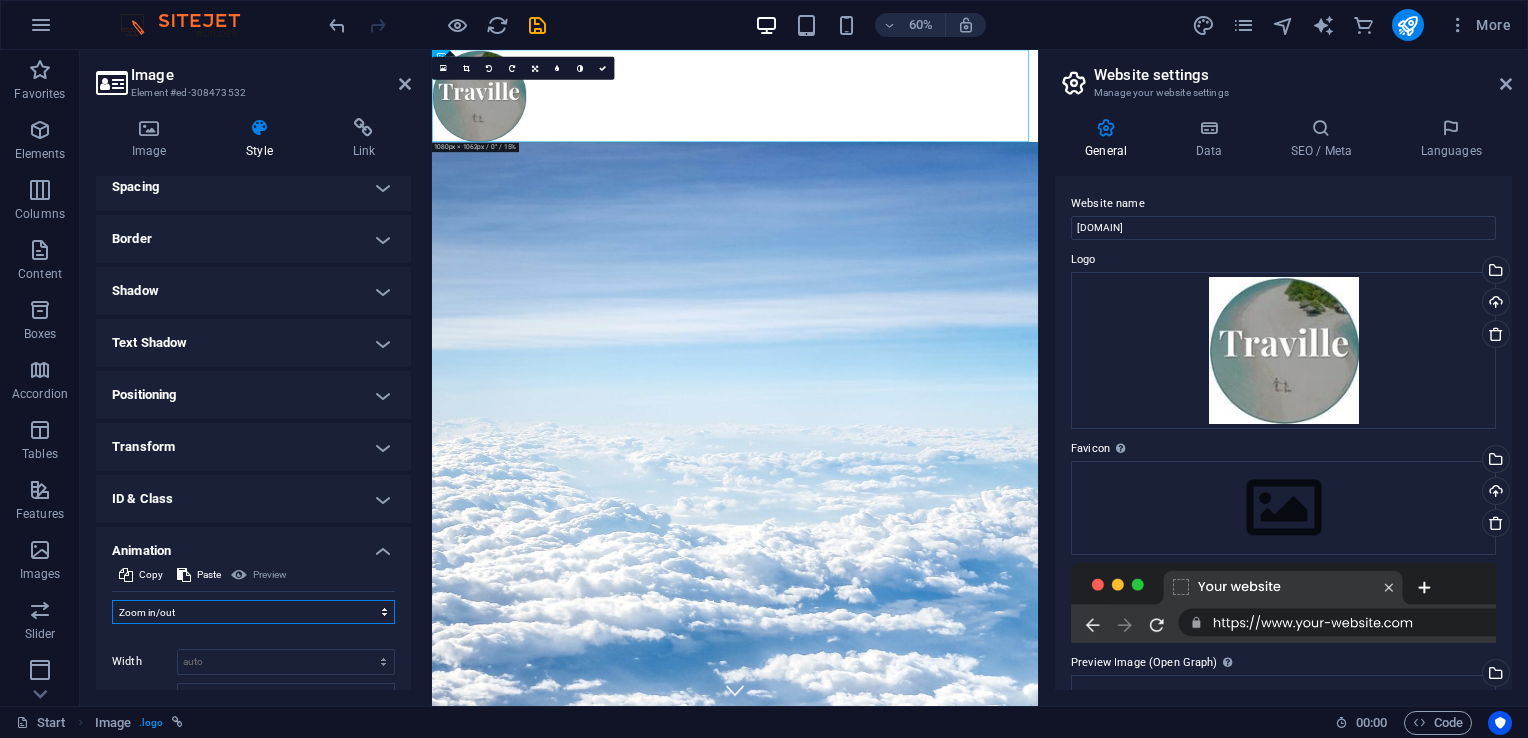 click on "Don't animate Show / Hide Slide up/down Zoom in/out Slide left to right Slide right to left Slide top to bottom Slide bottom to top Pulse Blink Open as overlay" at bounding box center (253, 612) 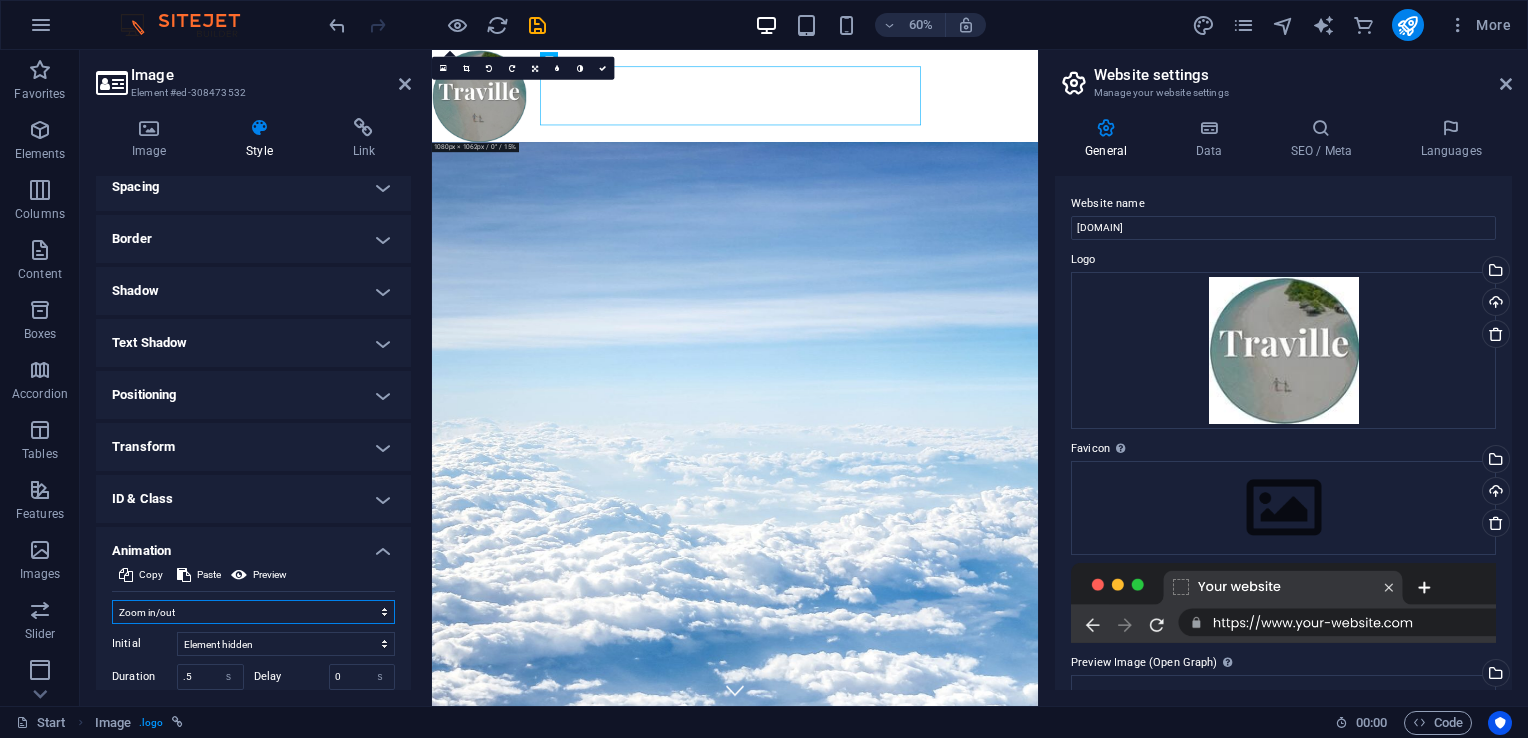 click on "Don't animate Show / Hide Slide up/down Zoom in/out Slide left to right Slide right to left Slide top to bottom Slide bottom to top Pulse Blink Open as overlay" at bounding box center [253, 612] 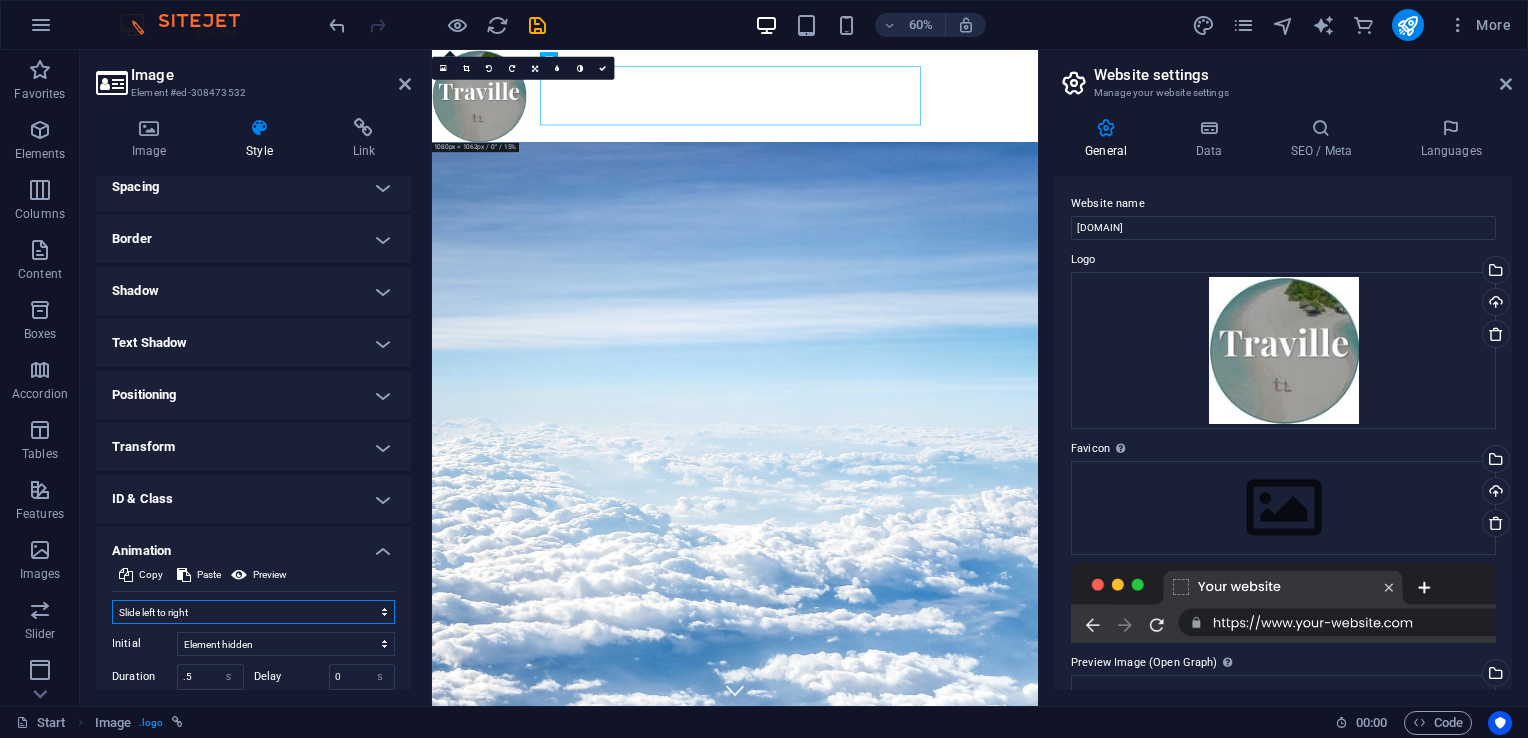 click on "Don't animate Show / Hide Slide up/down Zoom in/out Slide left to right Slide right to left Slide top to bottom Slide bottom to top Pulse Blink Open as overlay" at bounding box center [253, 612] 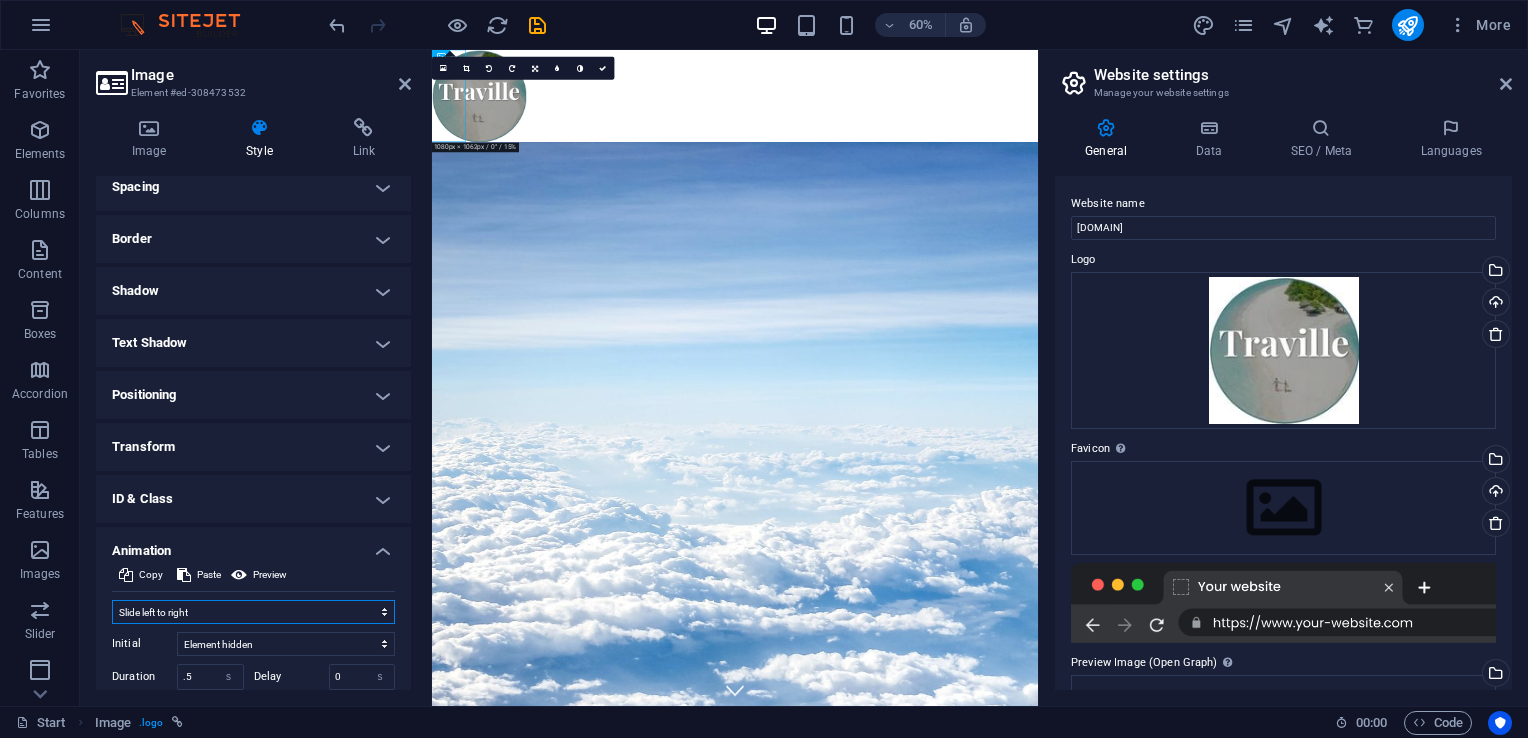 click on "Don't animate Show / Hide Slide up/down Zoom in/out Slide left to right Slide right to left Slide top to bottom Slide bottom to top Pulse Blink Open as overlay" at bounding box center (253, 612) 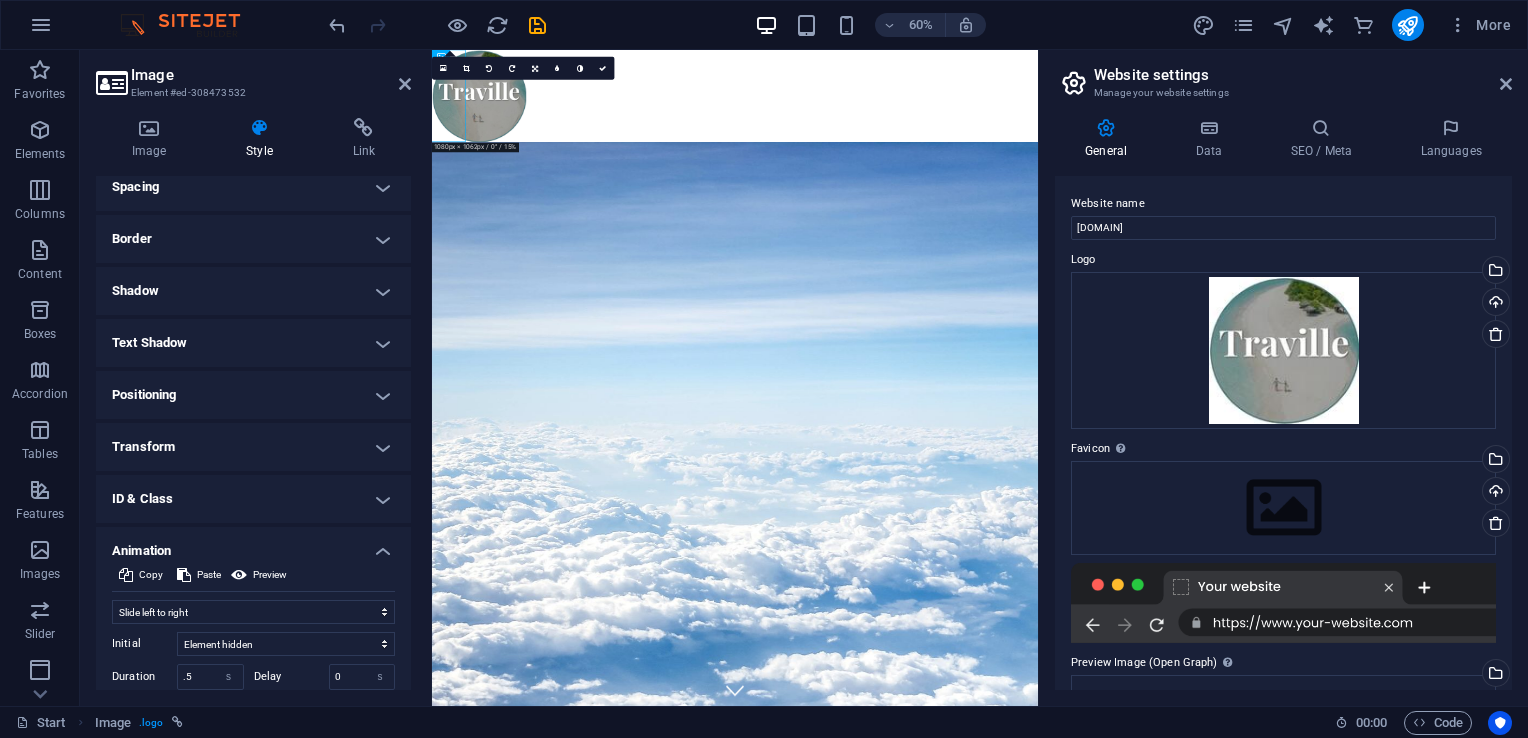 click on "Positioning" at bounding box center (253, 395) 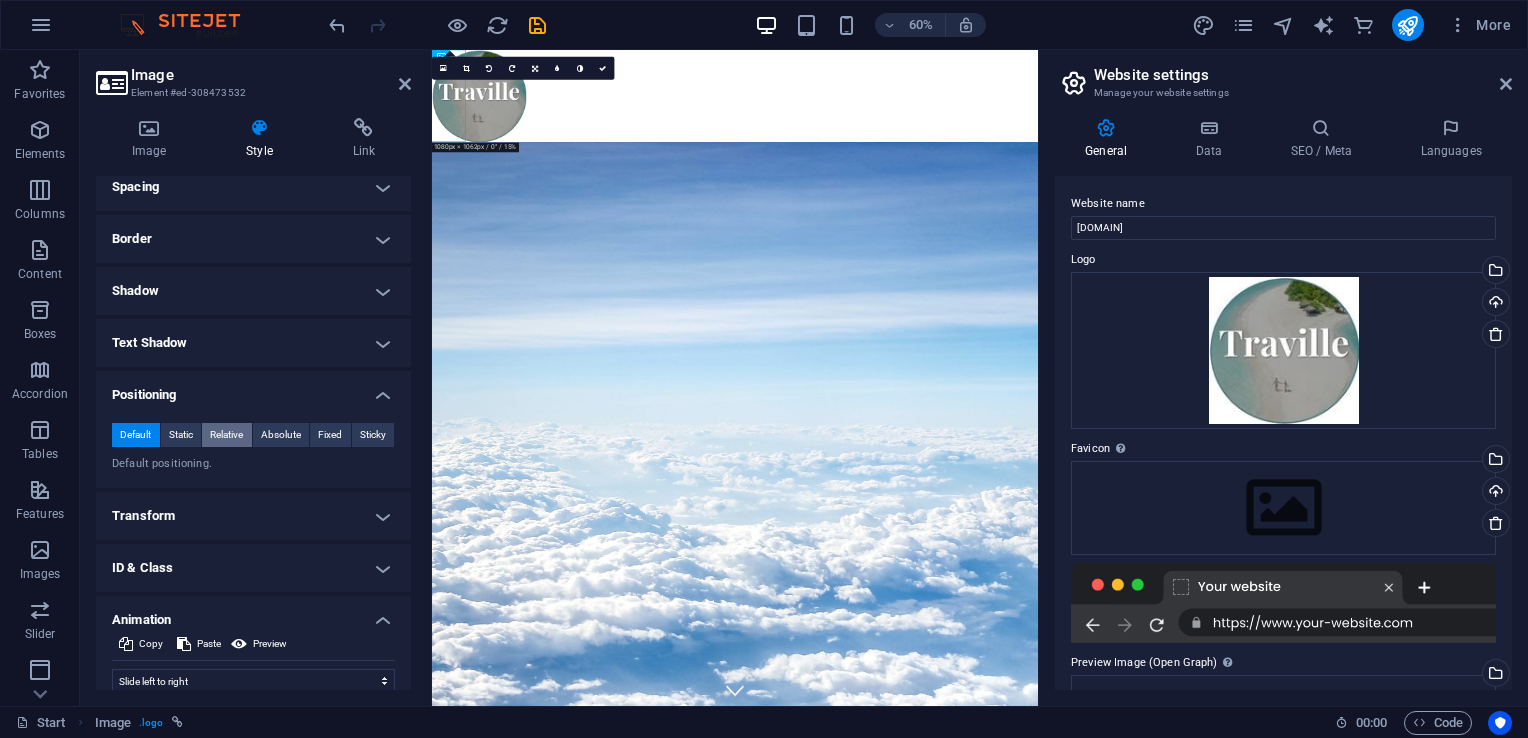 click on "Relative" at bounding box center [226, 435] 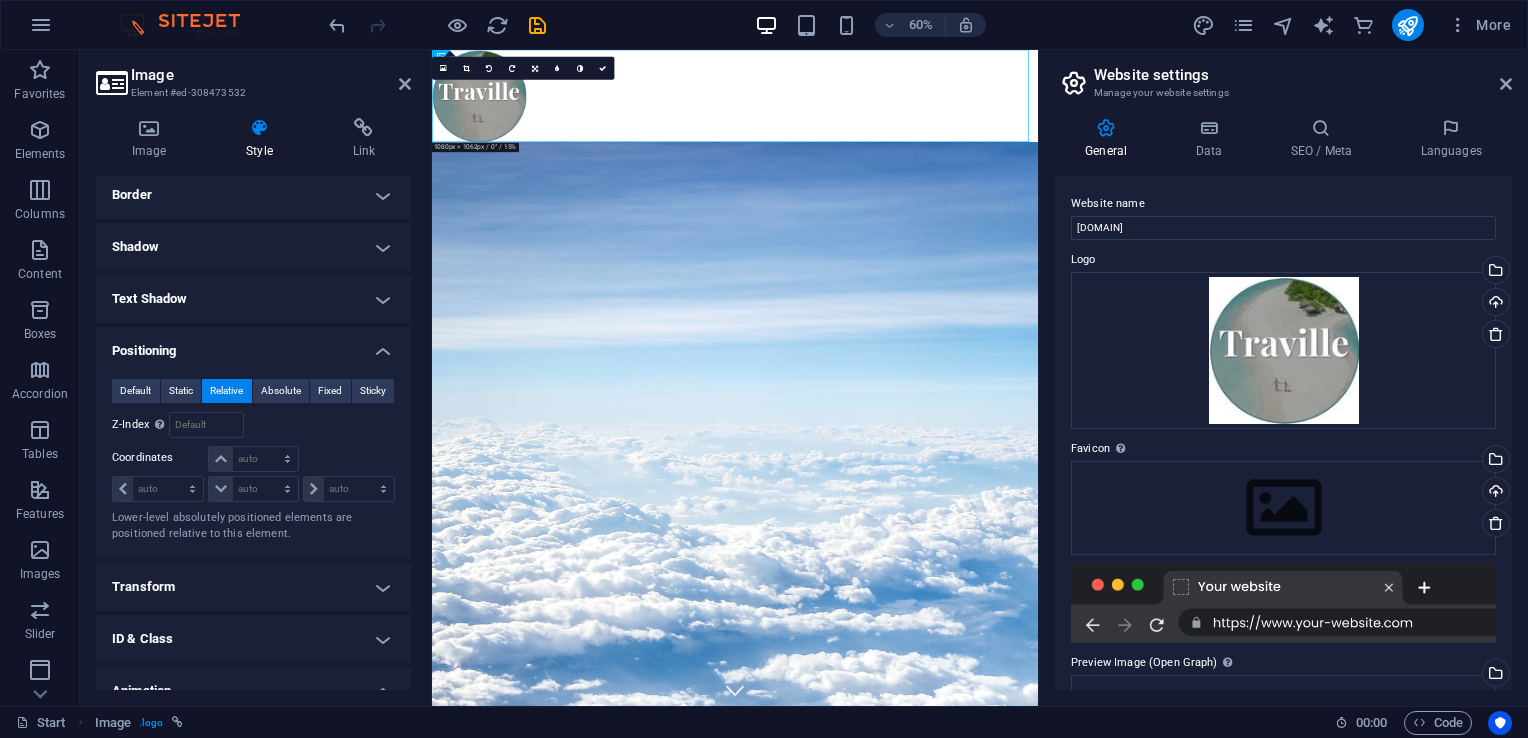 scroll, scrollTop: 0, scrollLeft: 0, axis: both 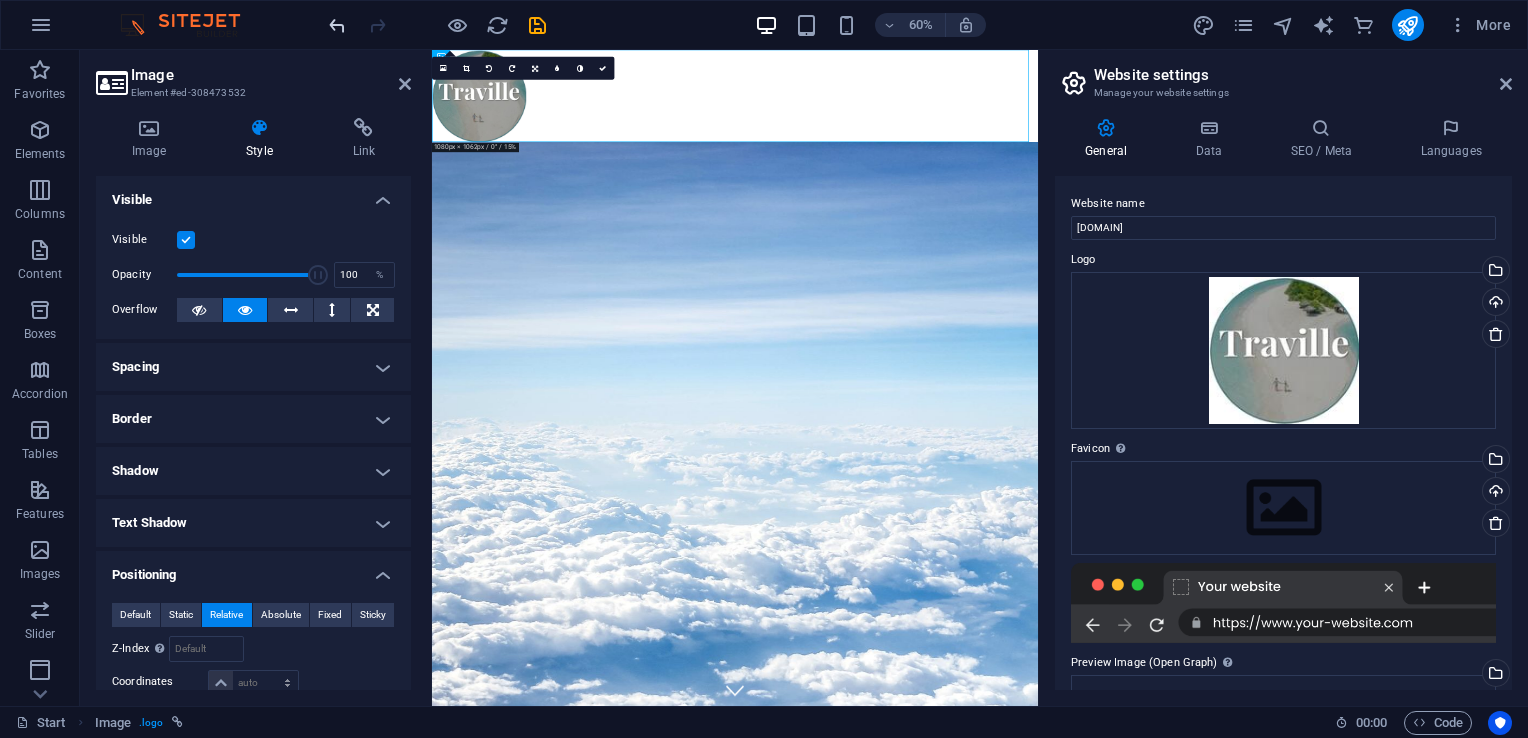 click at bounding box center [337, 25] 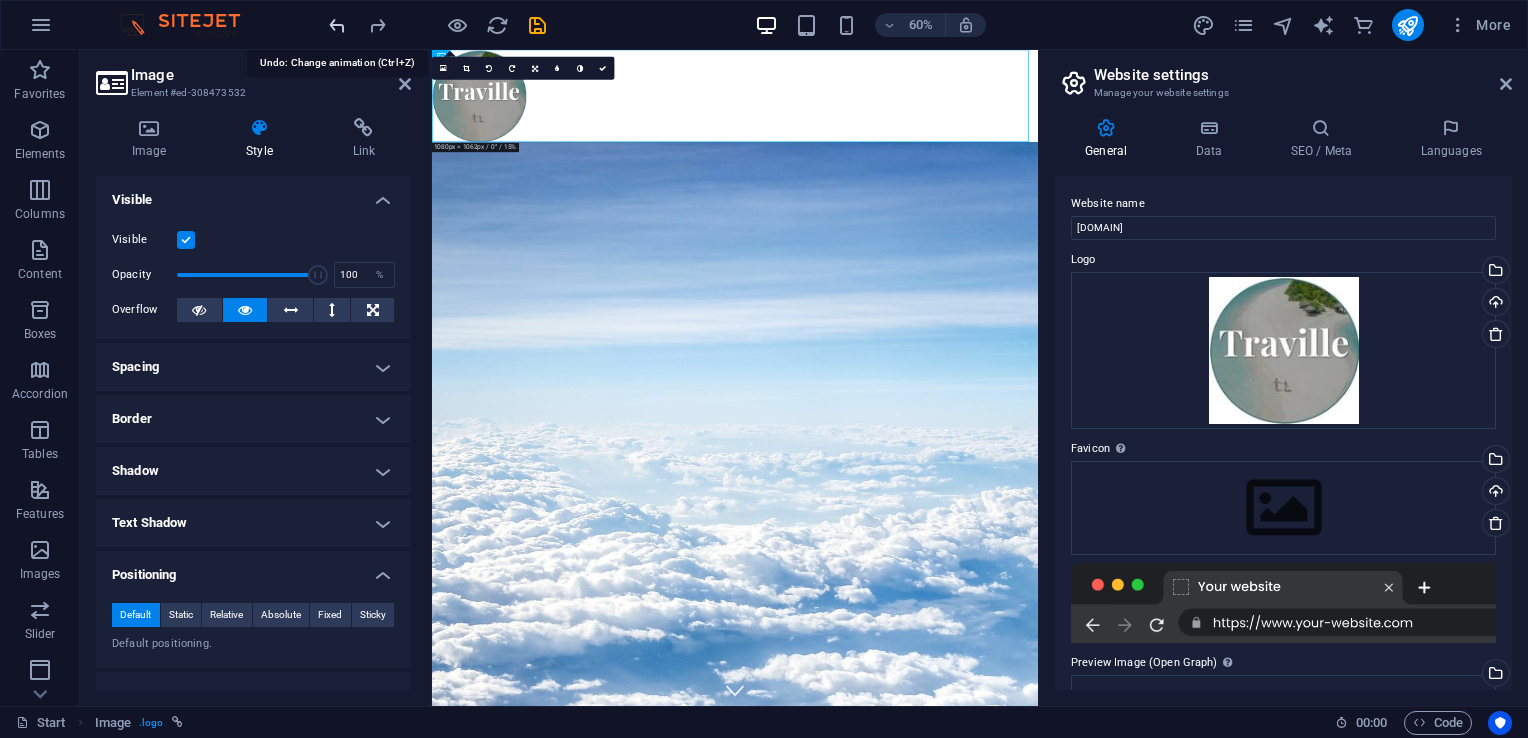 click at bounding box center (337, 25) 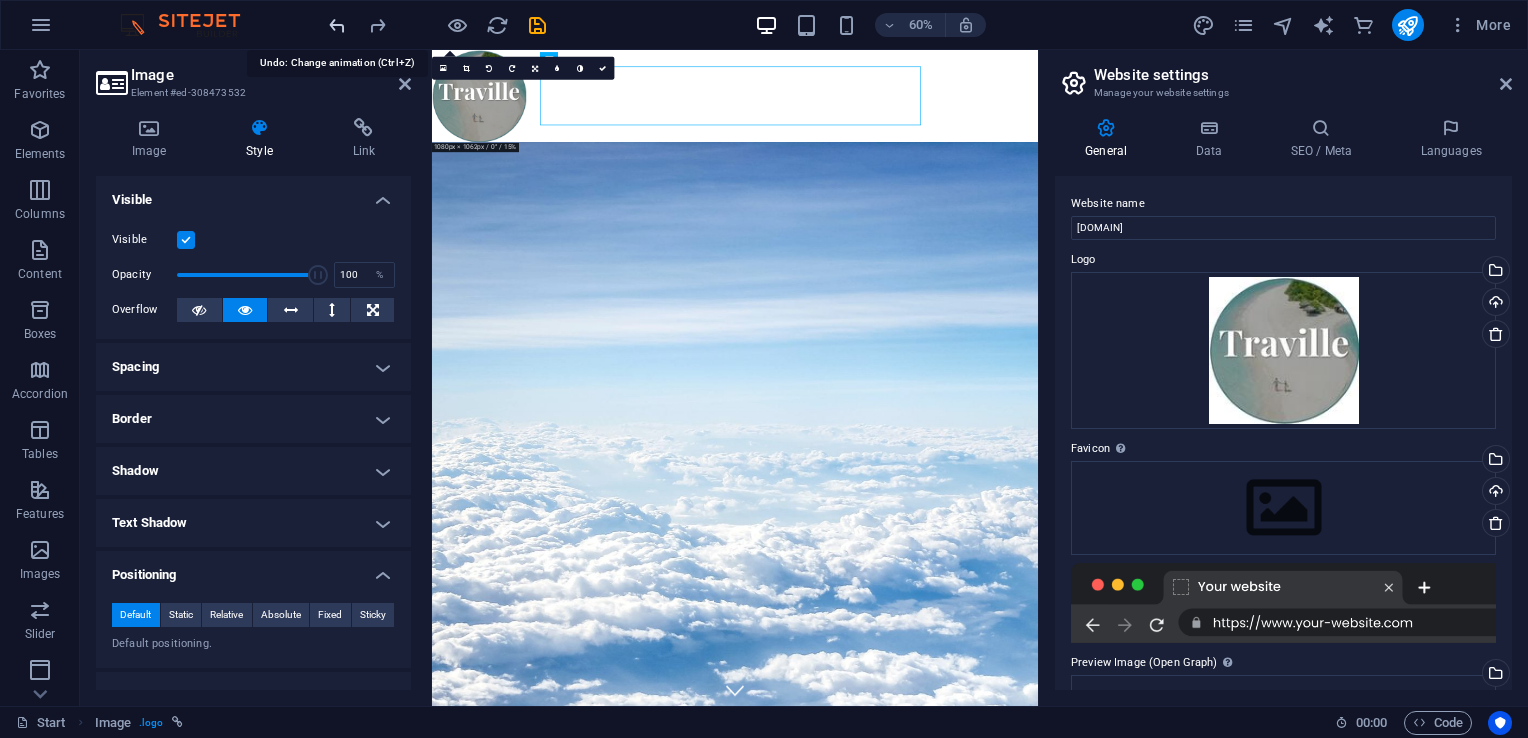 click at bounding box center [337, 25] 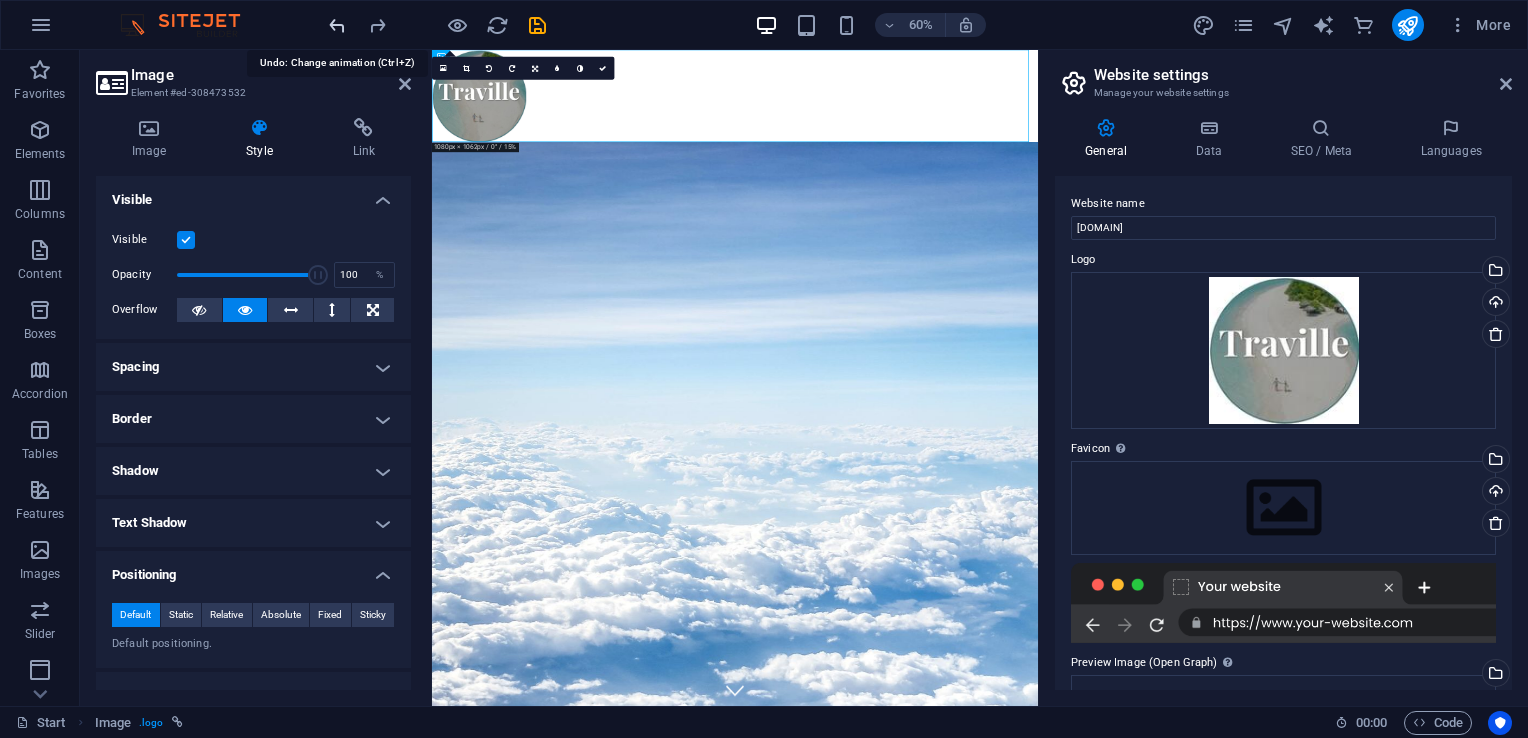 click at bounding box center (337, 25) 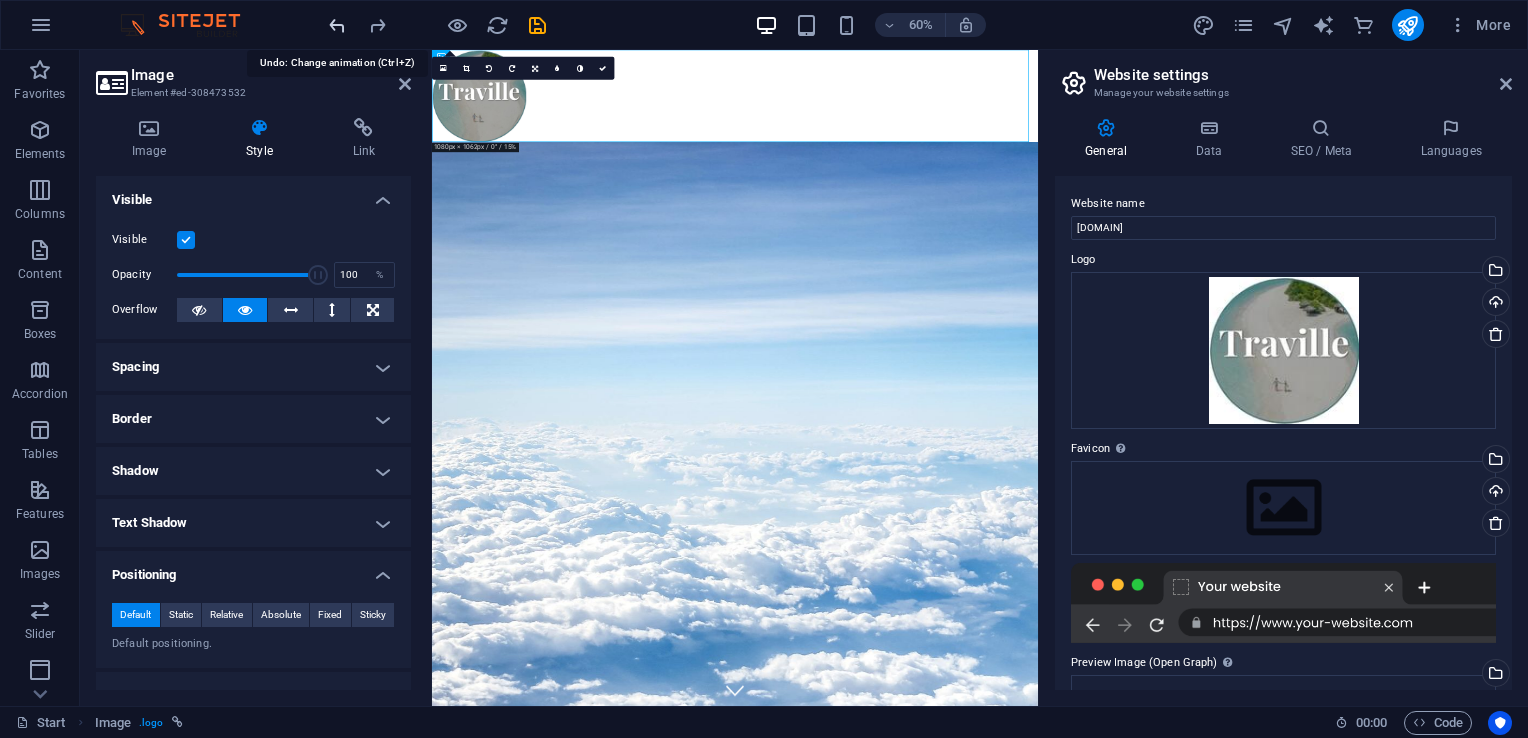 click at bounding box center (337, 25) 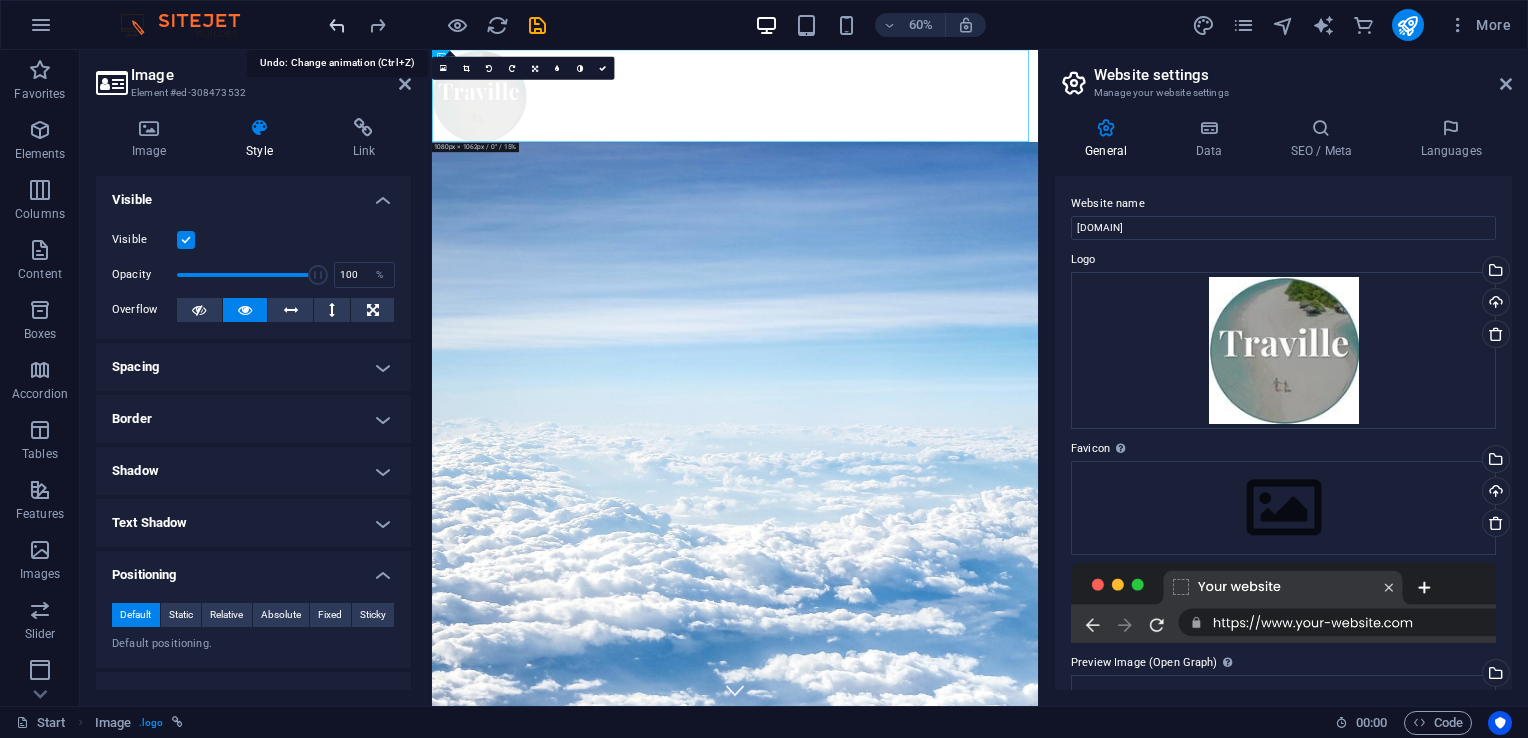 click at bounding box center [337, 25] 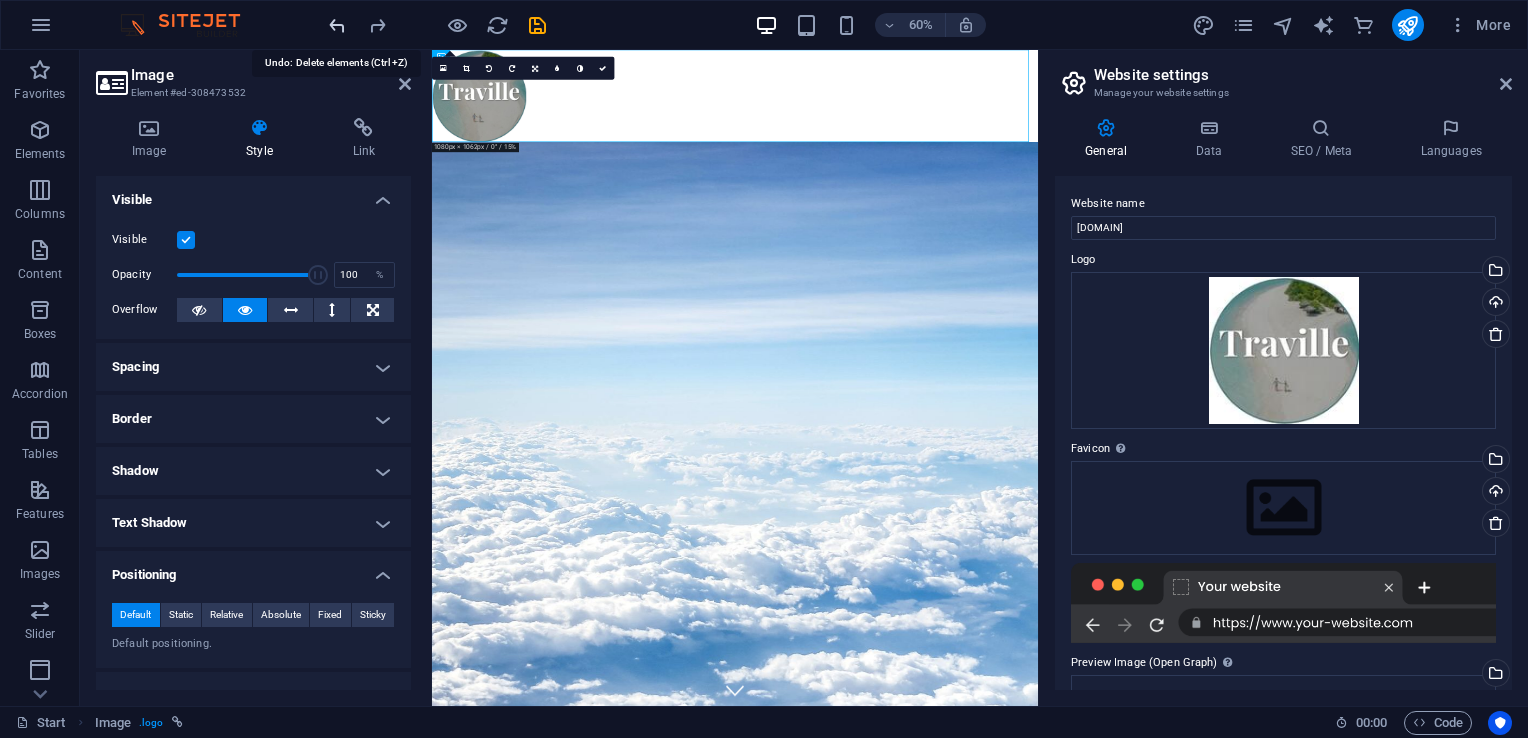 click at bounding box center (337, 25) 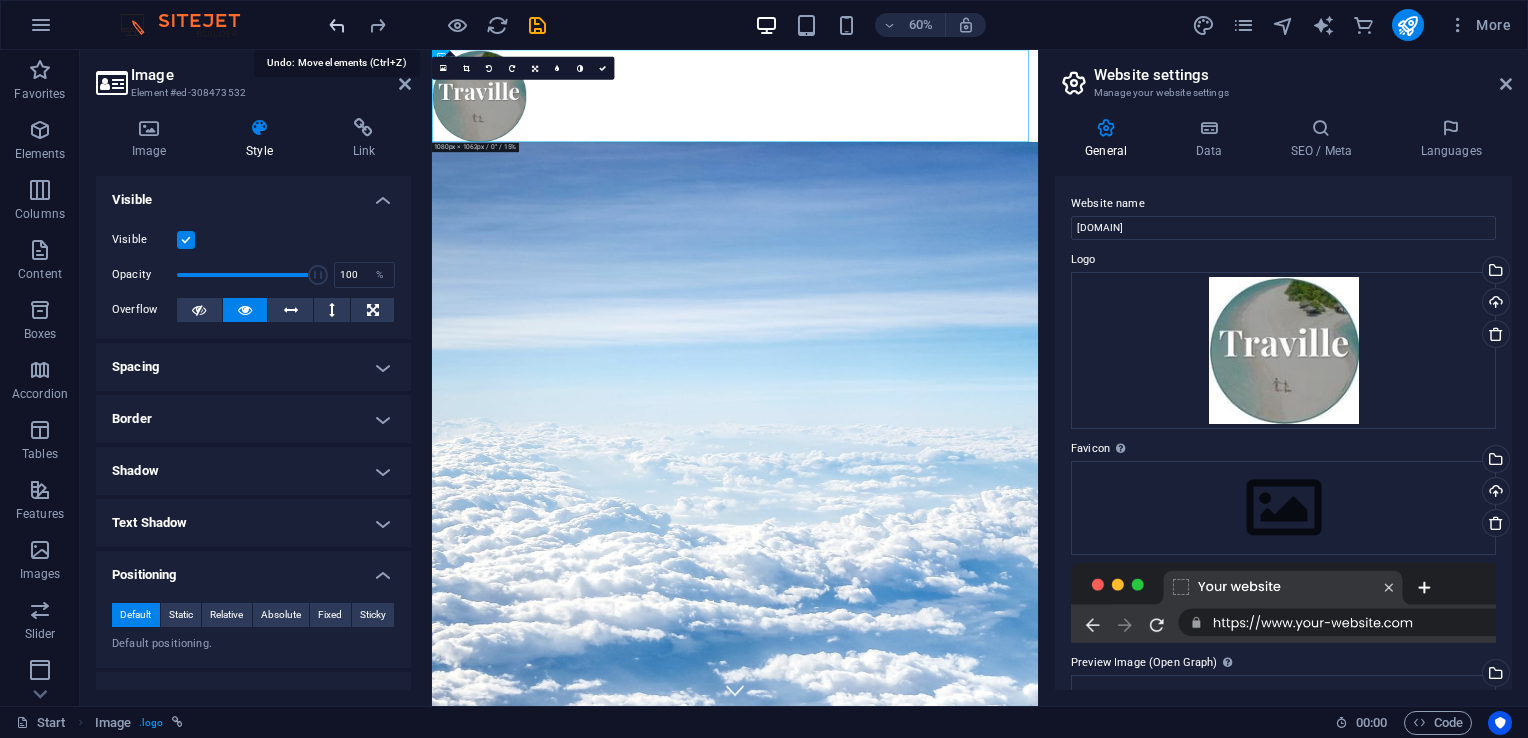 click at bounding box center [337, 25] 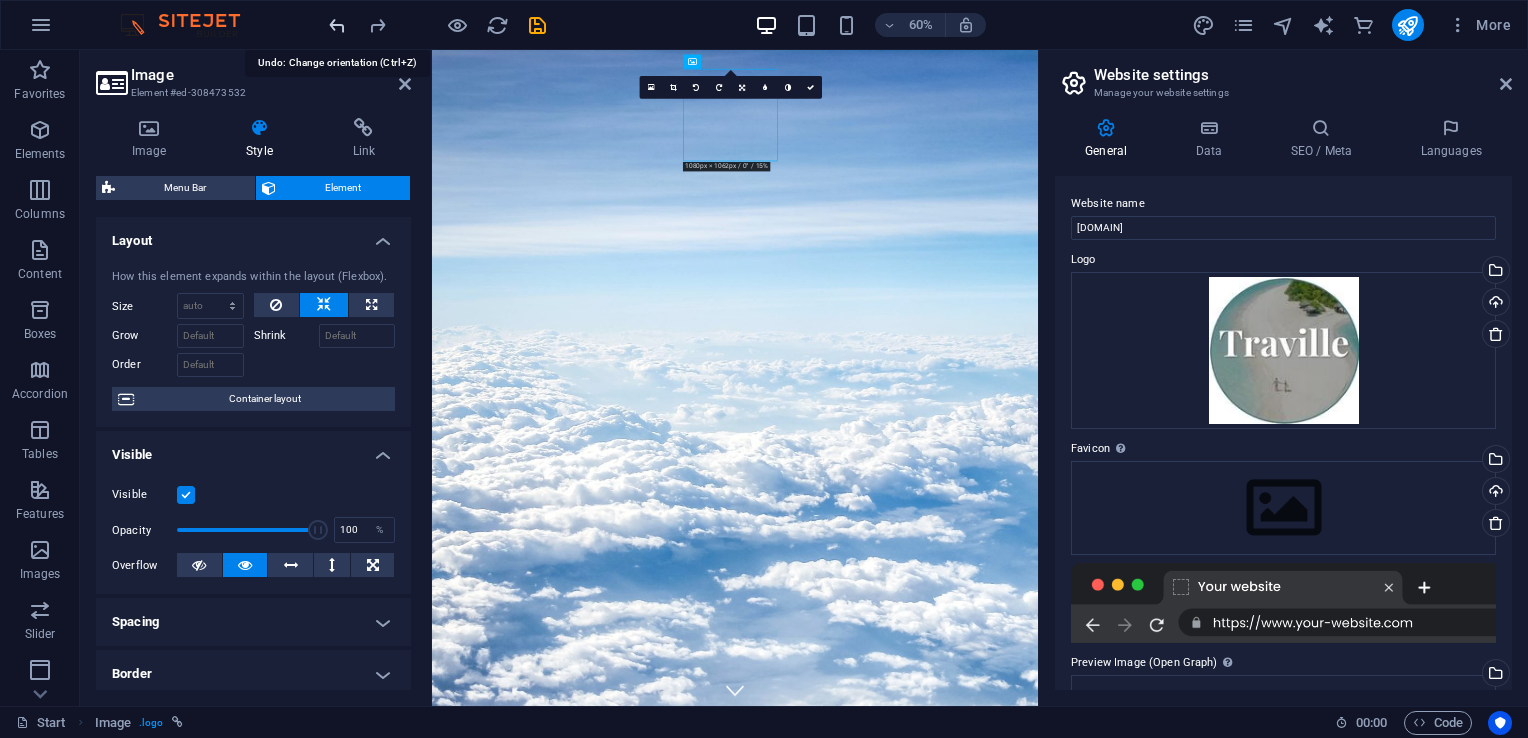 click at bounding box center [337, 25] 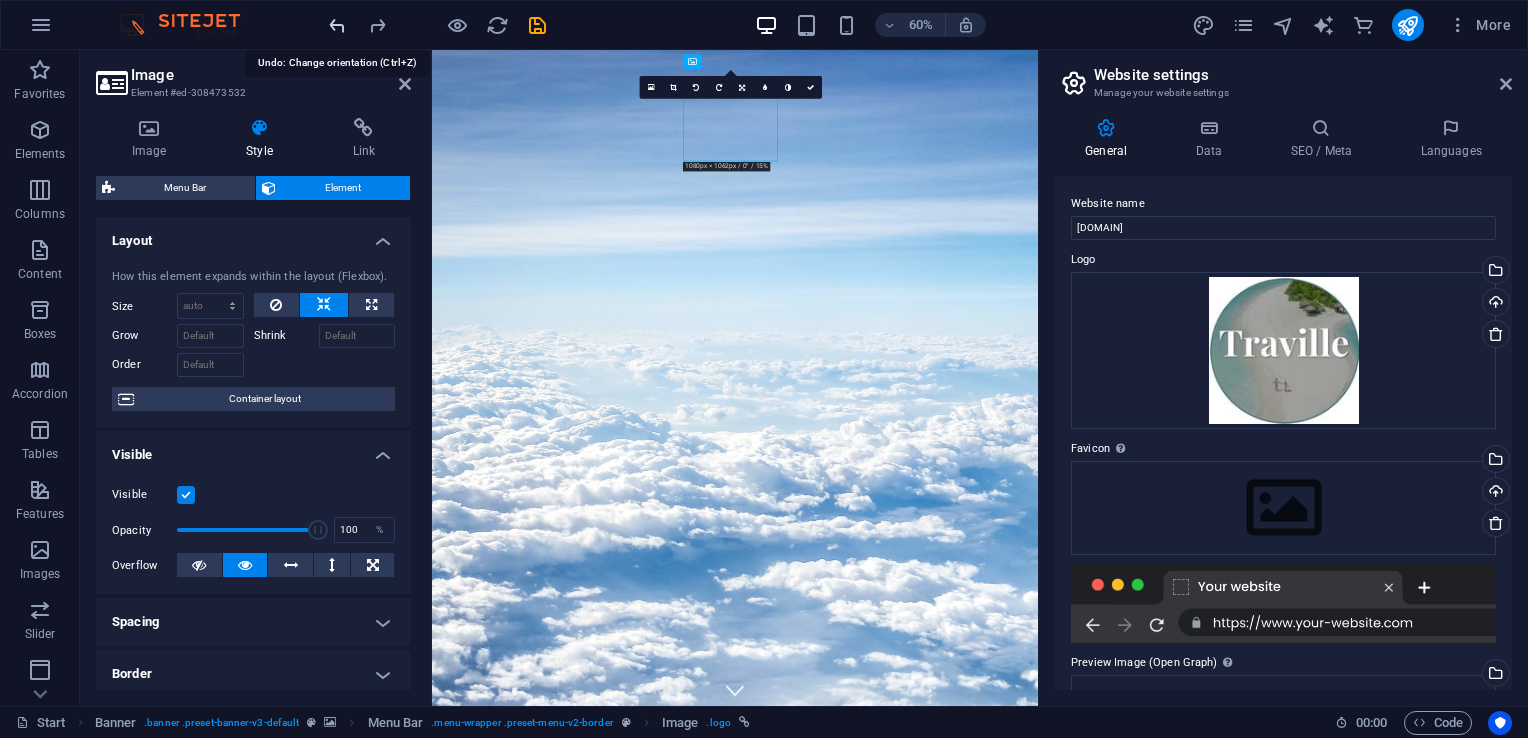 click at bounding box center (337, 25) 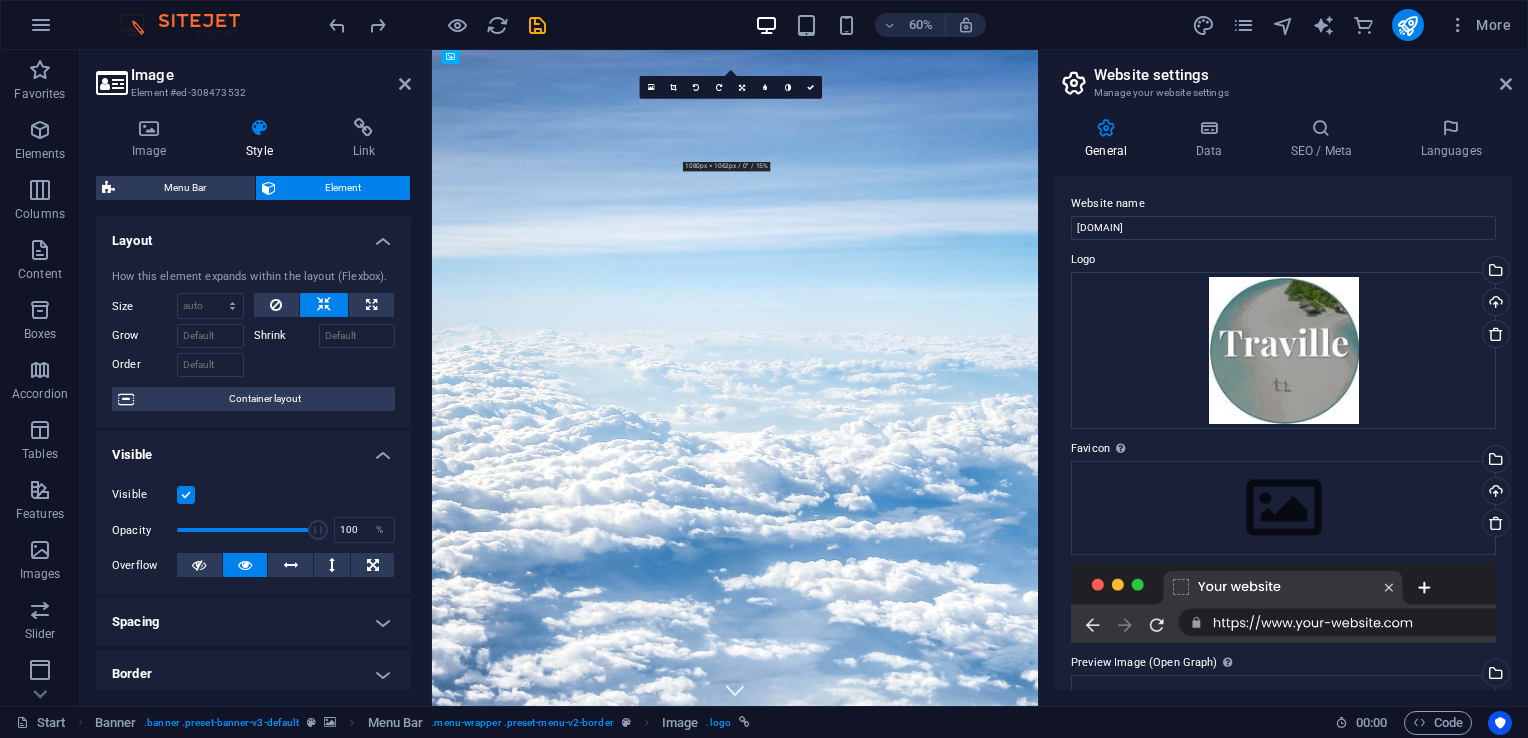 drag, startPoint x: 1123, startPoint y: 109, endPoint x: 853, endPoint y: 278, distance: 318.52942 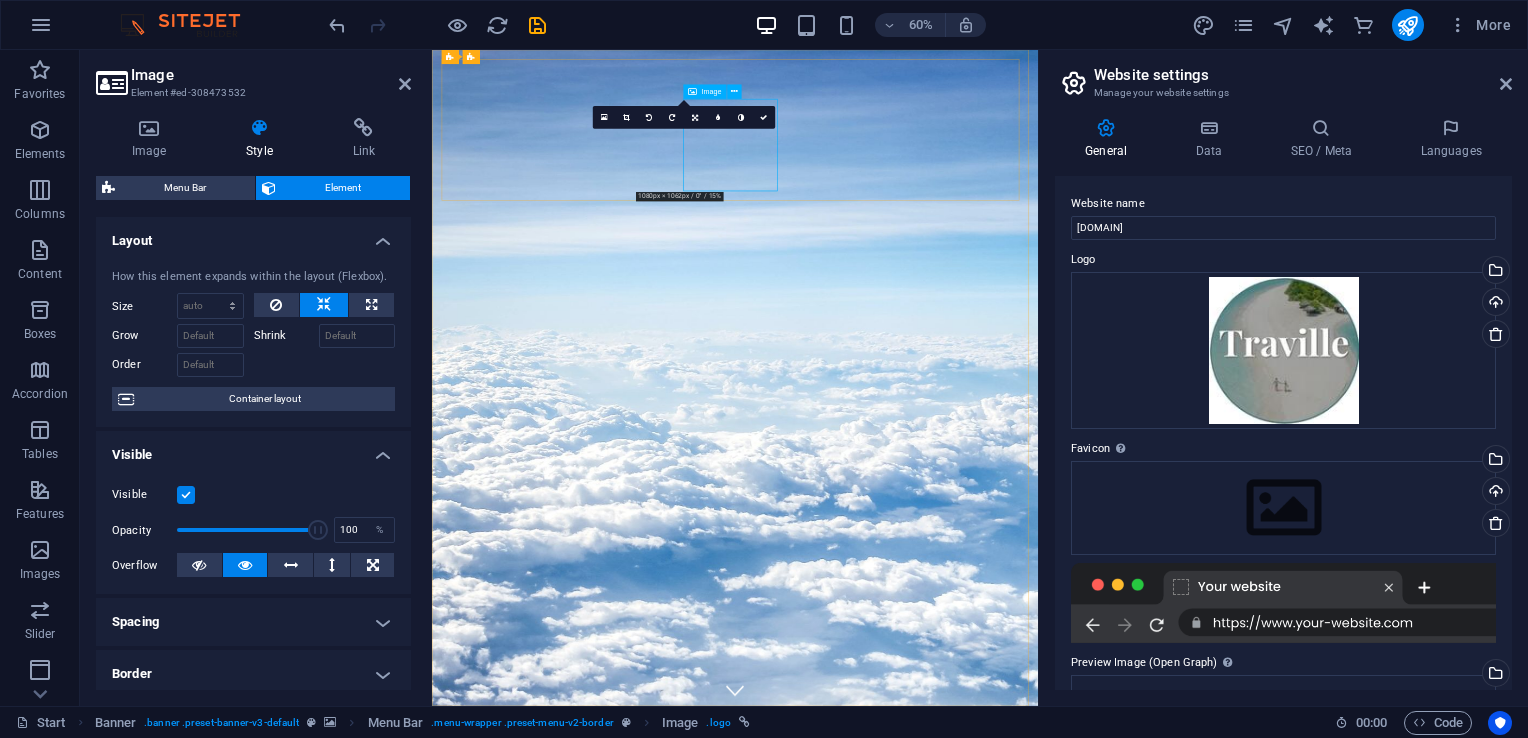 click at bounding box center (937, 1303) 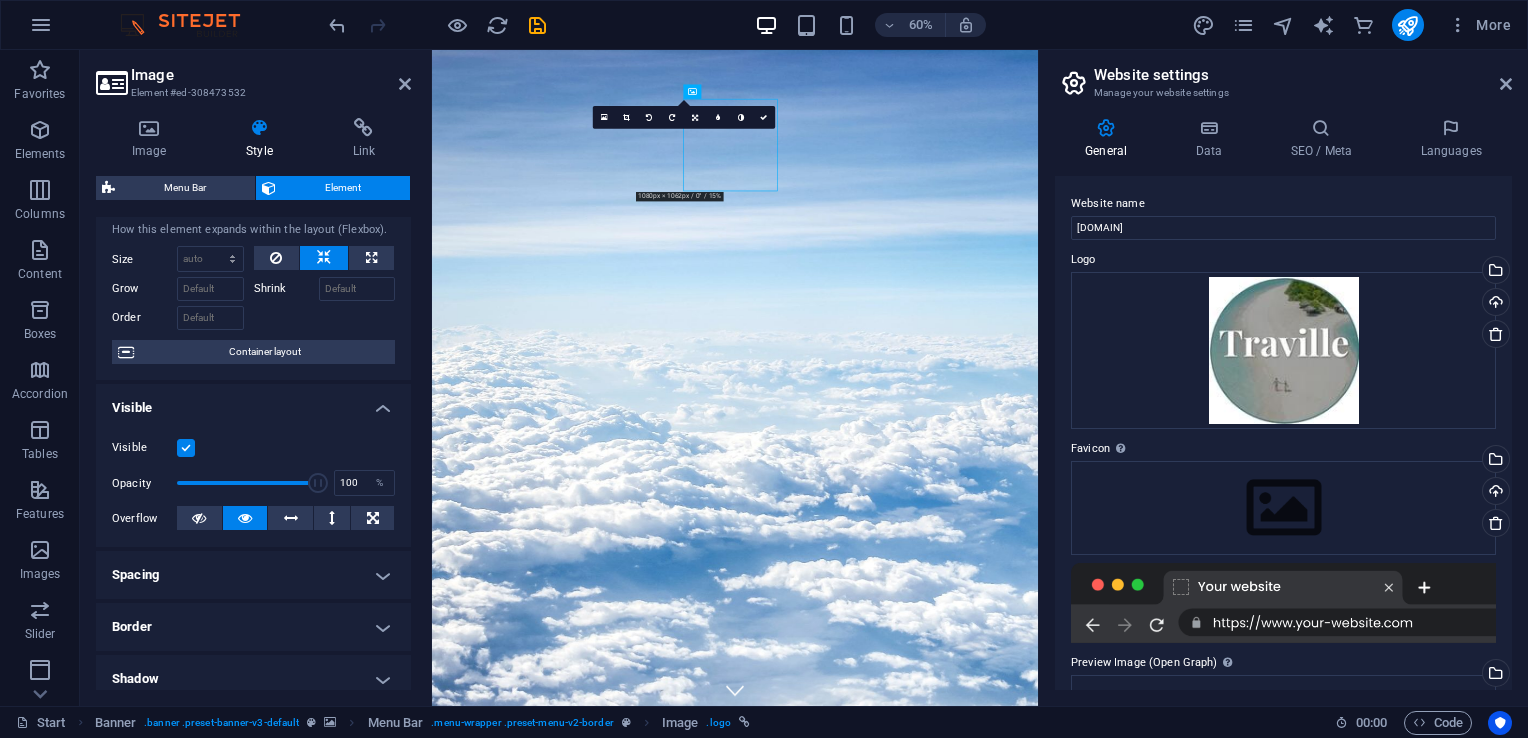 scroll, scrollTop: 0, scrollLeft: 0, axis: both 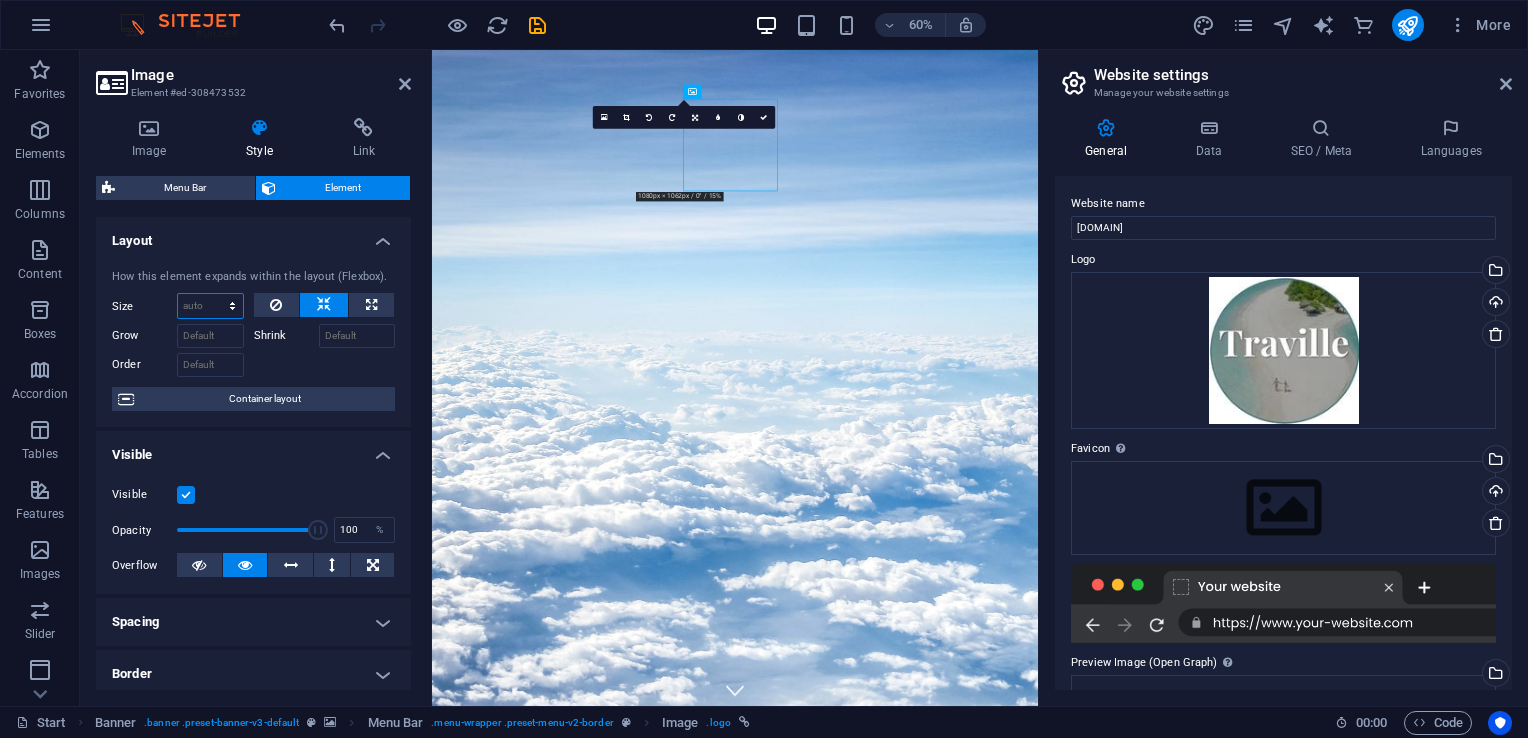 click on "Default auto px % 1/1 1/2 1/3 1/4 1/5 1/6 1/7 1/8 1/9 1/10" at bounding box center [210, 306] 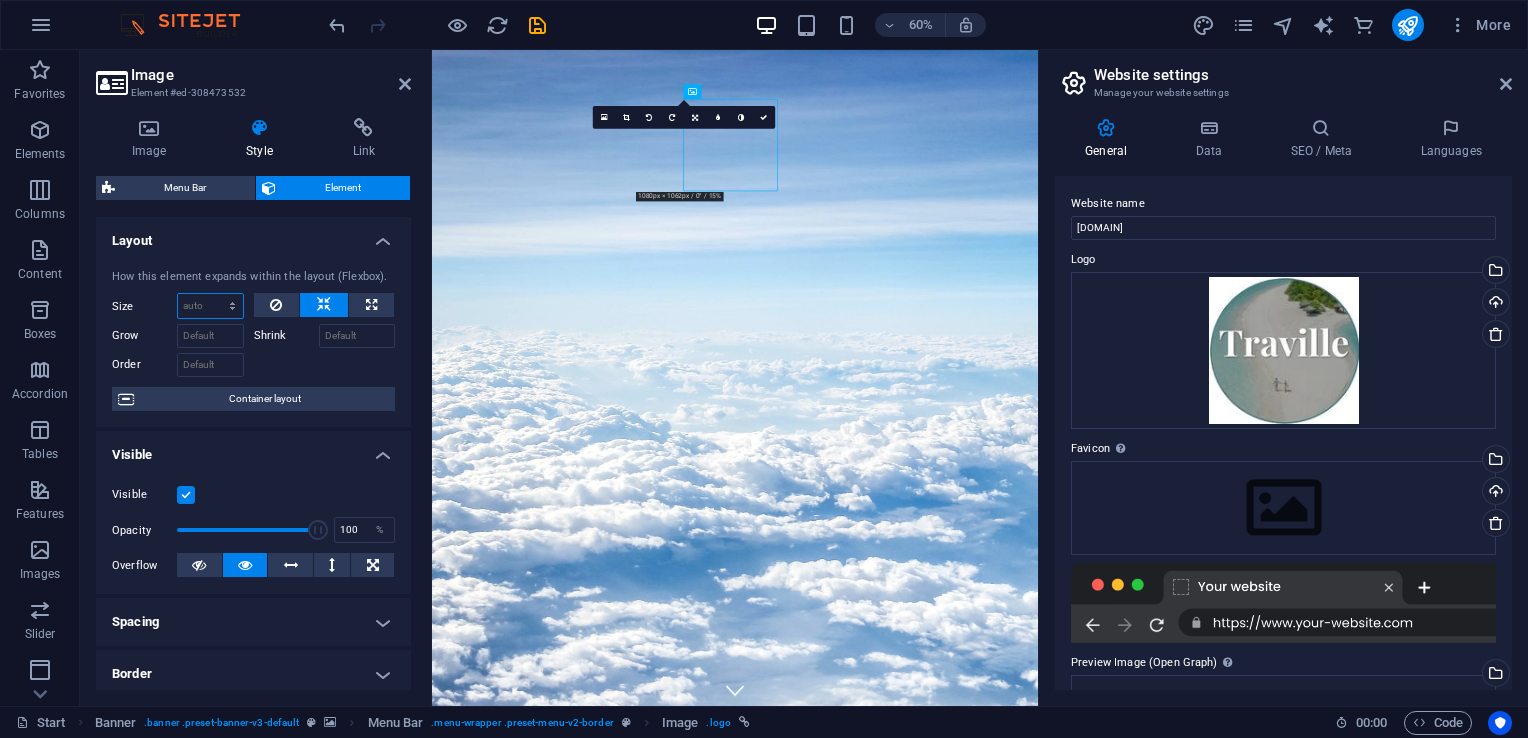 select on "px" 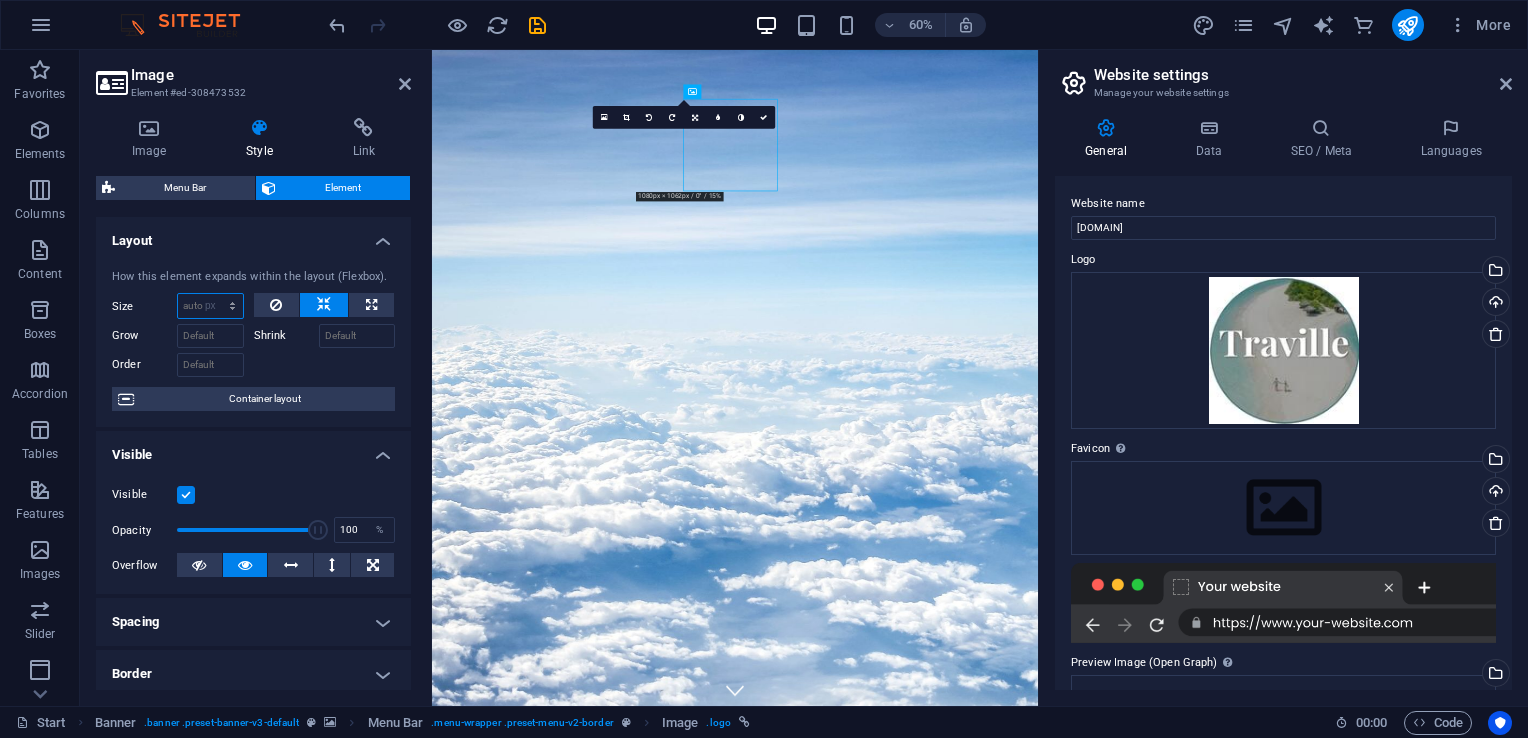 click on "Default auto px % 1/1 1/2 1/3 1/4 1/5 1/6 1/7 1/8 1/9 1/10" at bounding box center (210, 306) 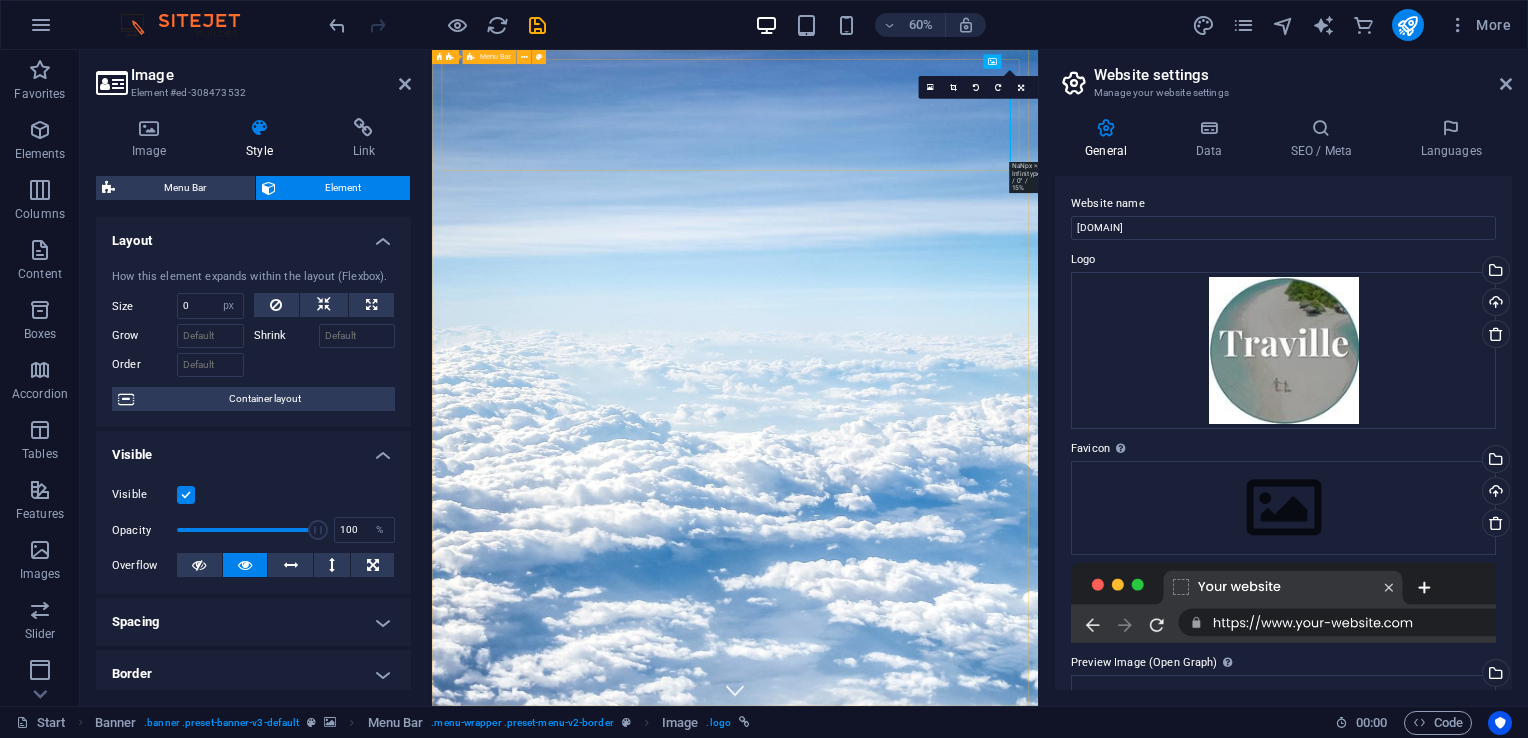 drag, startPoint x: 1424, startPoint y: 116, endPoint x: 1078, endPoint y: 116, distance: 346 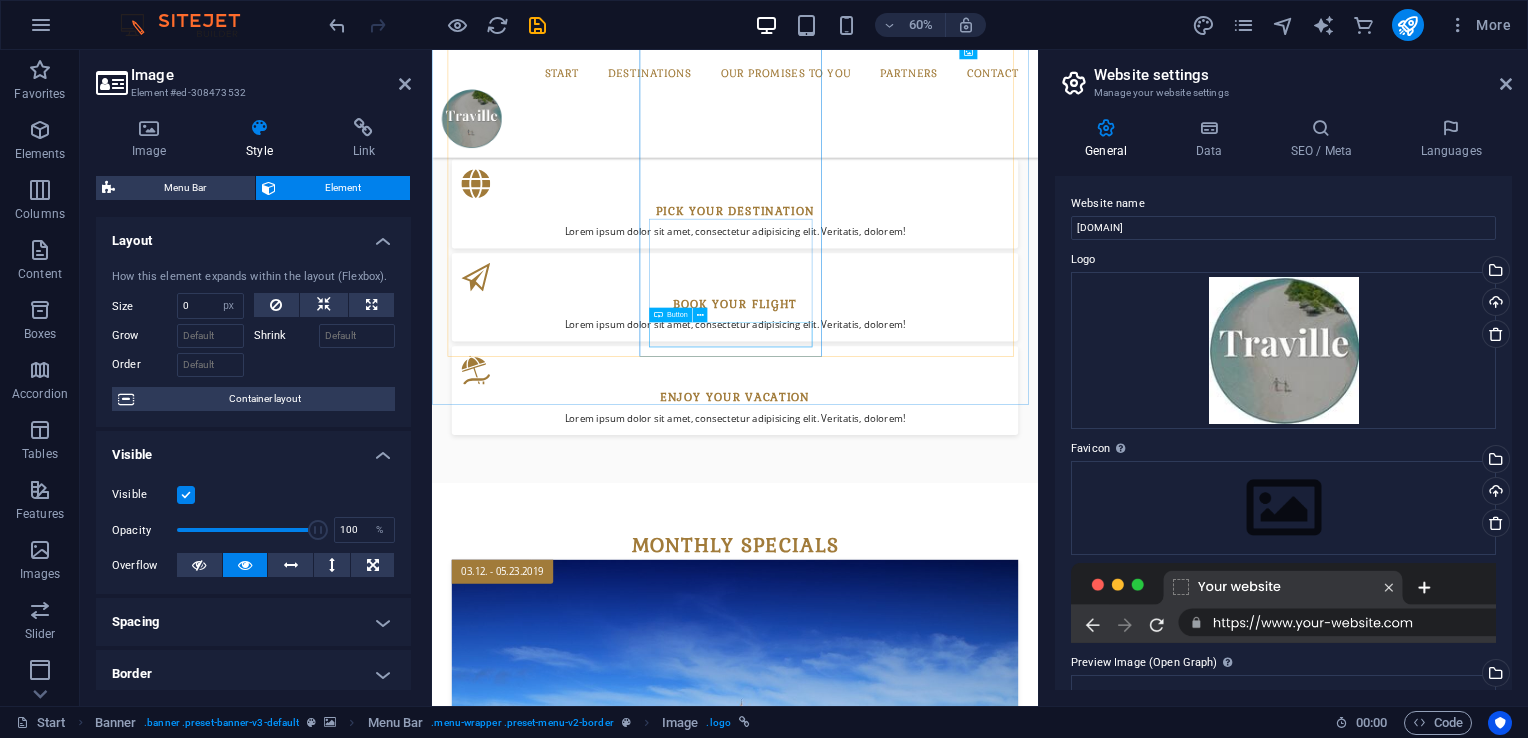 scroll, scrollTop: 1883, scrollLeft: 0, axis: vertical 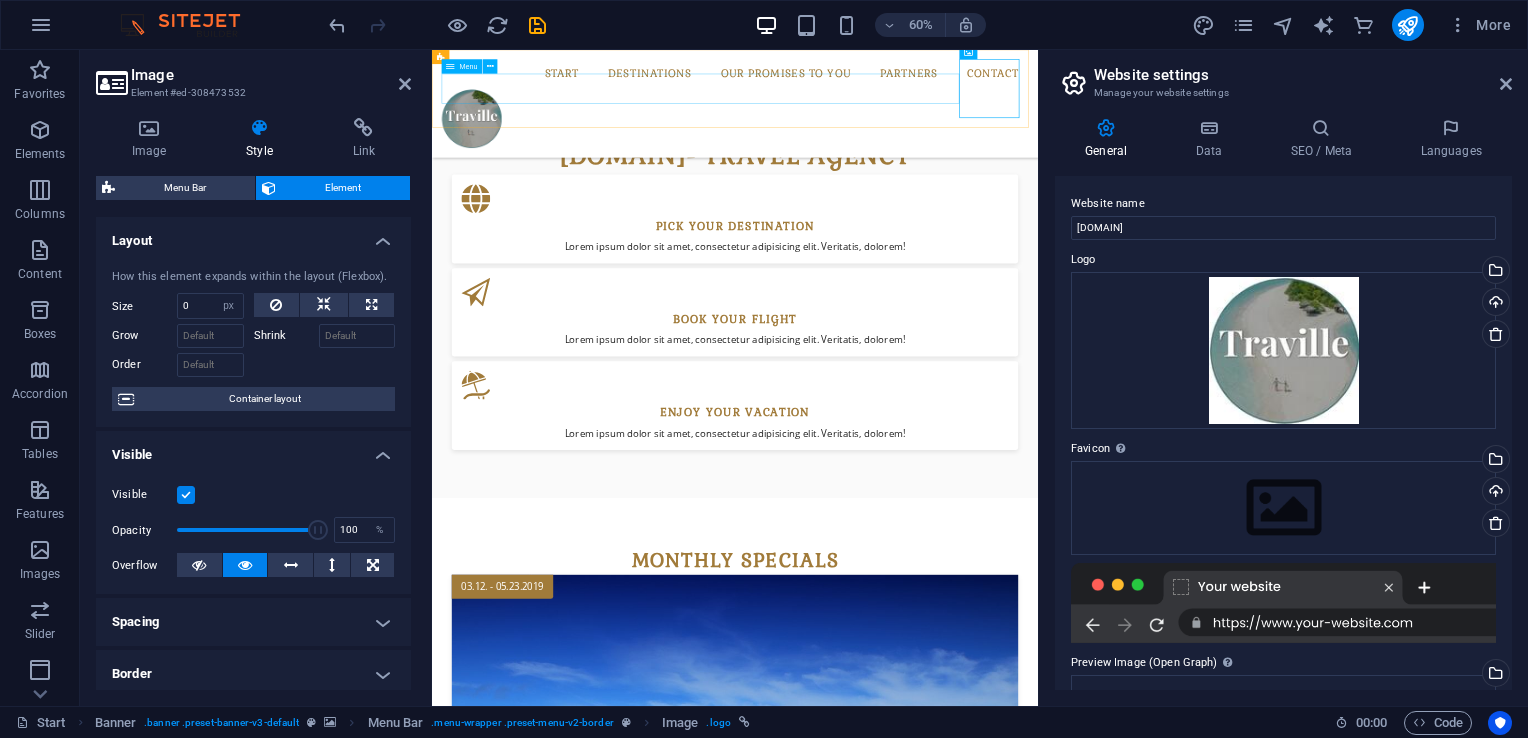 click on "Start Destinations Monthly Specials All Destinations Our promises to you Partners Contact" at bounding box center (937, 91) 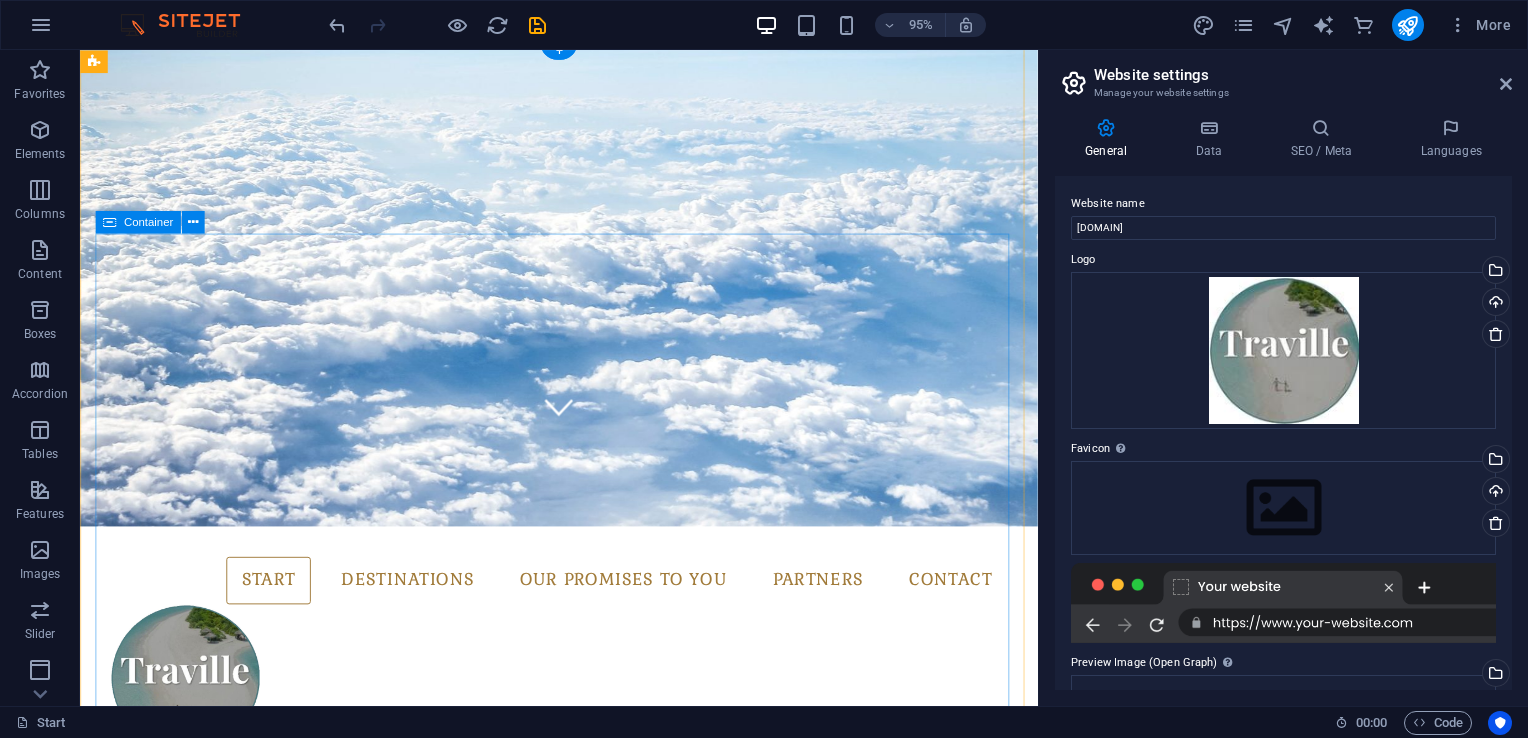 scroll, scrollTop: 0, scrollLeft: 0, axis: both 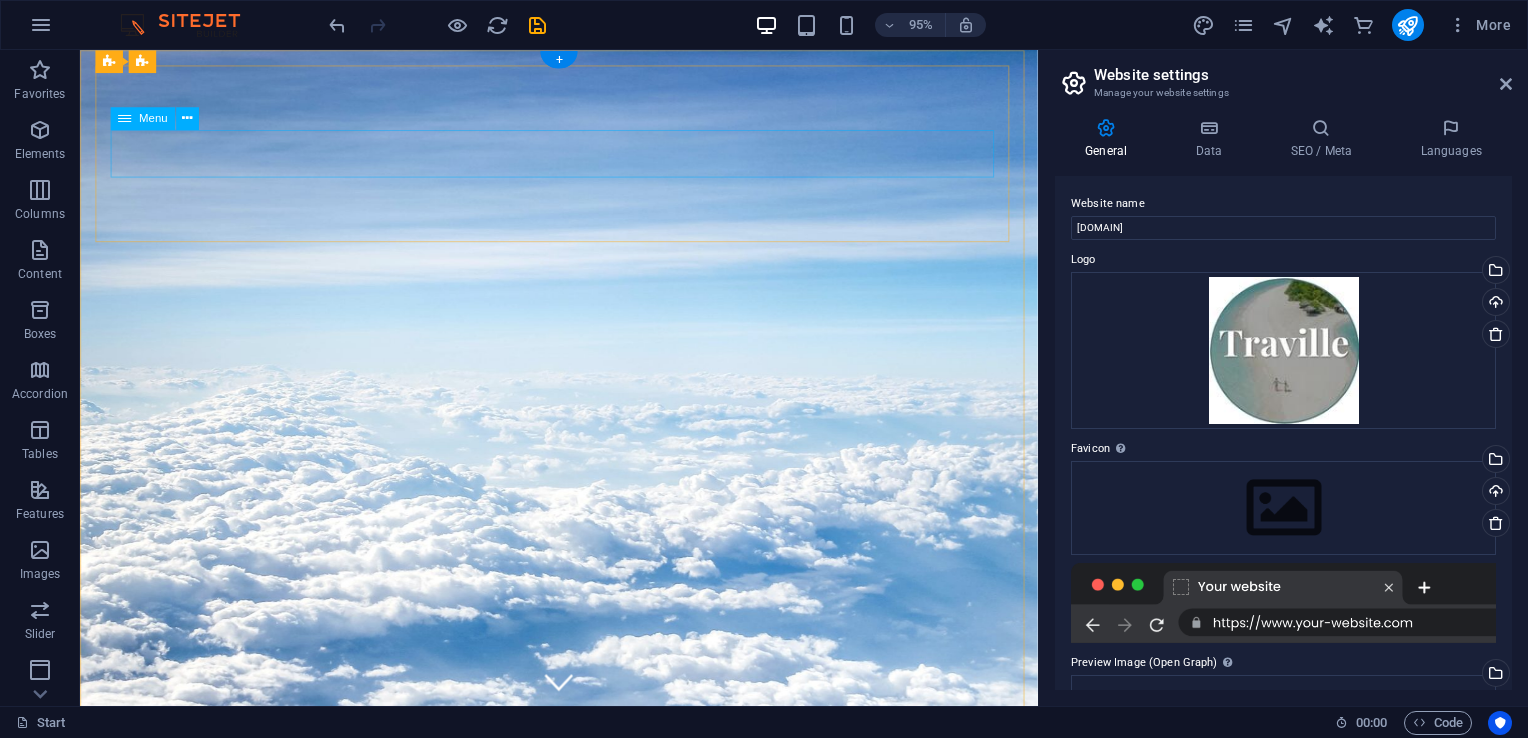 click on "Start Destinations Monthly Specials All Destinations Our promises to you Partners Contact" at bounding box center [584, 898] 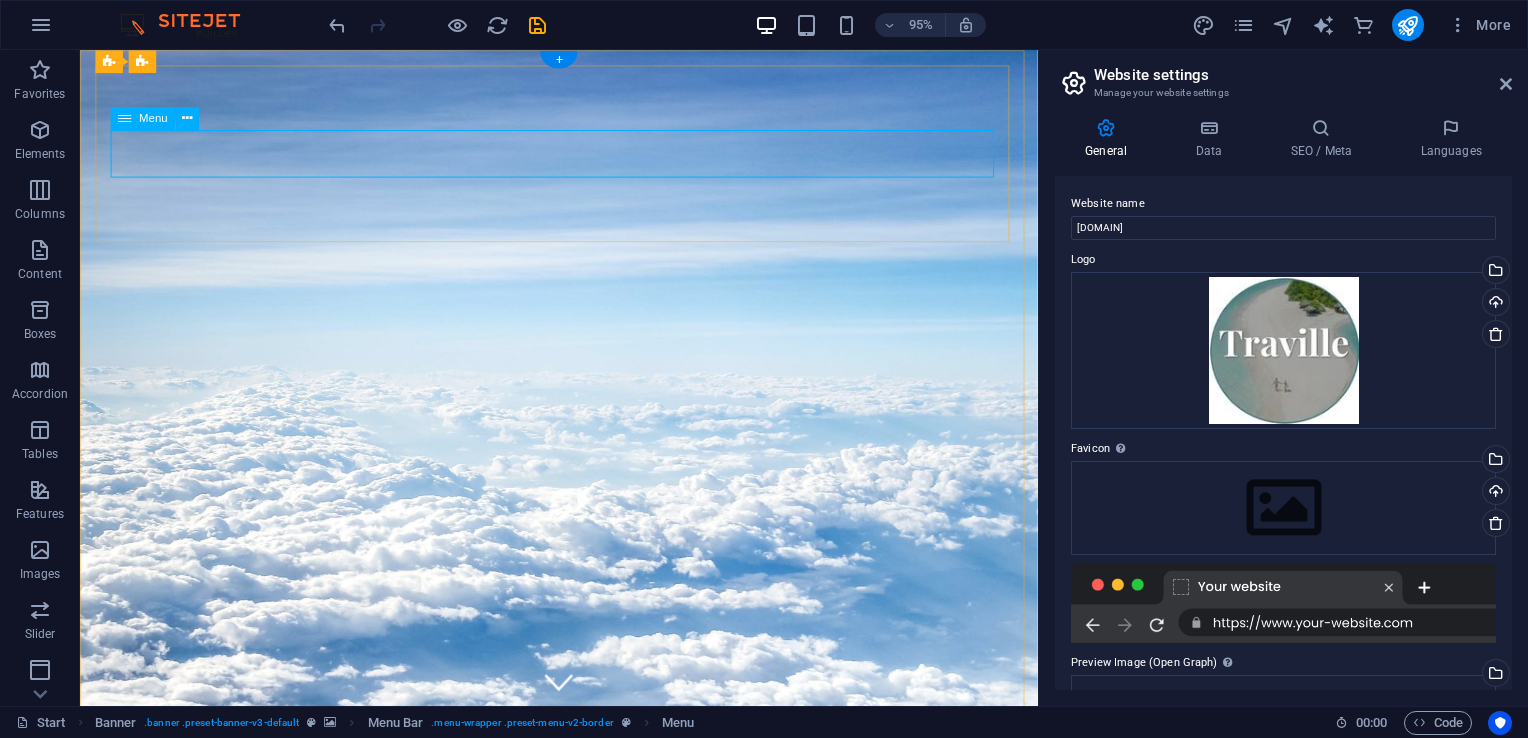 click on "Start Destinations Monthly Specials All Destinations Our promises to you Partners Contact" at bounding box center (584, 898) 